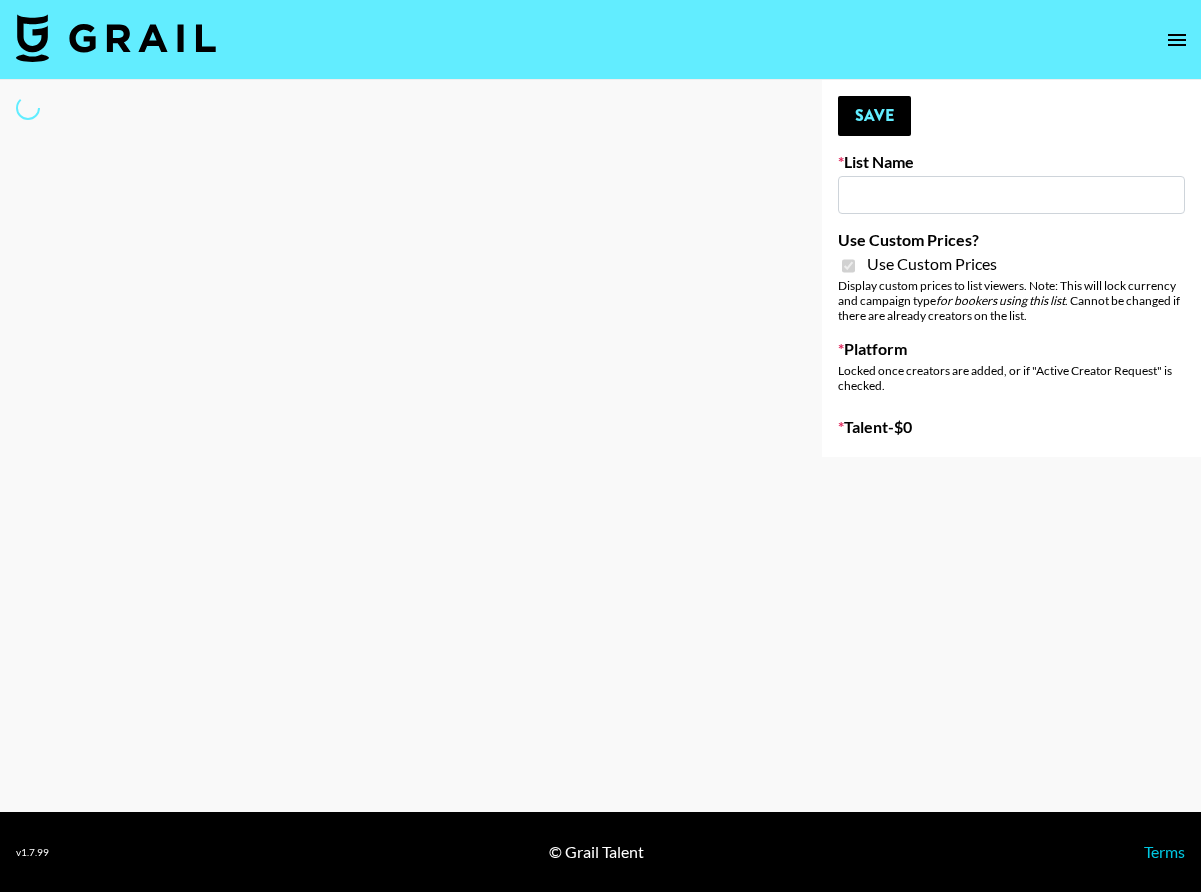 type on "Yap Freely x MACRO CREATORS" 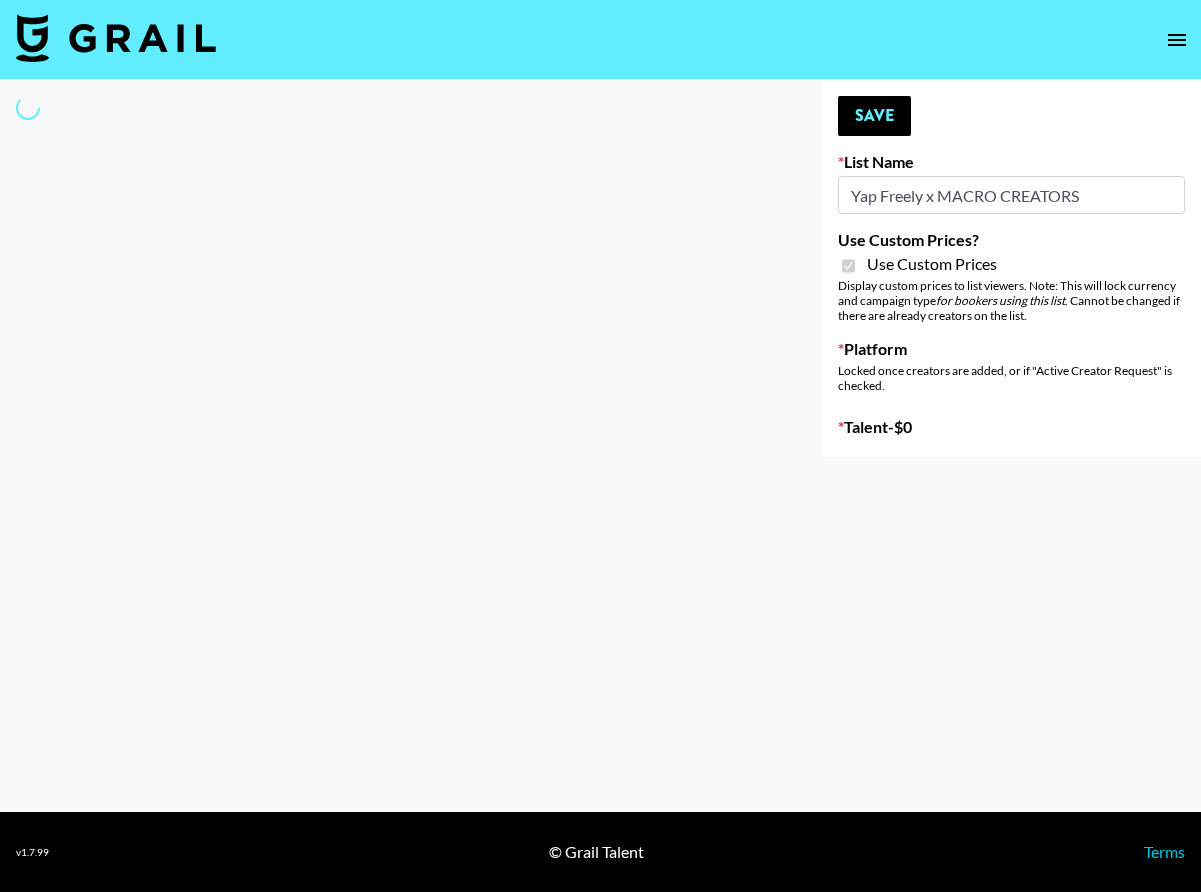 select on "Brand" 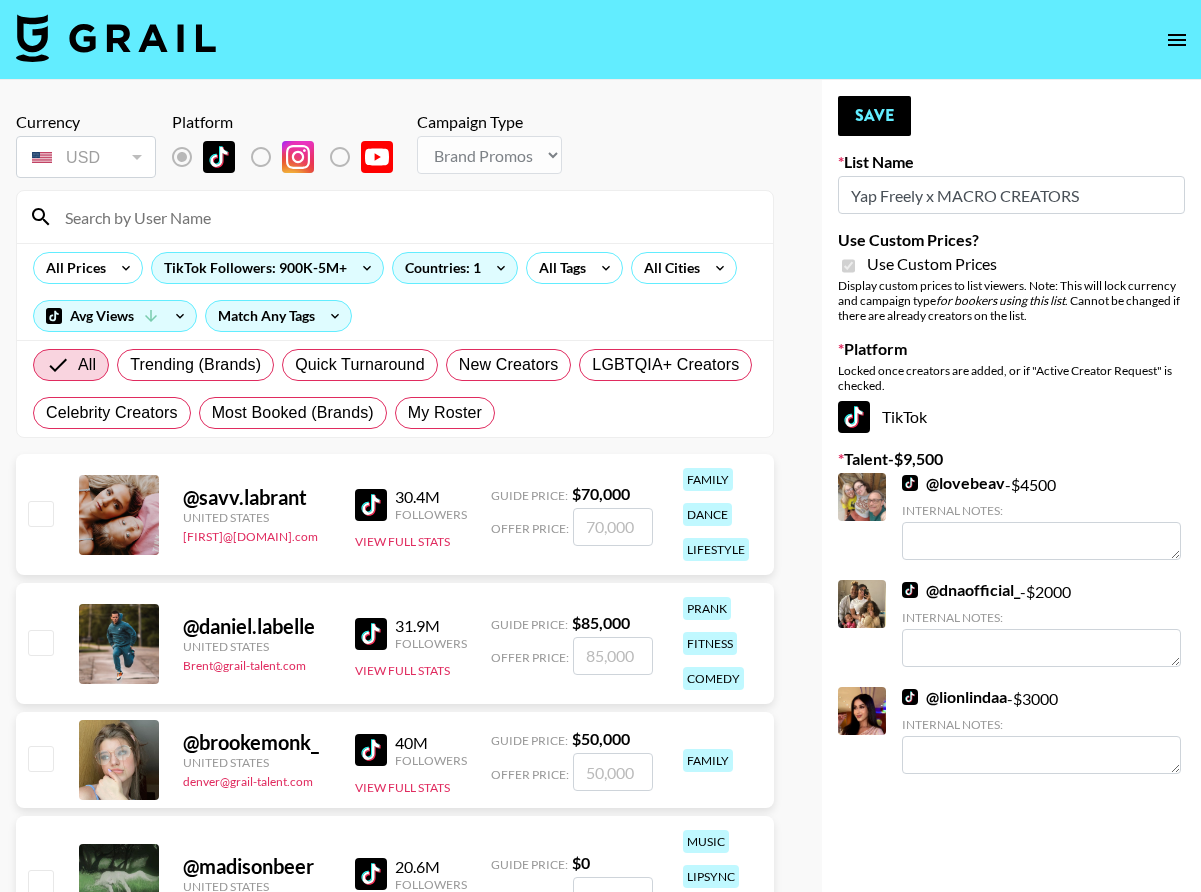 scroll, scrollTop: 0, scrollLeft: 0, axis: both 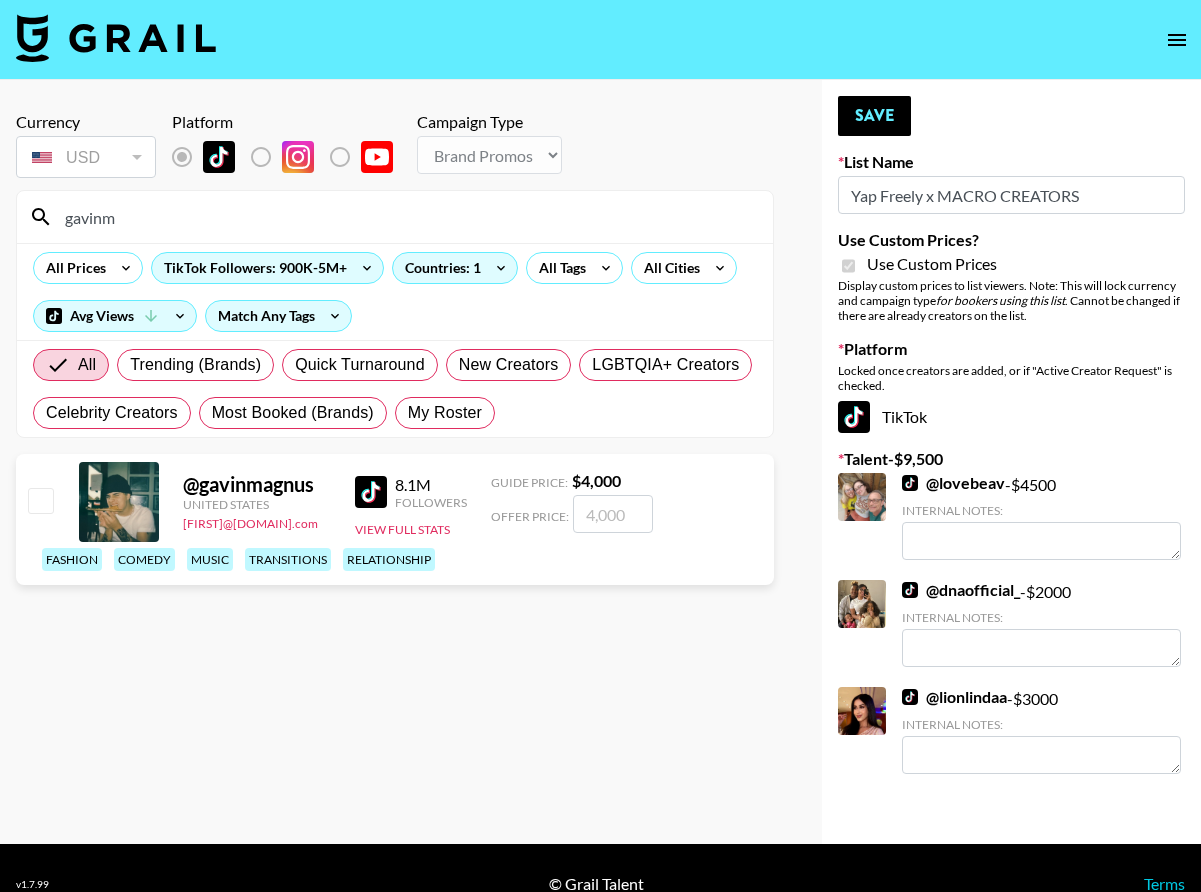 type on "gavinm" 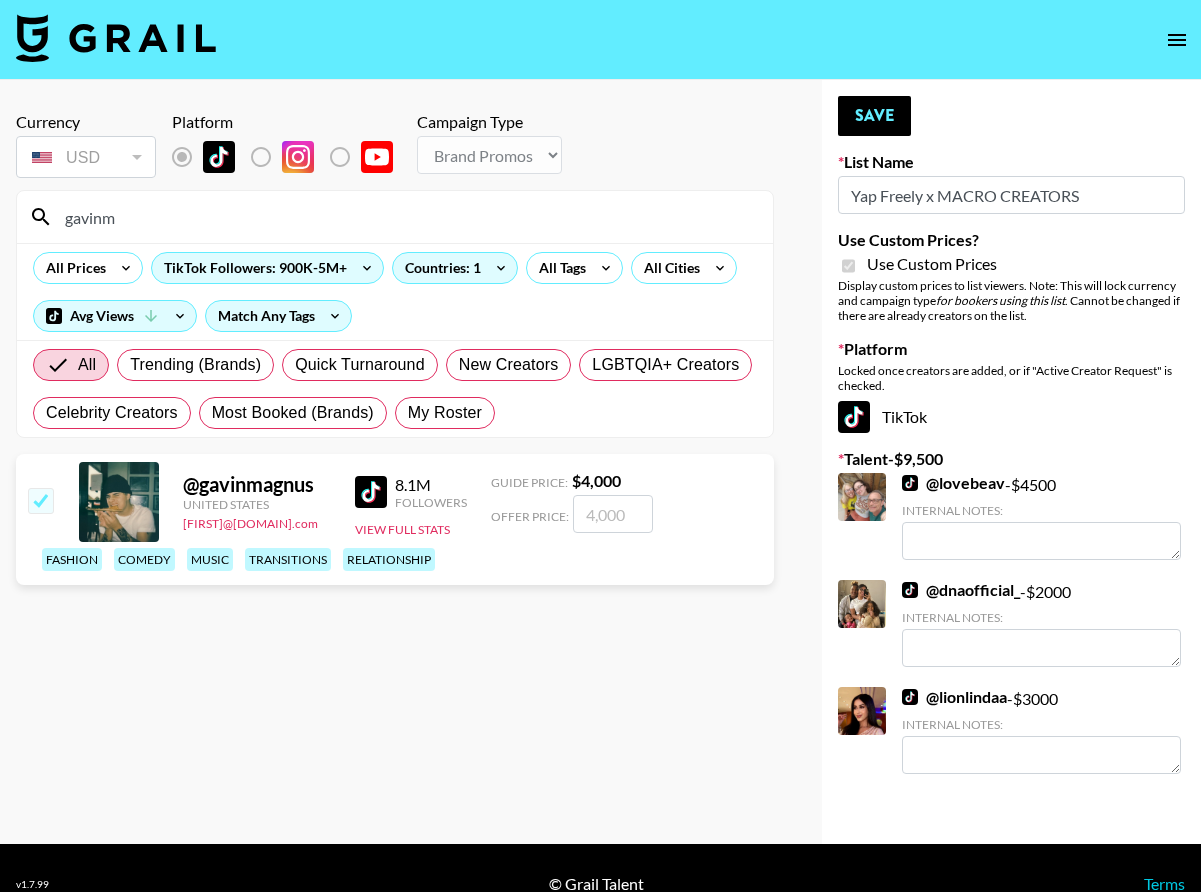 checkbox on "true" 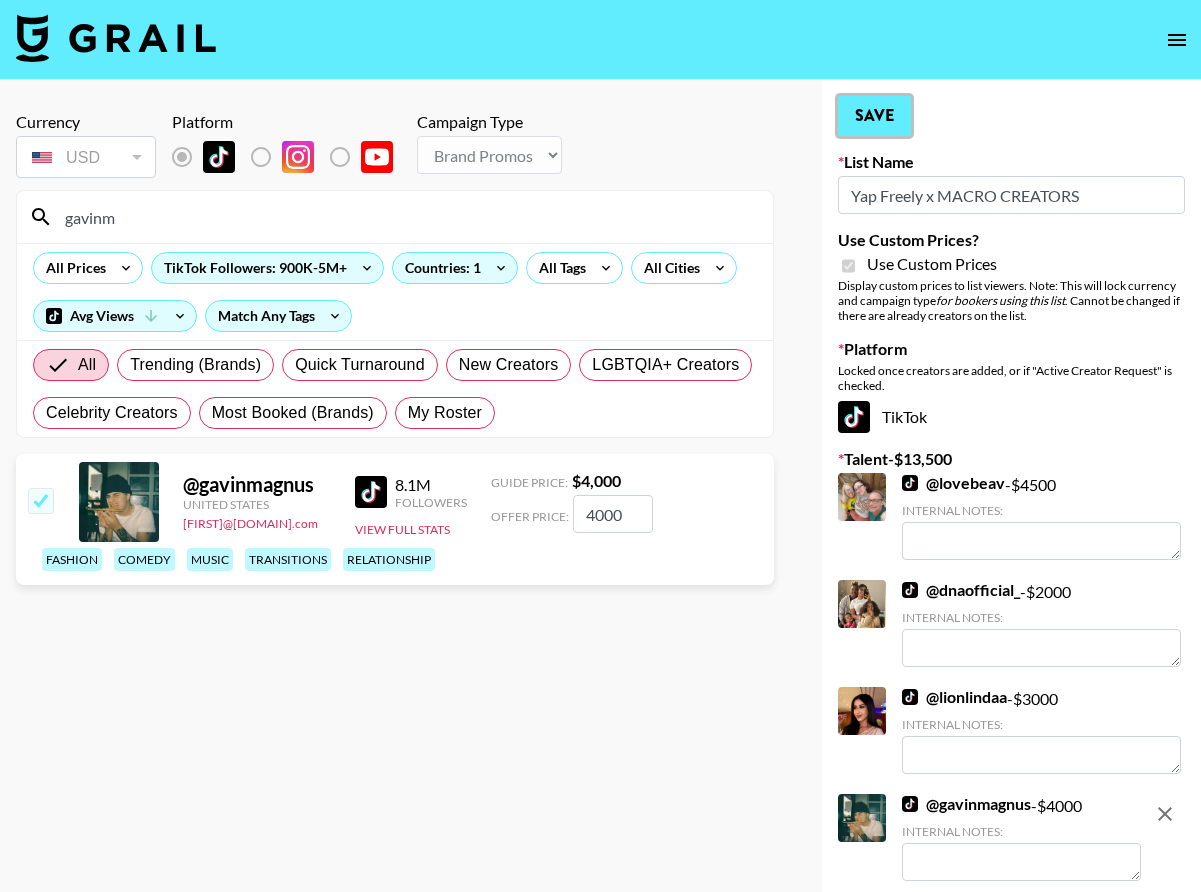 click on "Save" at bounding box center [874, 116] 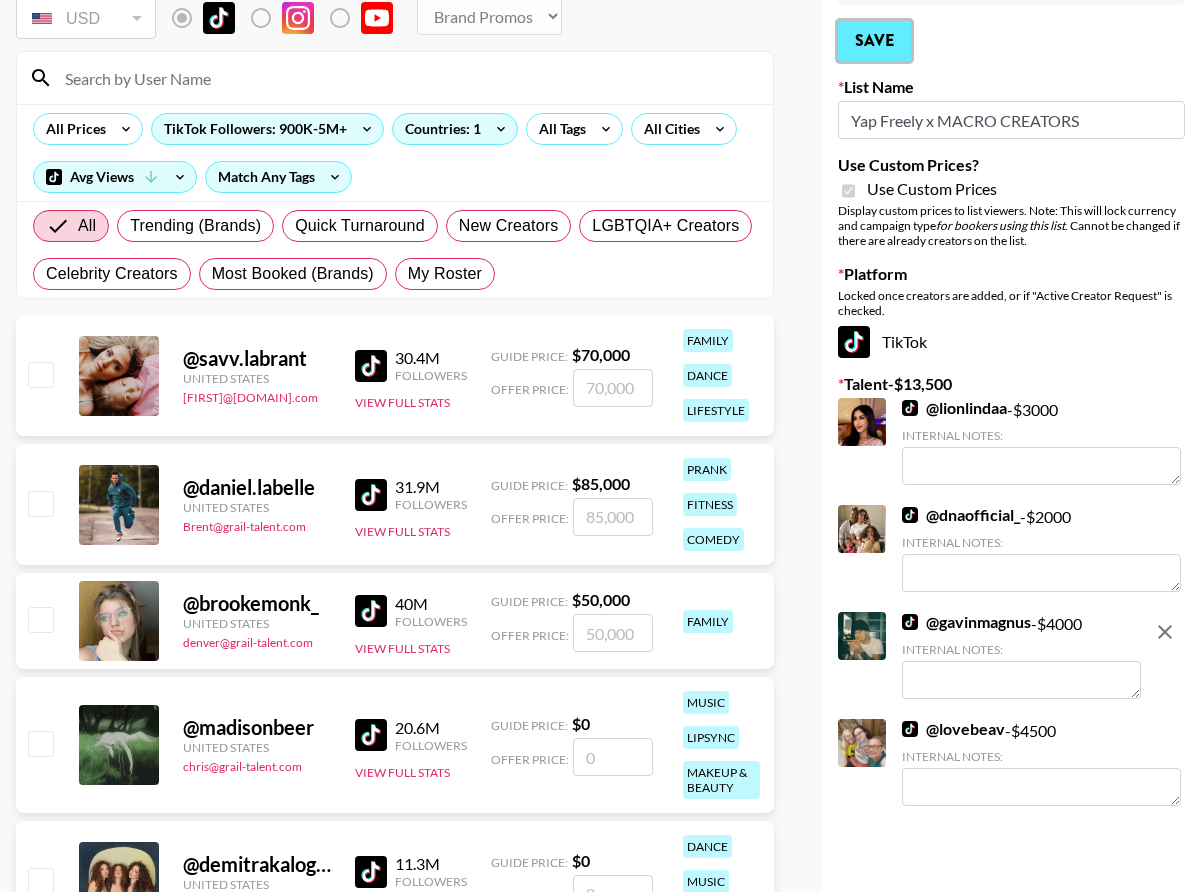 scroll, scrollTop: 0, scrollLeft: 0, axis: both 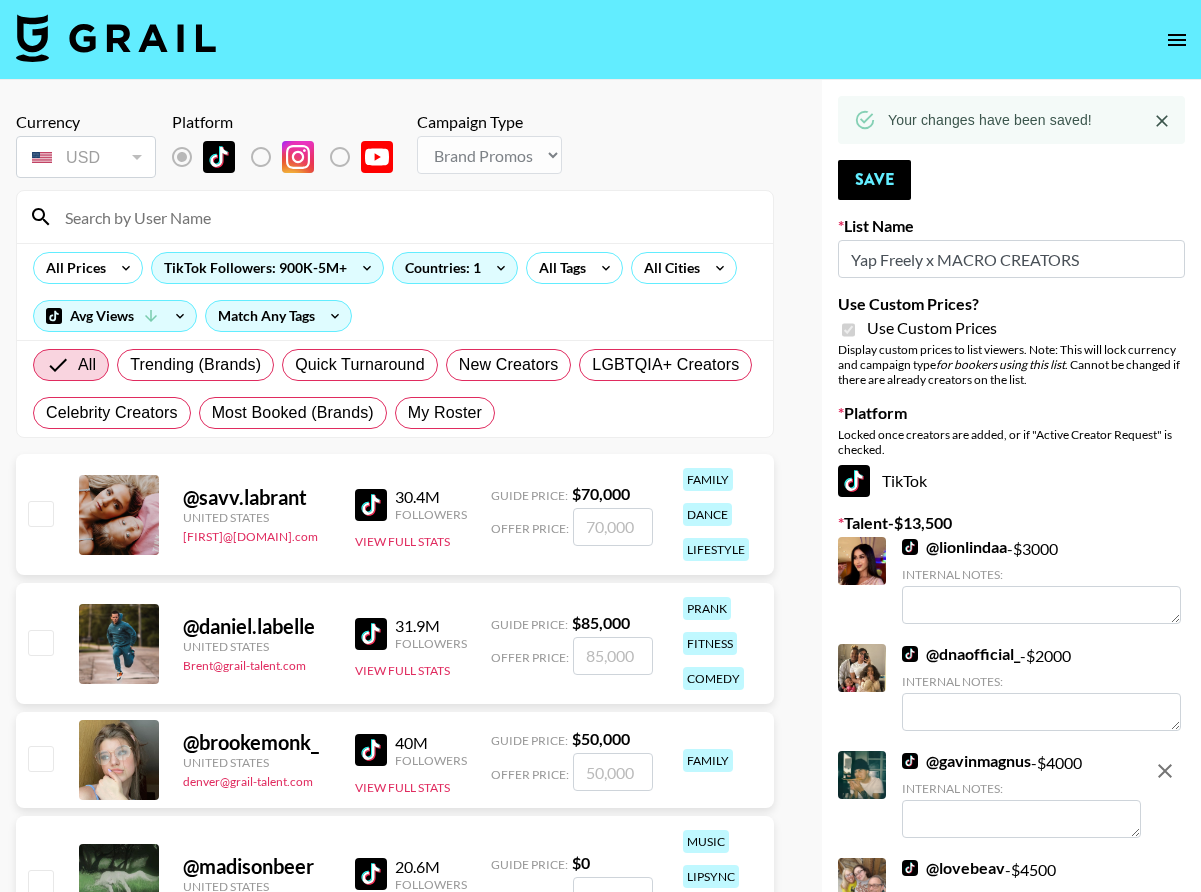 click at bounding box center (407, 217) 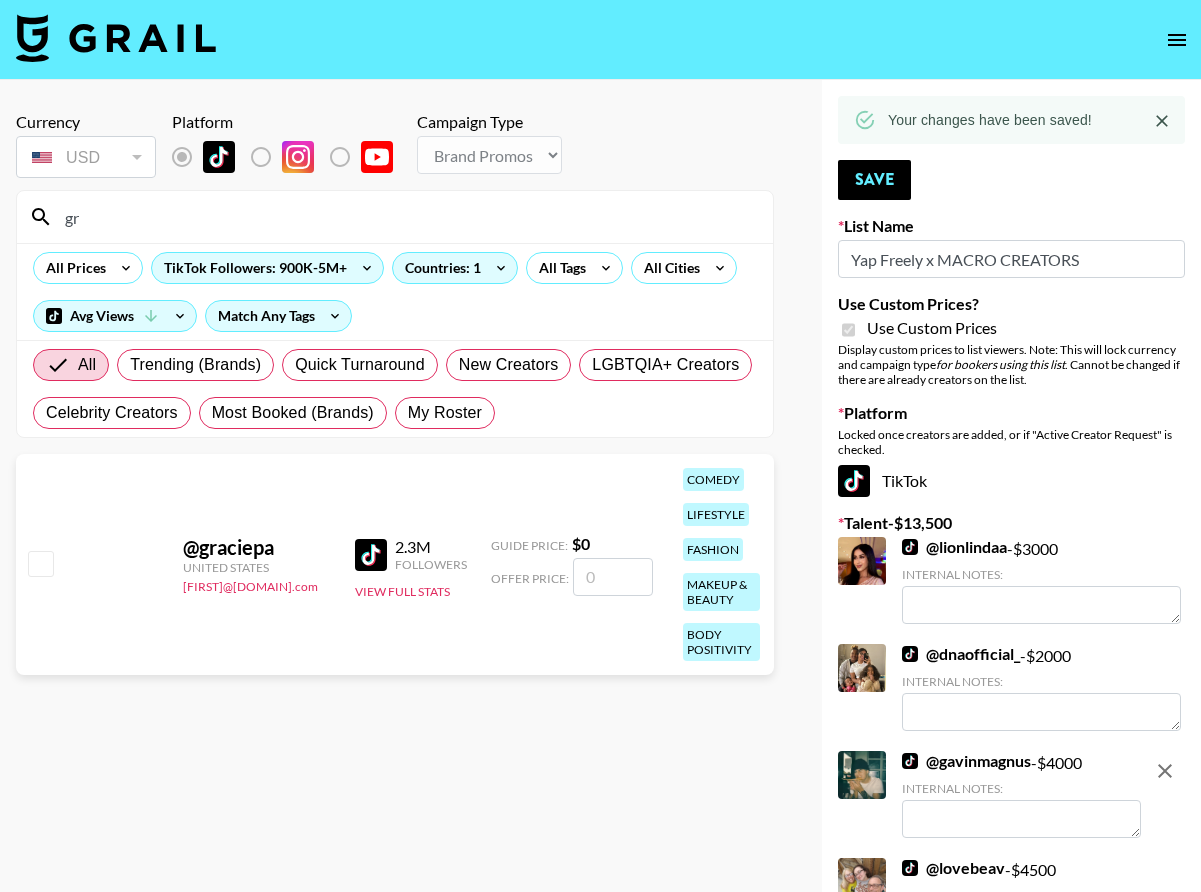 type on "g" 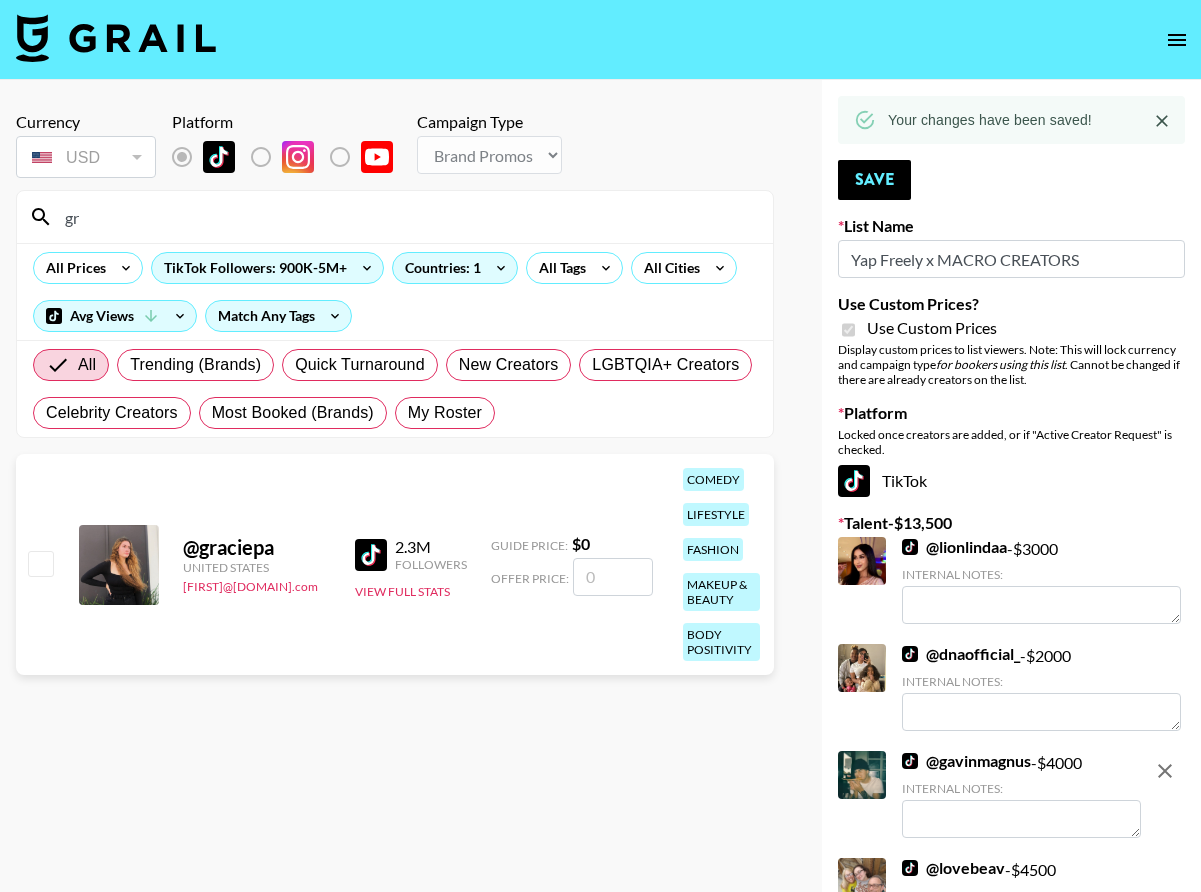 type on "g" 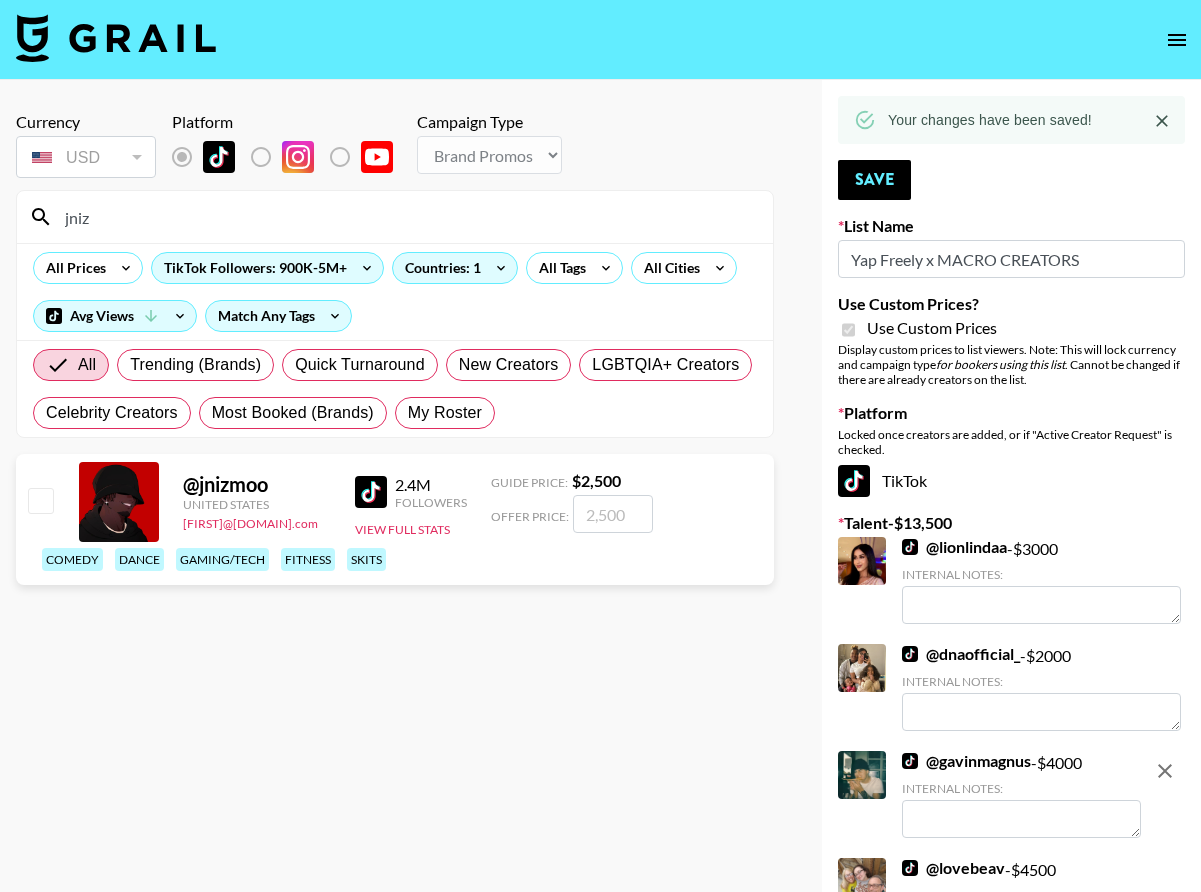 type on "jniz" 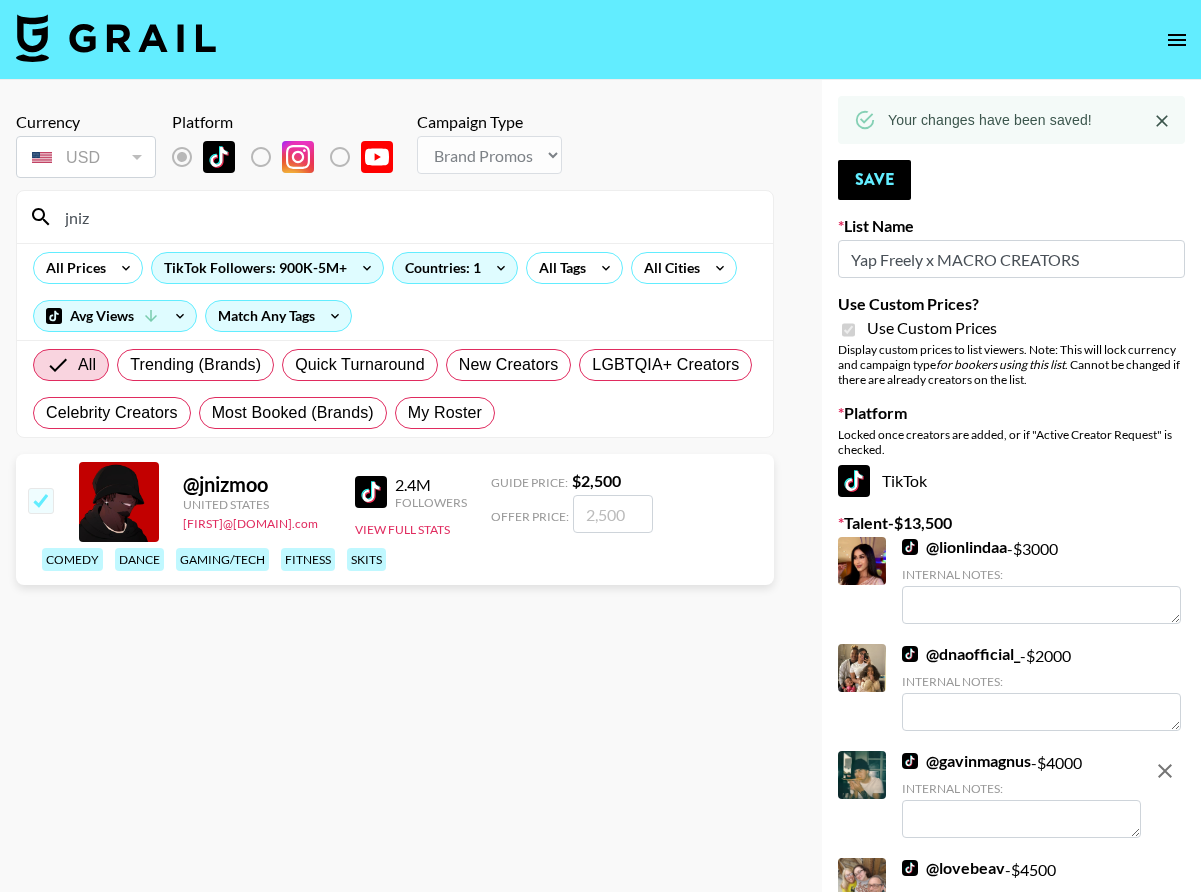 checkbox on "true" 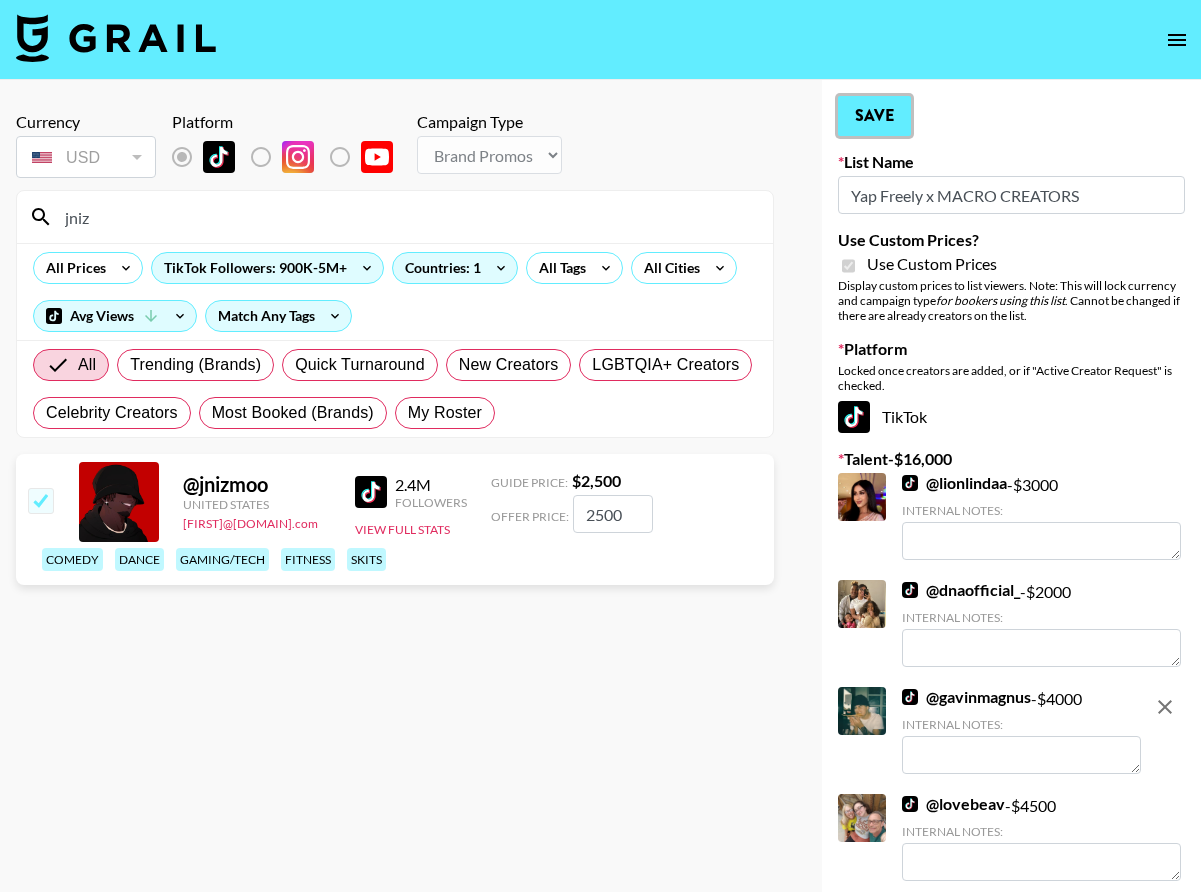 click on "Save" at bounding box center (874, 116) 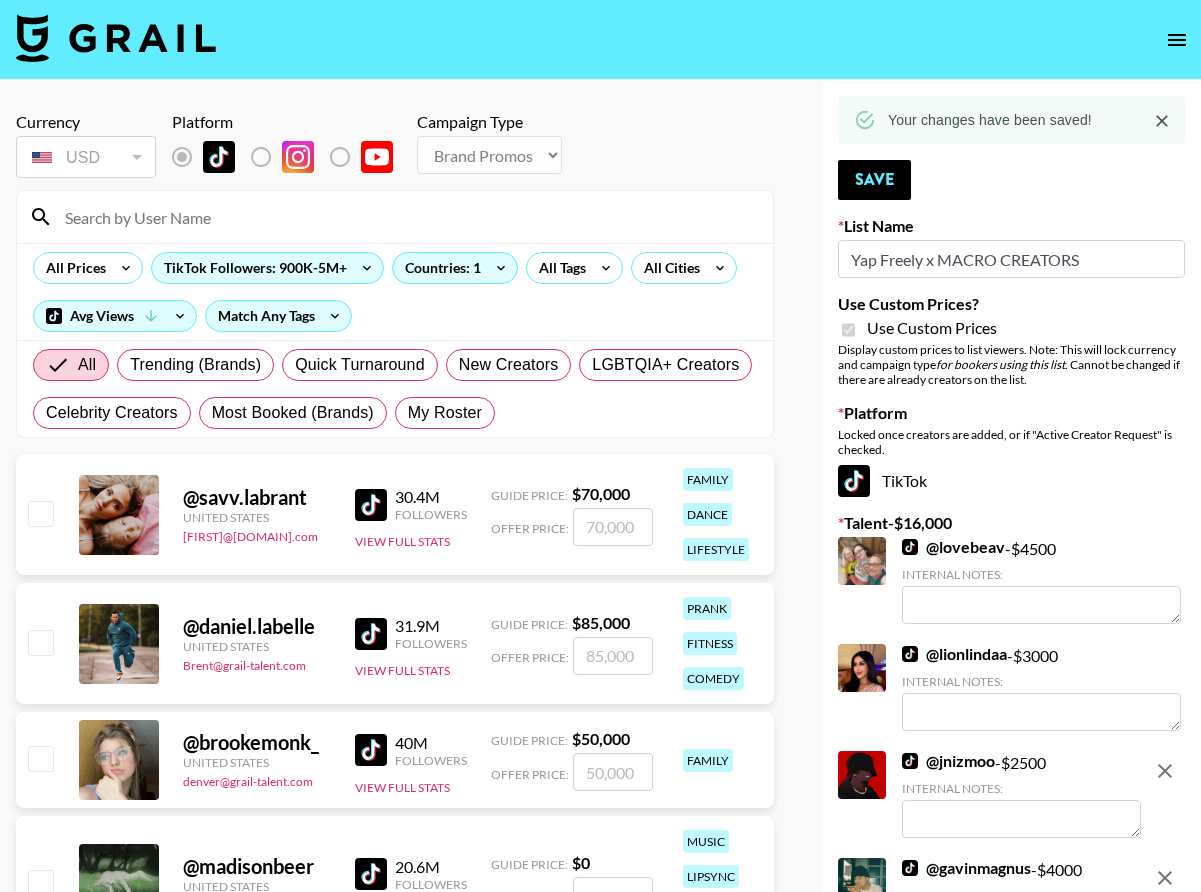 click at bounding box center (407, 217) 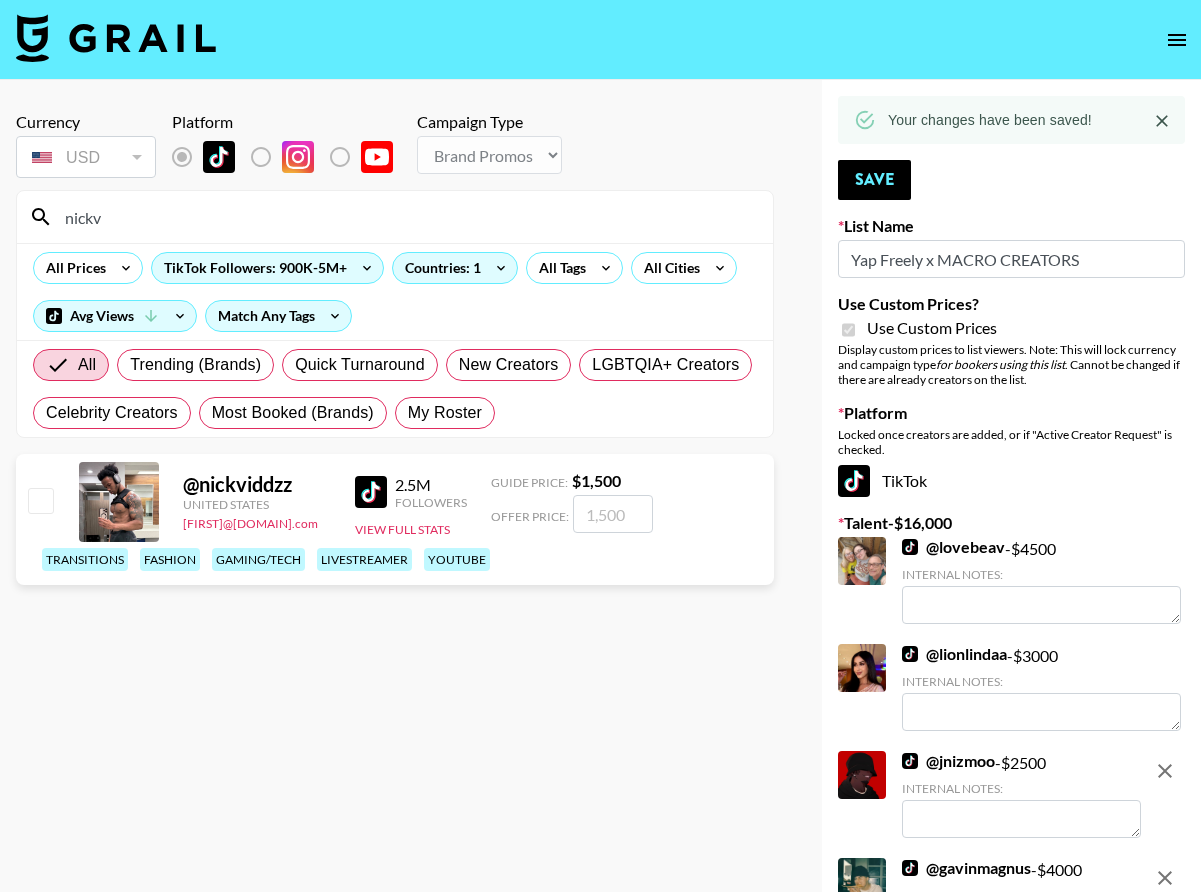 type on "nickv" 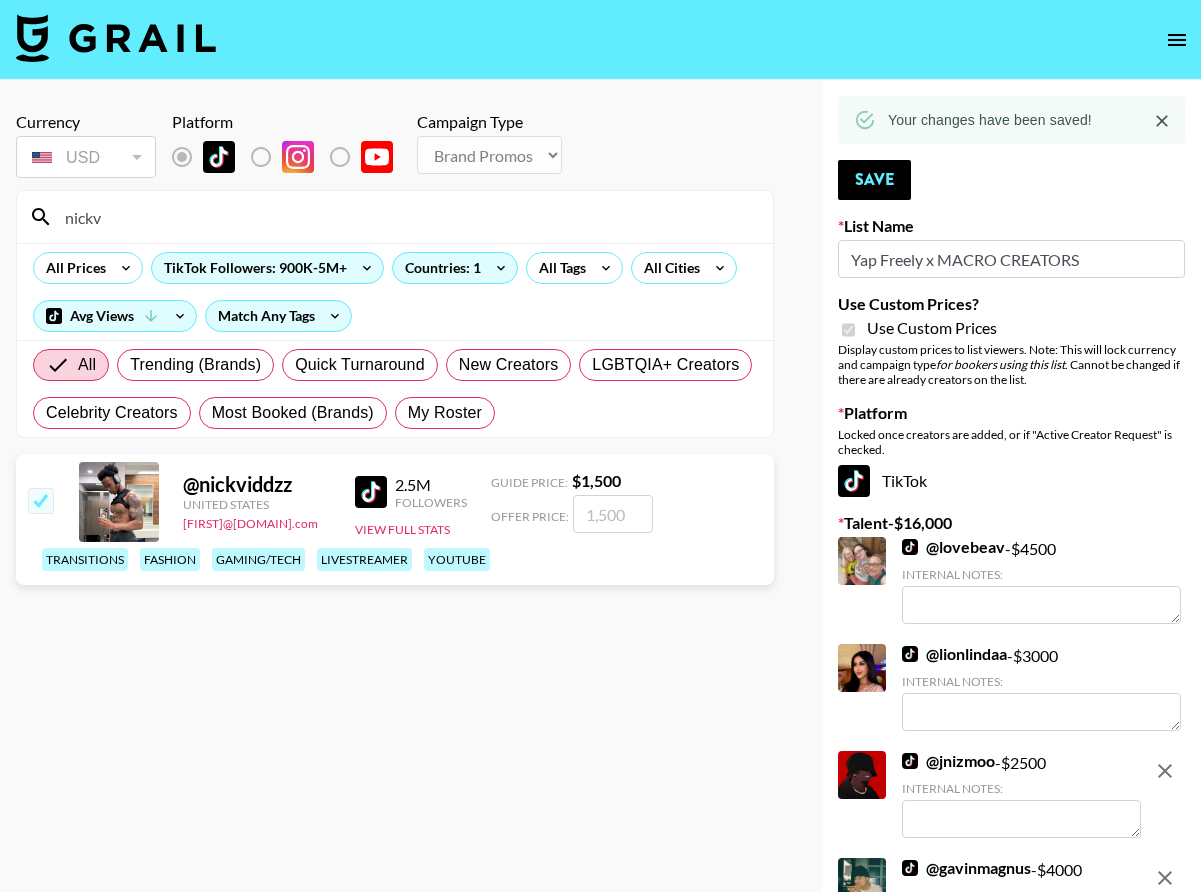 checkbox on "true" 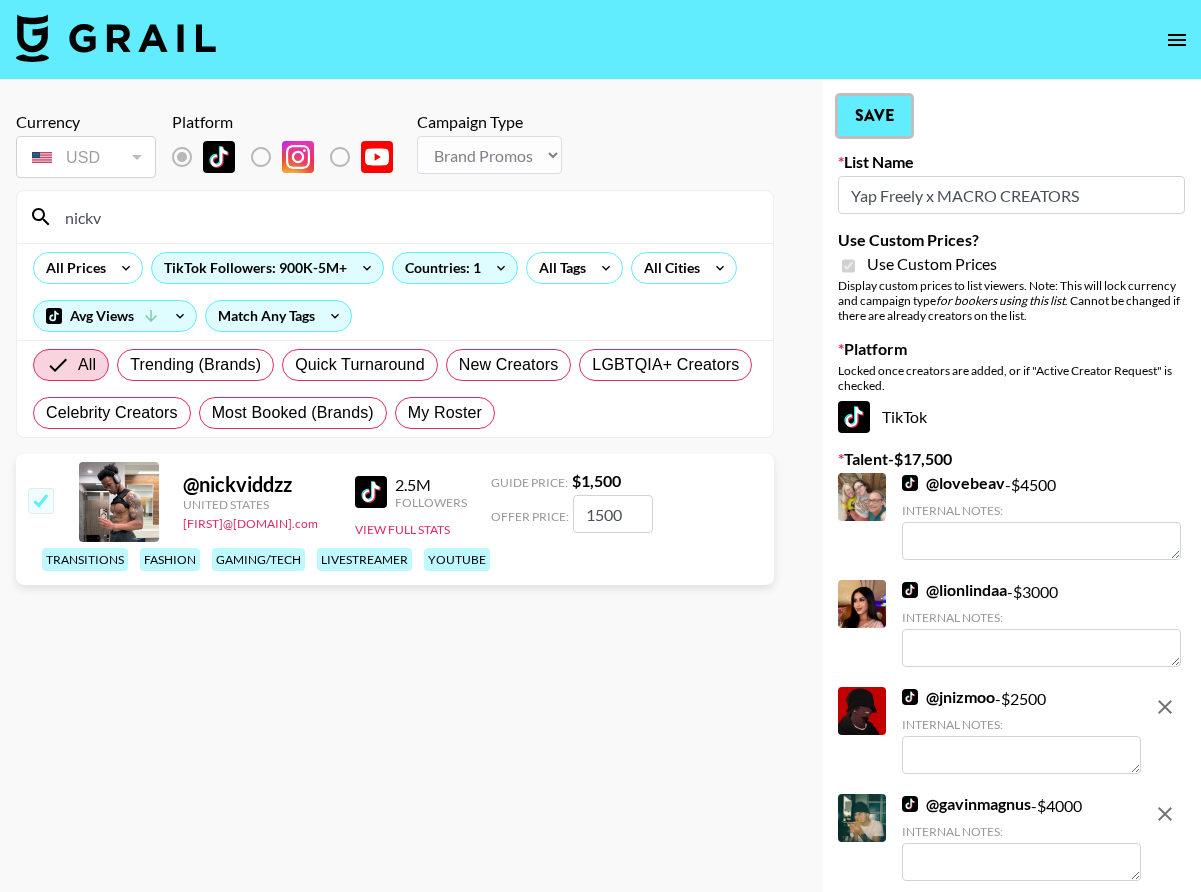 click on "Save" at bounding box center [874, 116] 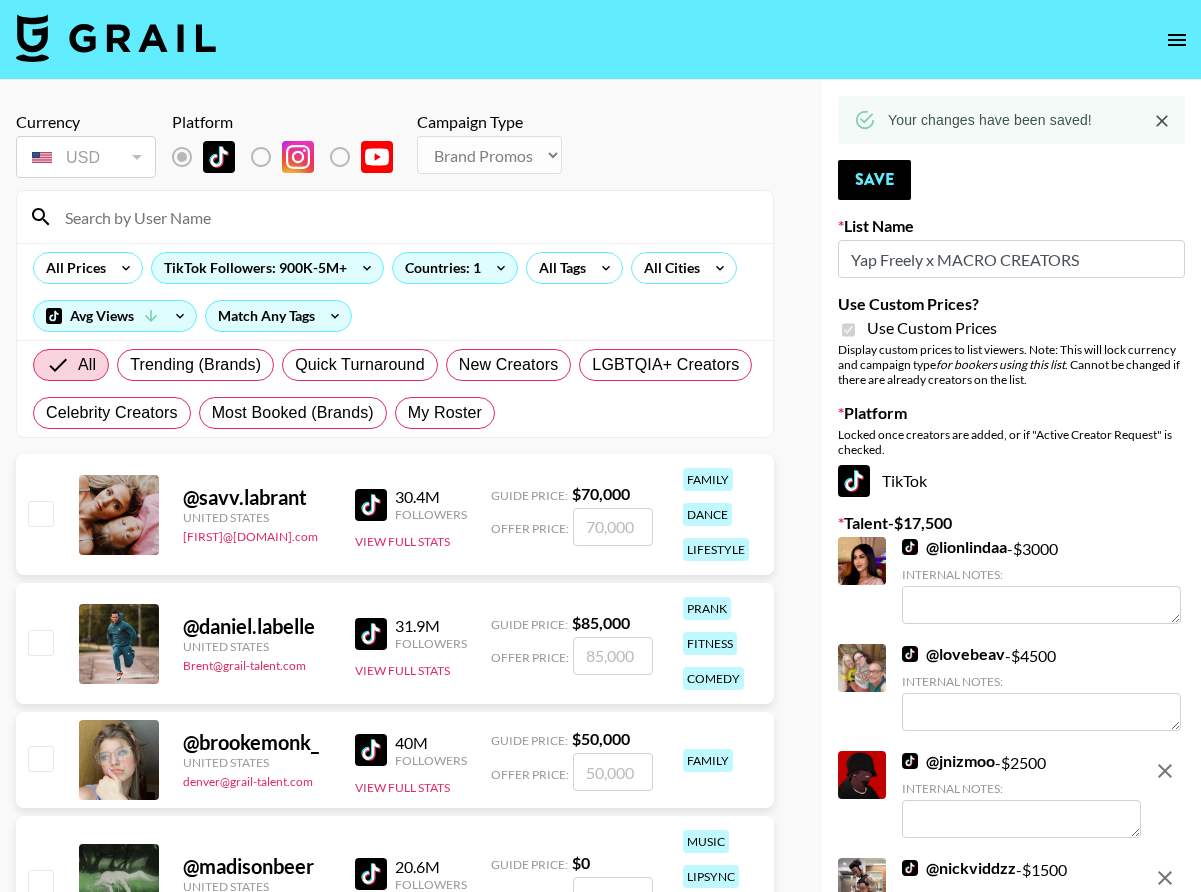 click at bounding box center [407, 217] 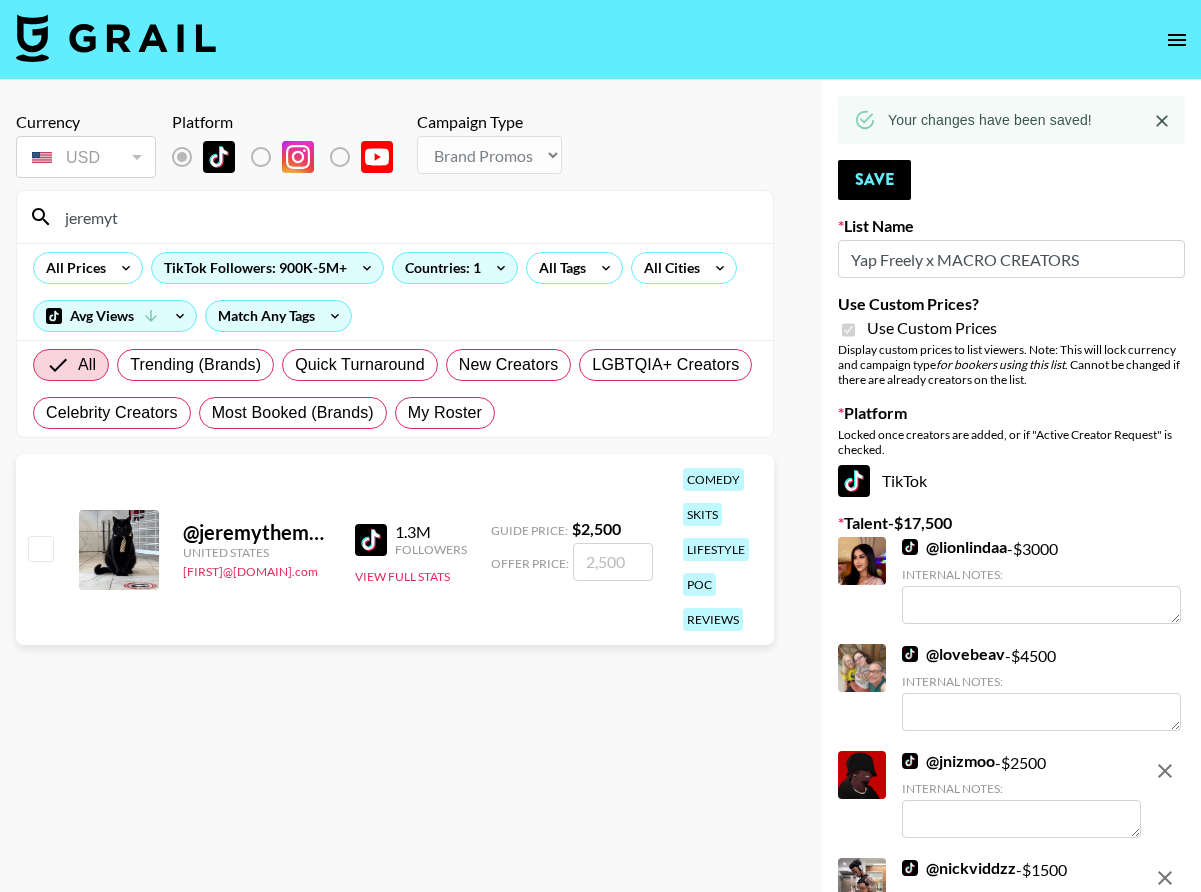 type on "jeremyt" 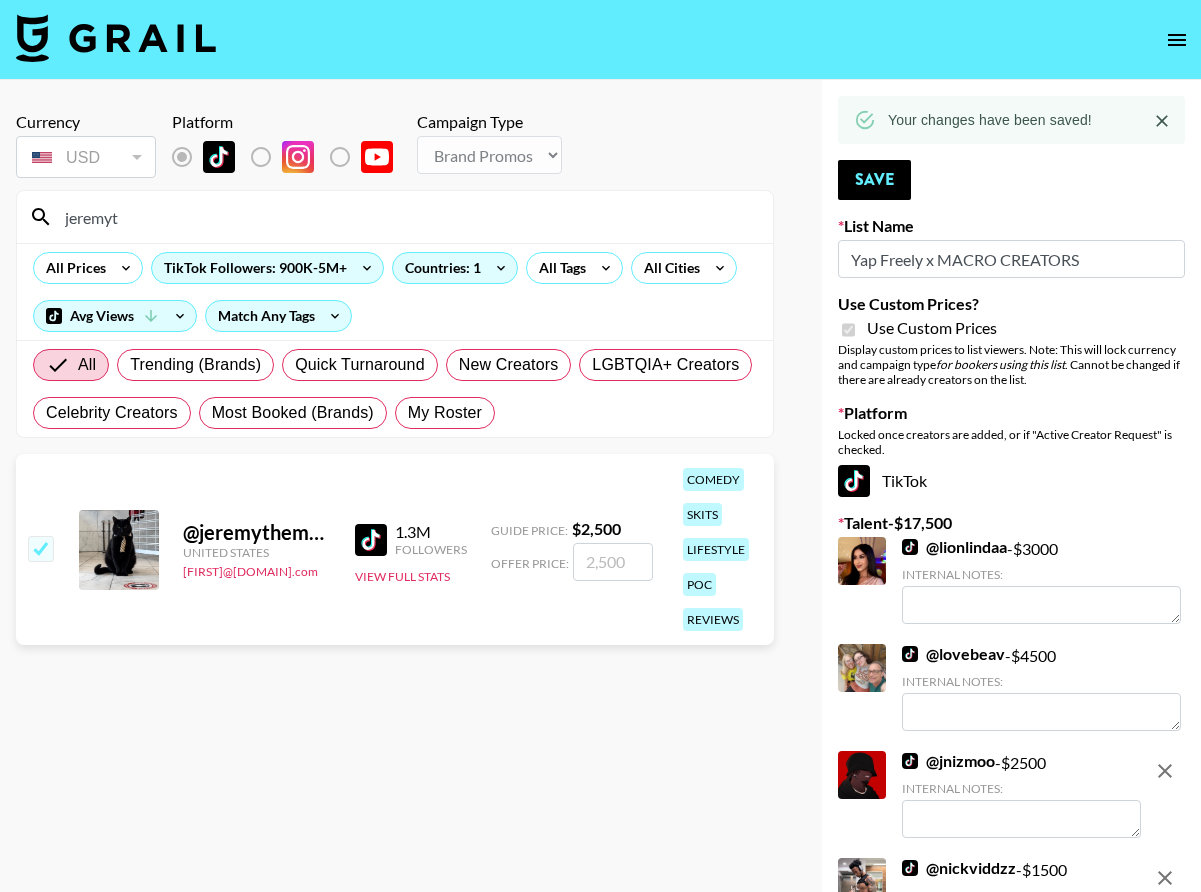 checkbox on "true" 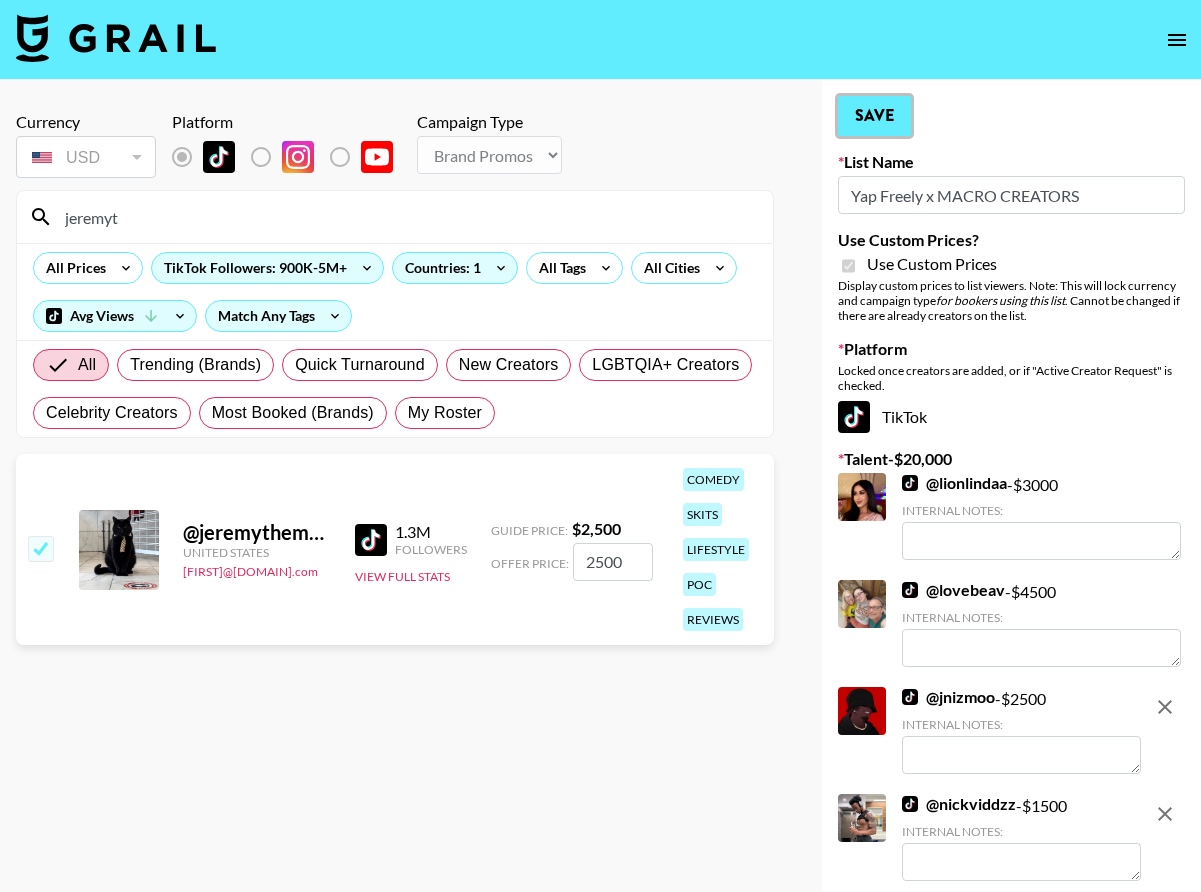 click on "Save" at bounding box center (874, 116) 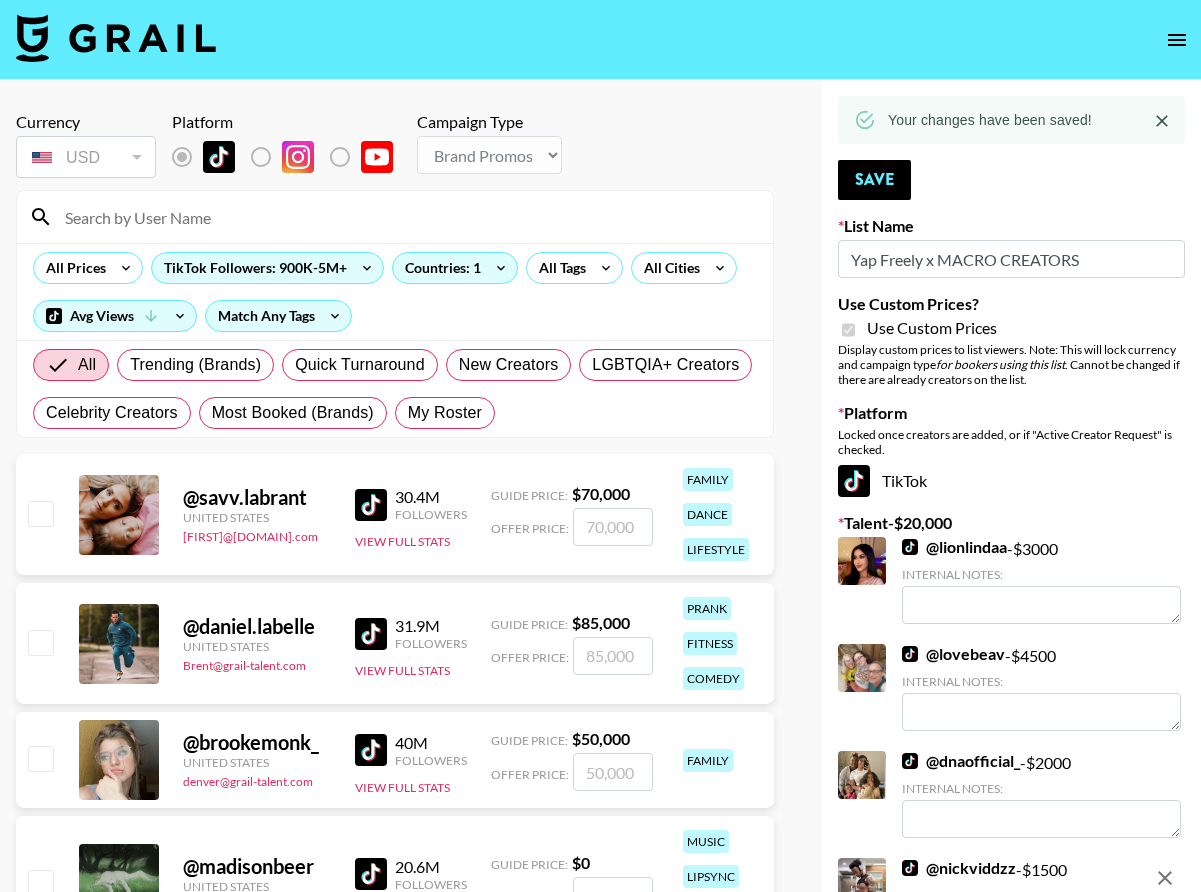 click at bounding box center (407, 217) 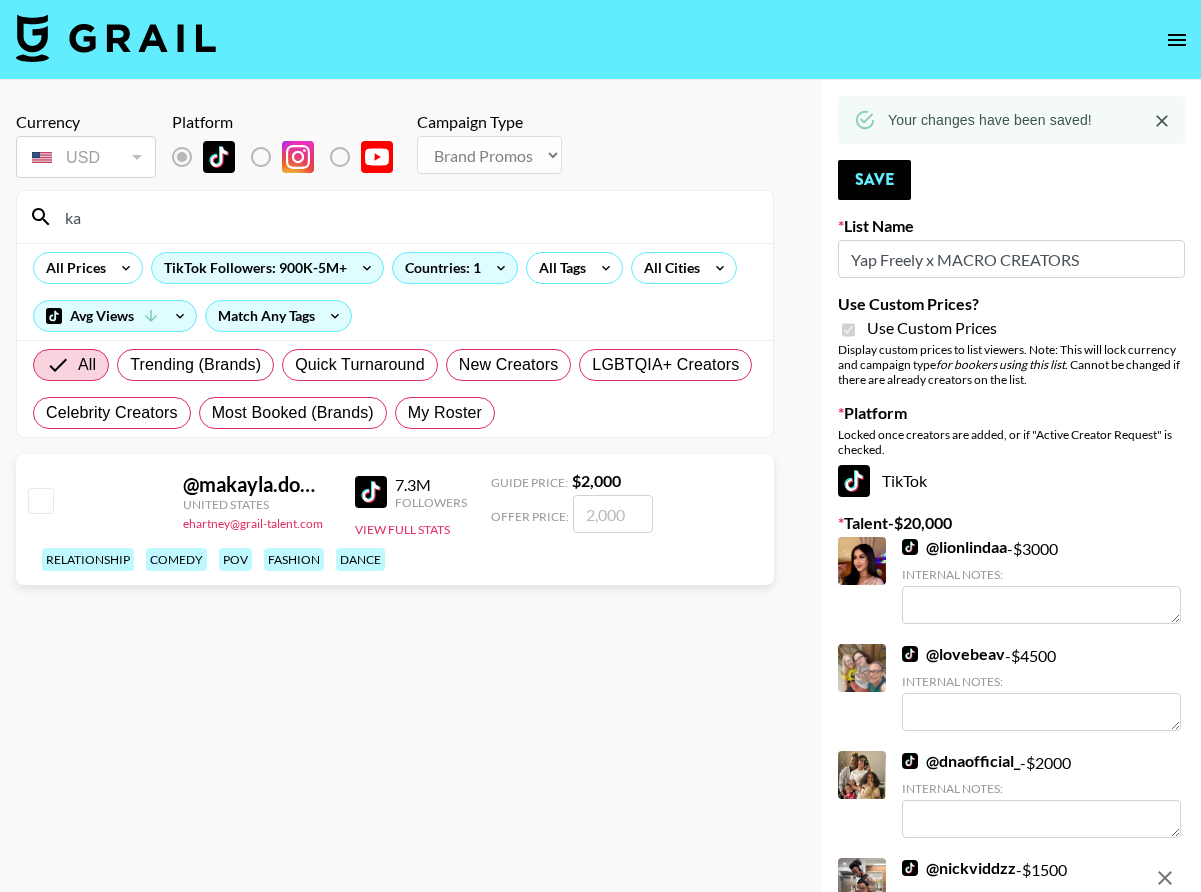 type on "k" 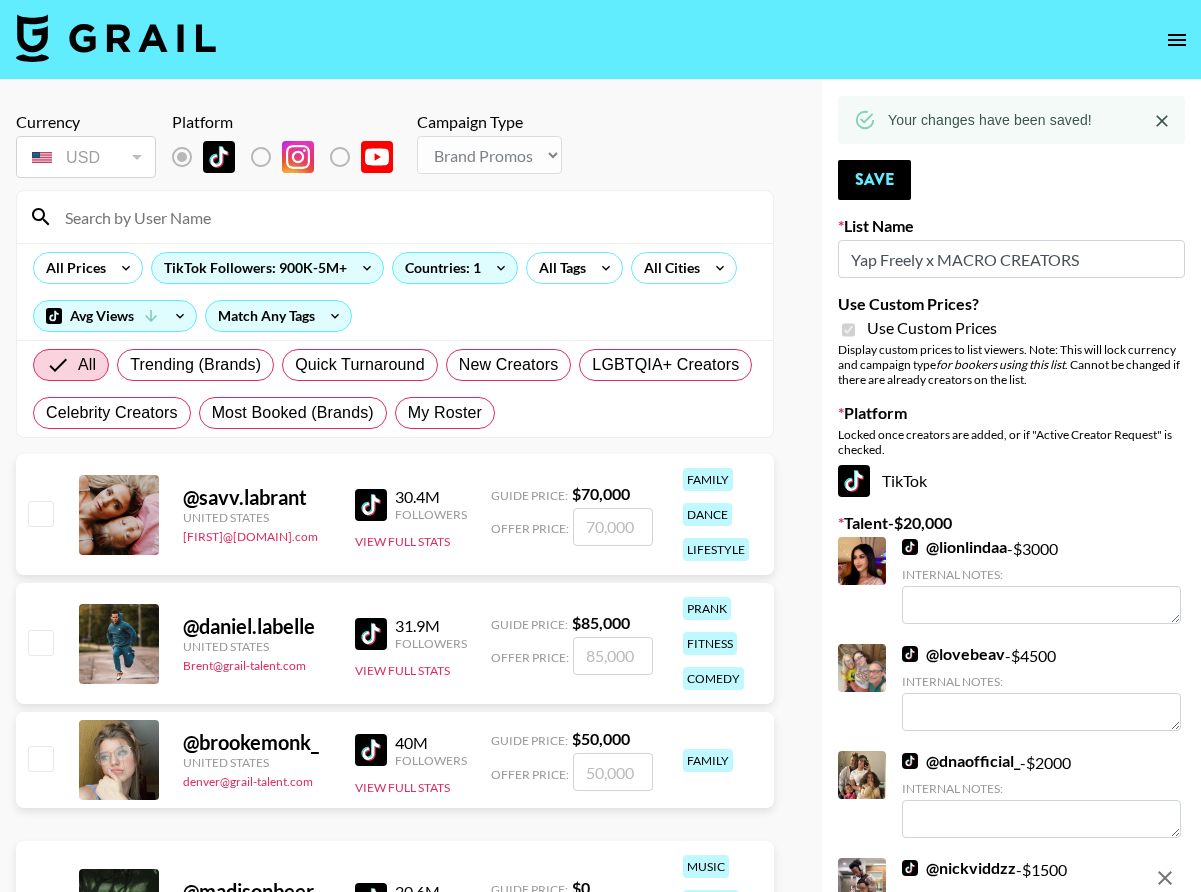 type on "b" 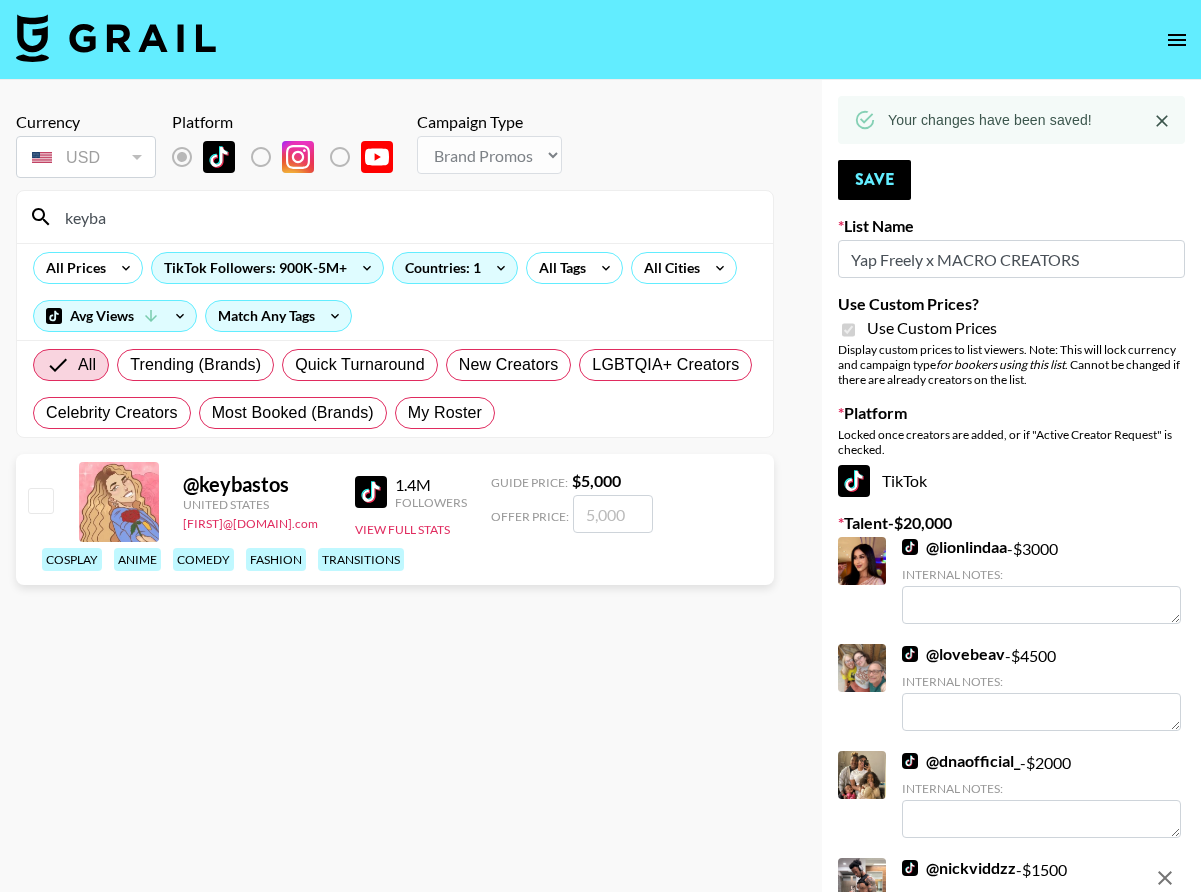 type on "keyba" 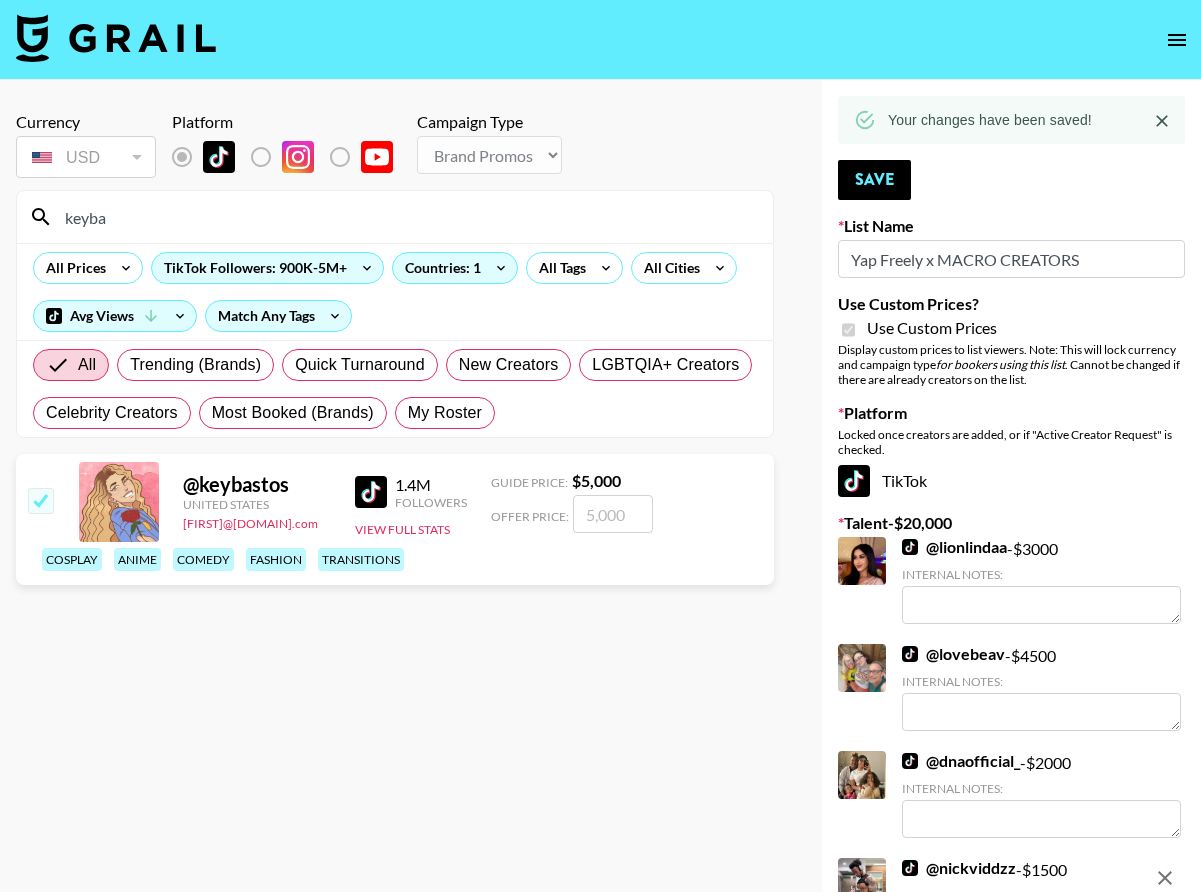 checkbox on "true" 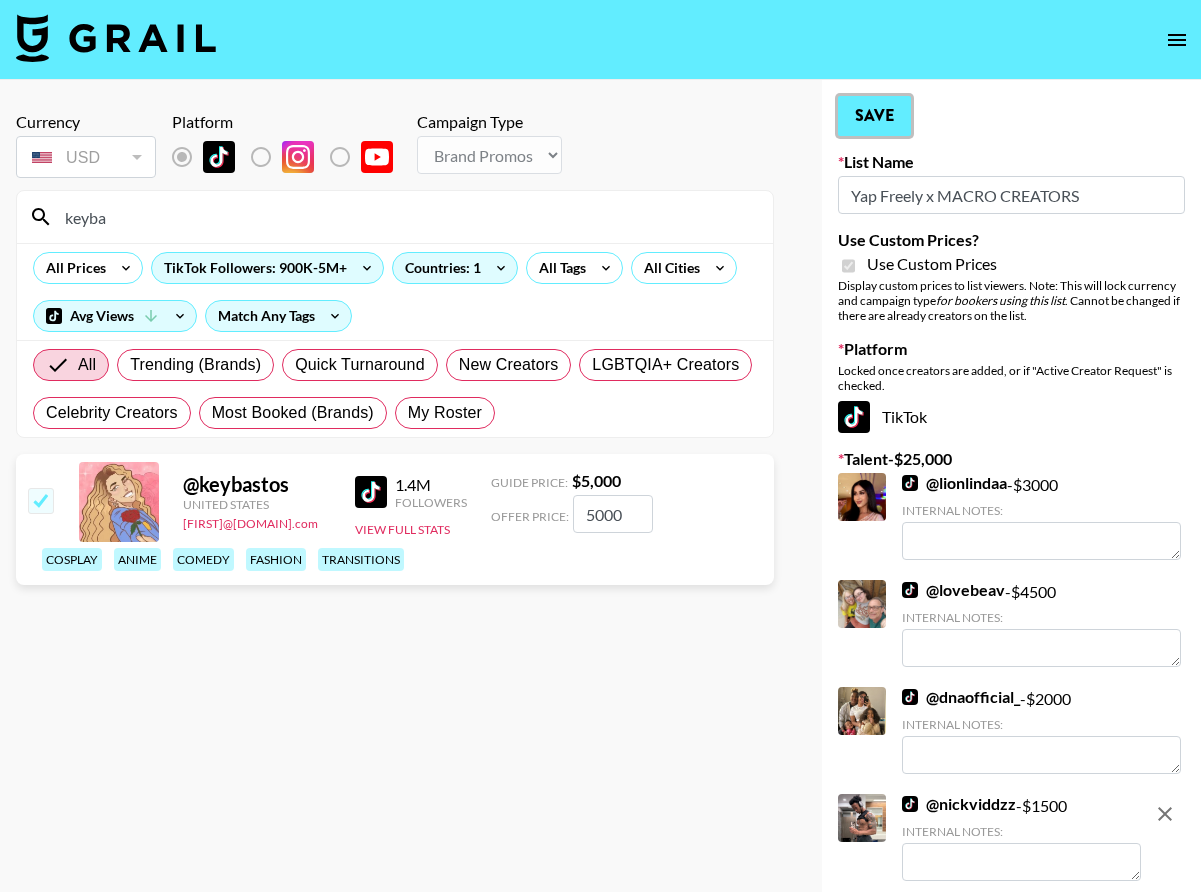 click on "Save" at bounding box center (874, 116) 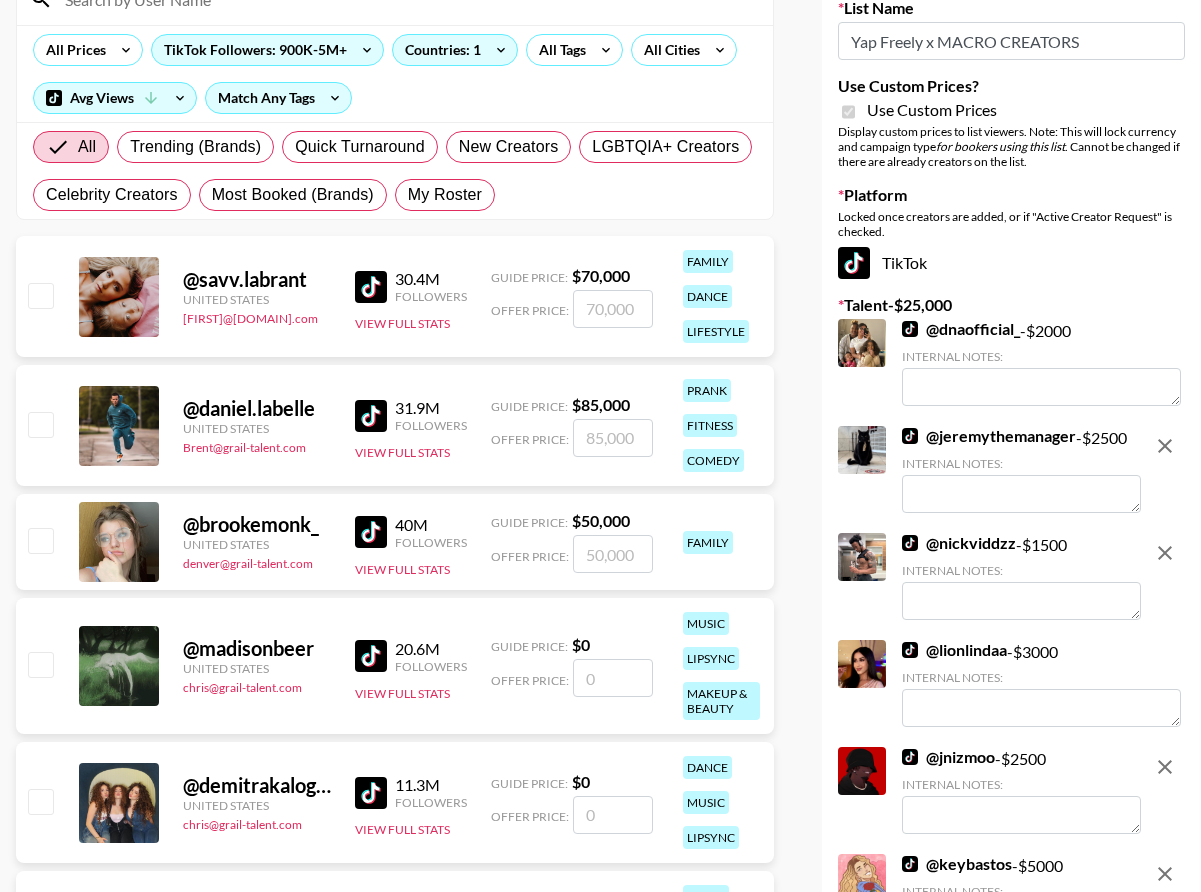 scroll, scrollTop: 98, scrollLeft: 0, axis: vertical 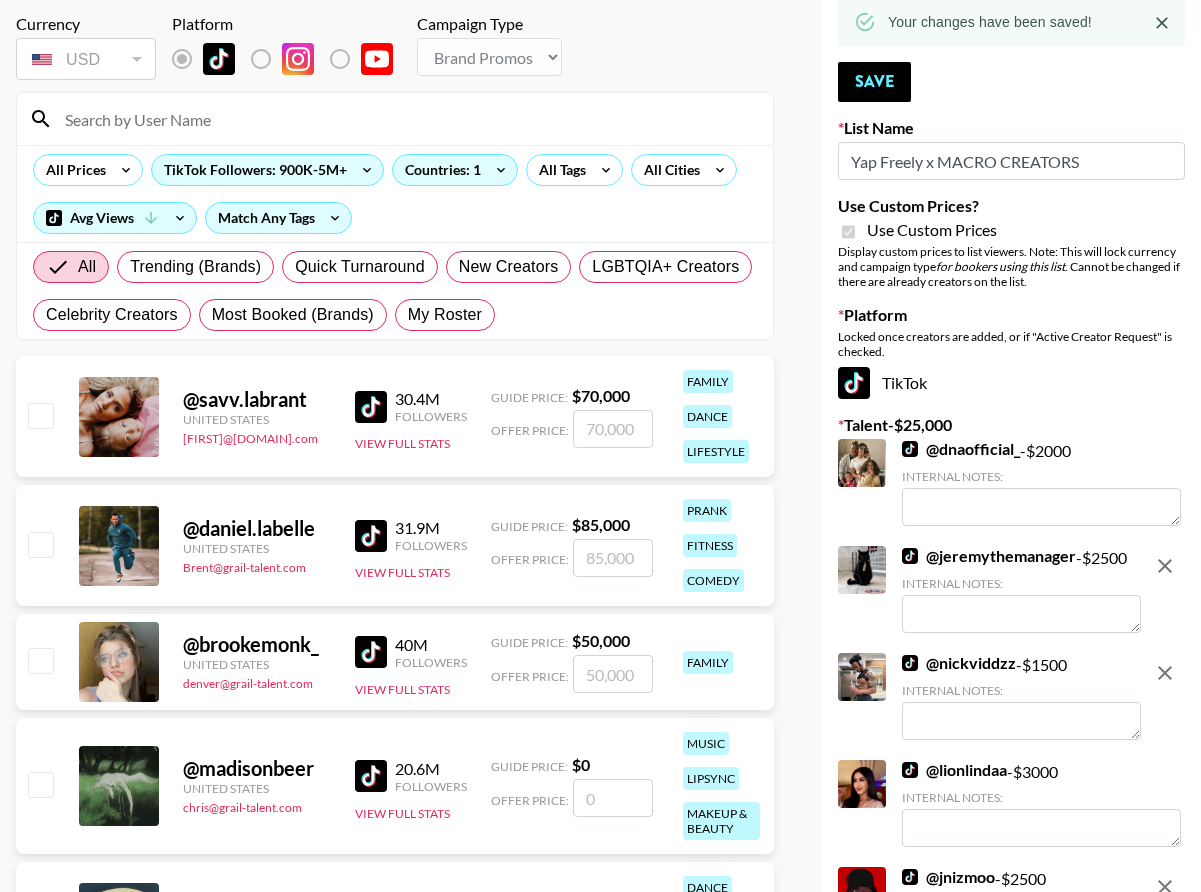 click at bounding box center [407, 119] 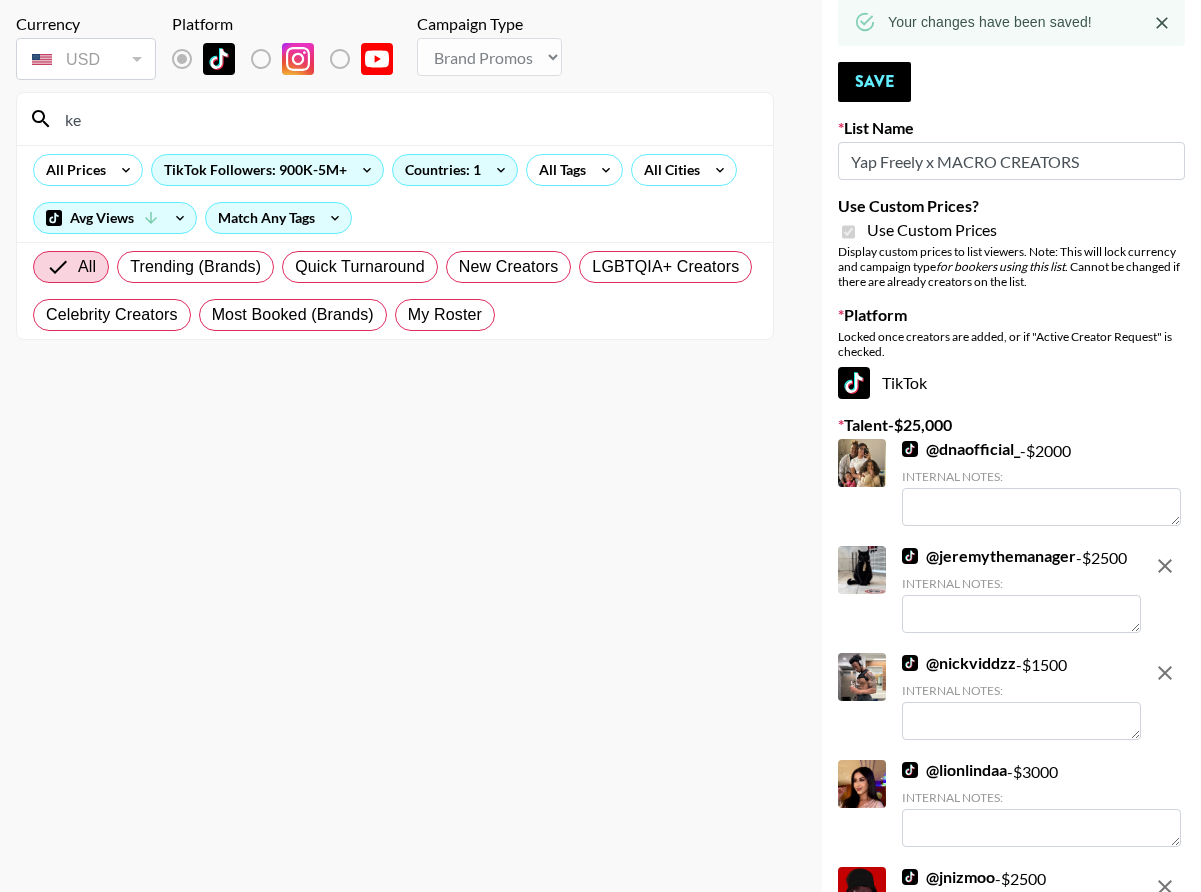 type on "k" 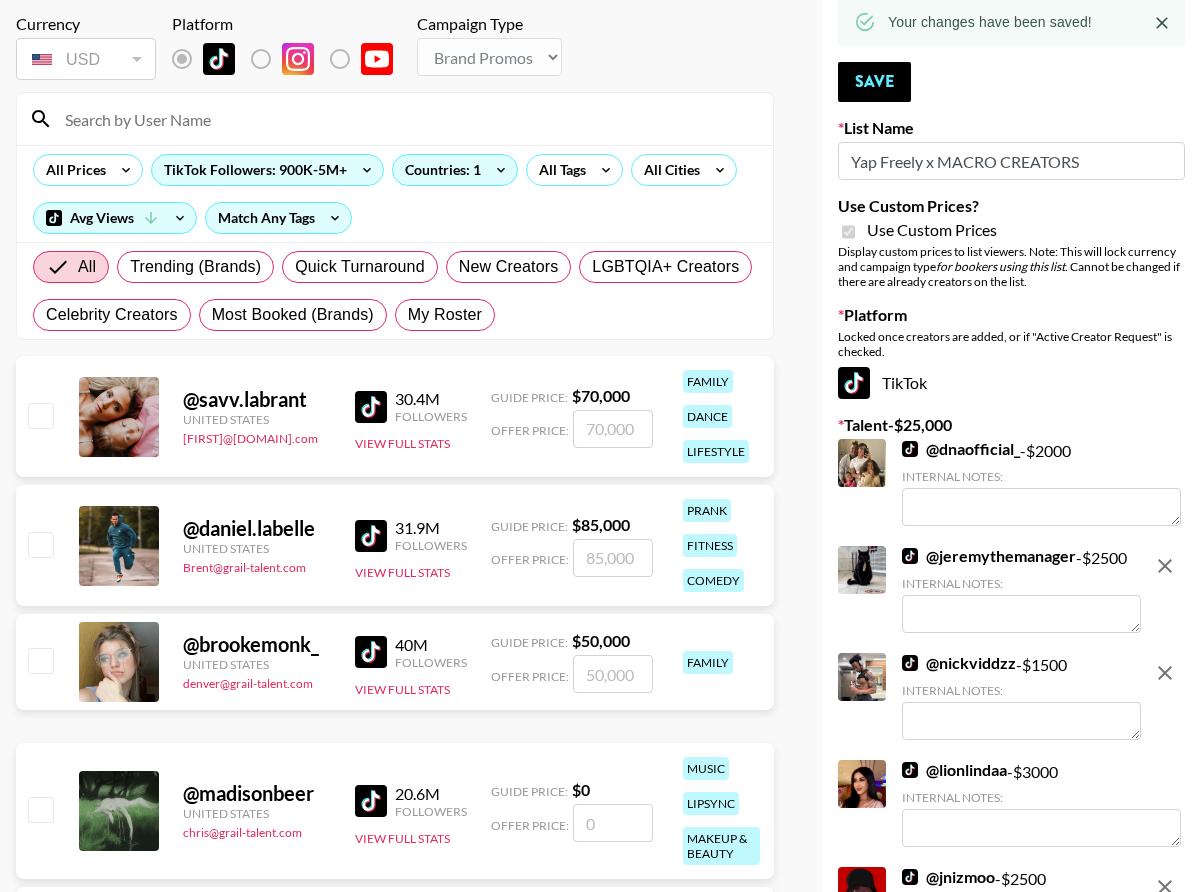 scroll, scrollTop: 108, scrollLeft: 0, axis: vertical 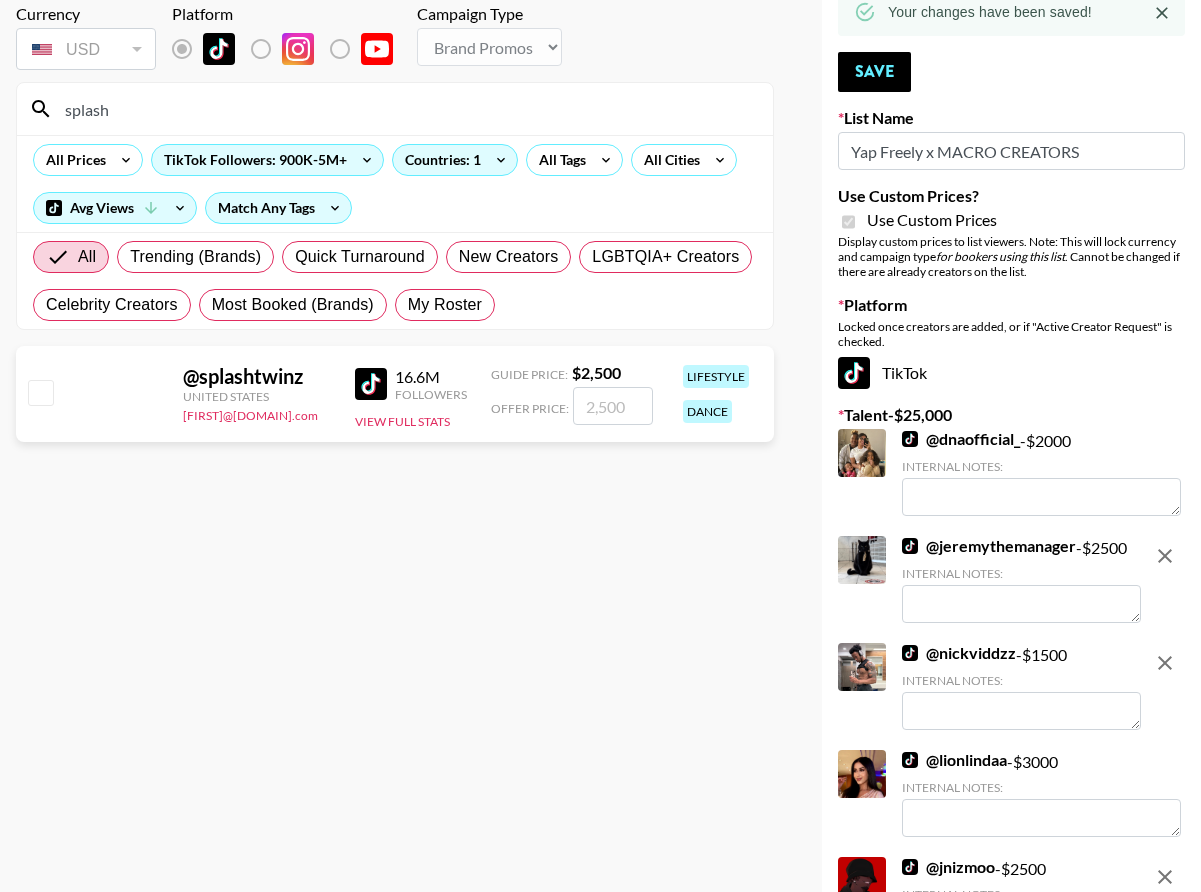 type on "splash" 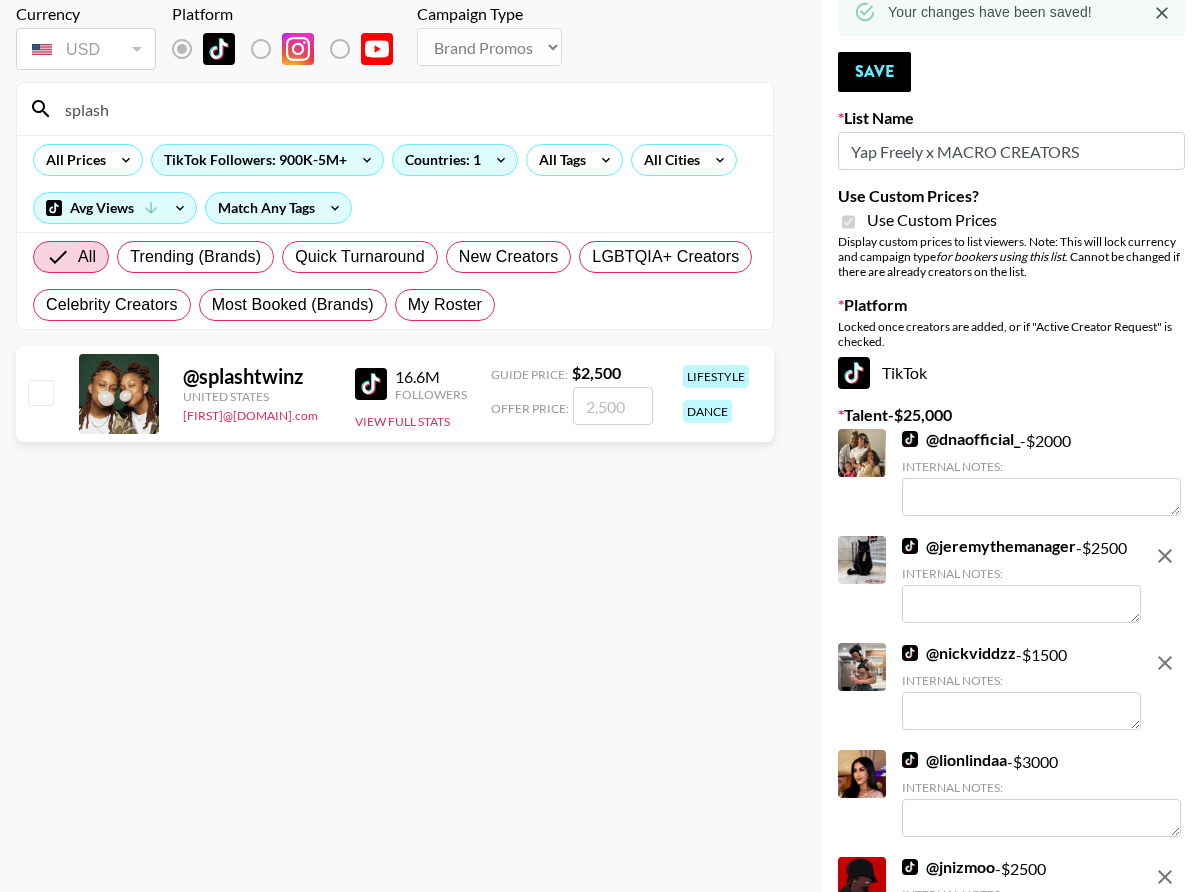 click at bounding box center (40, 392) 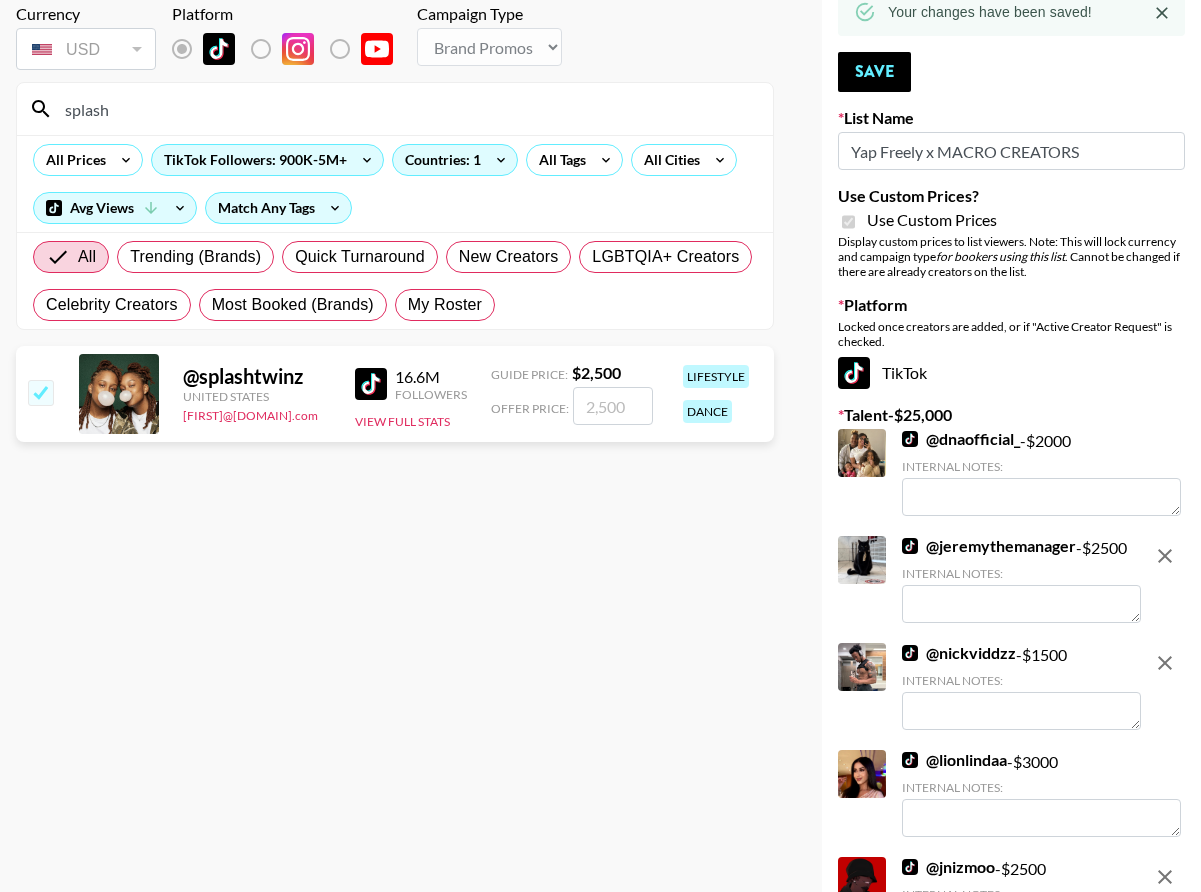 checkbox on "true" 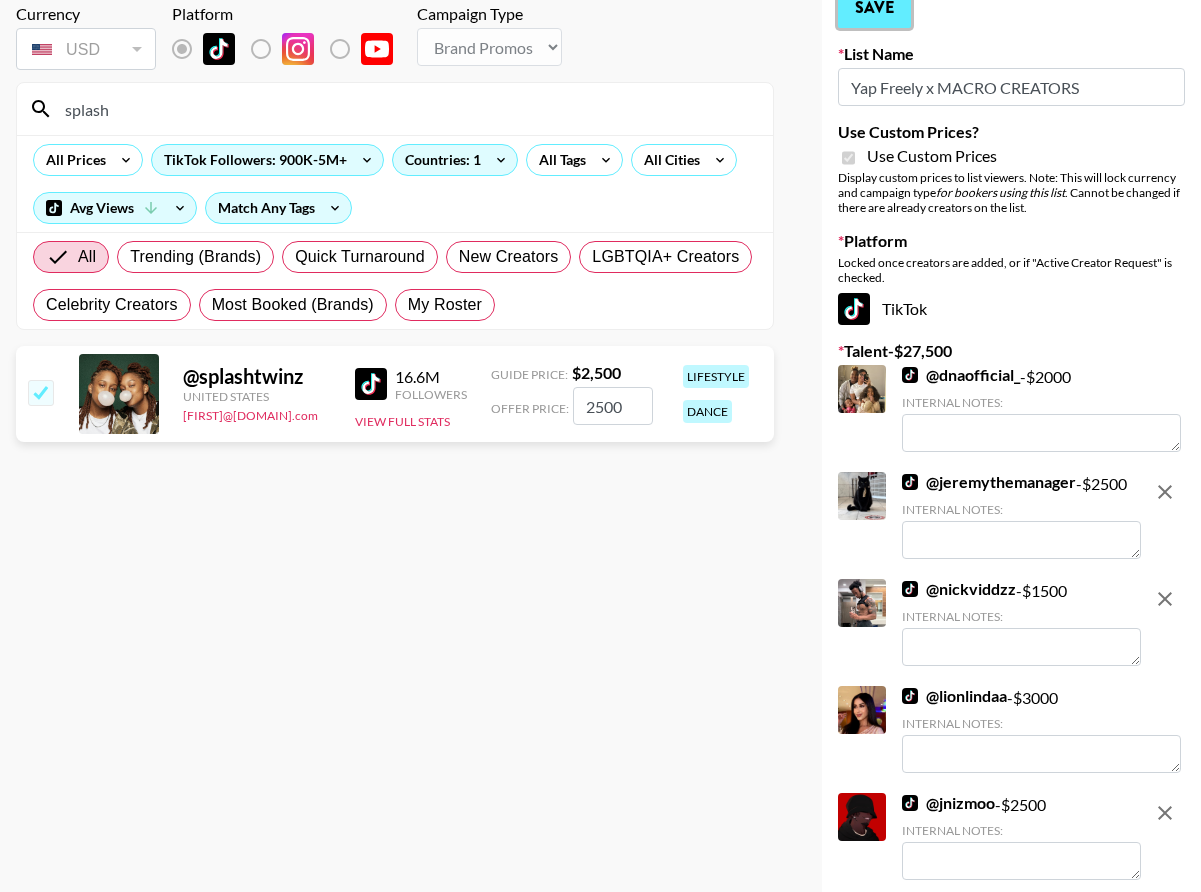 click on "Save" at bounding box center [874, 8] 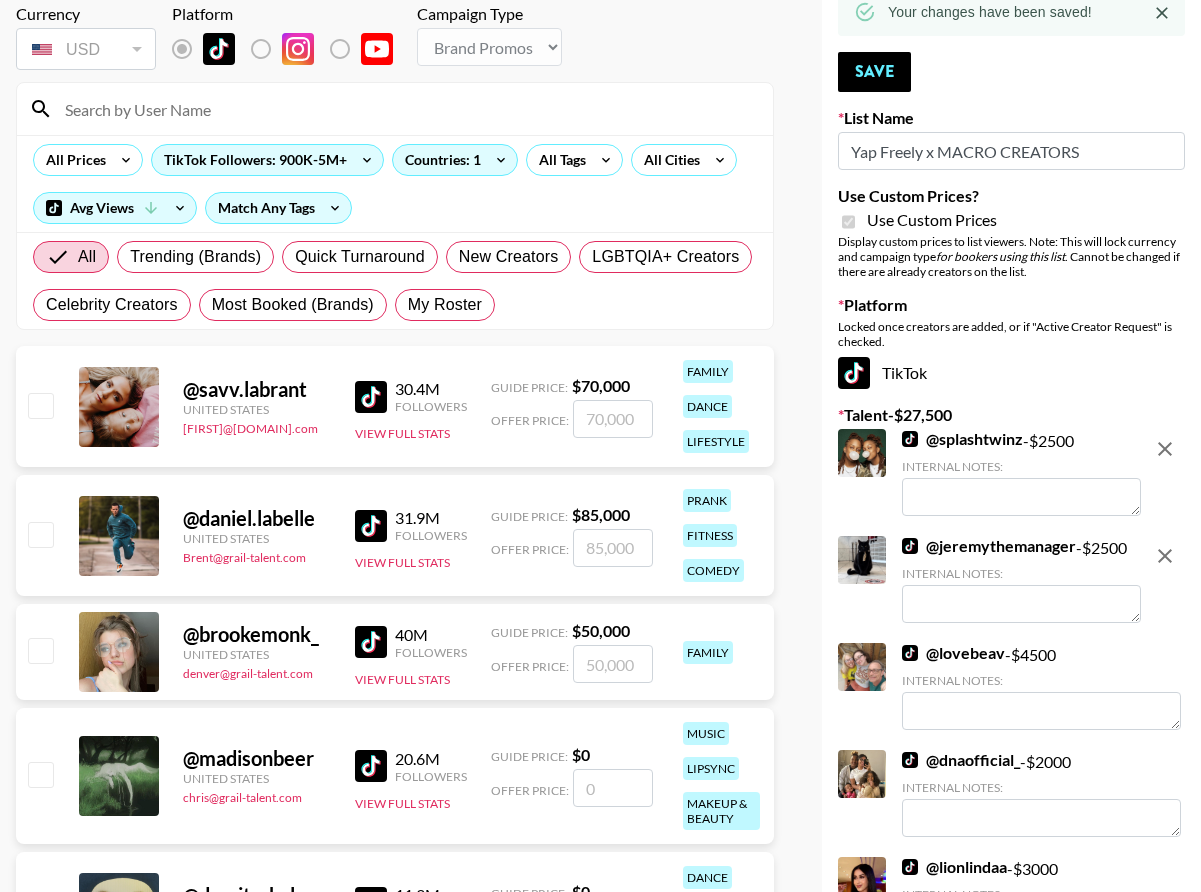 click at bounding box center (407, 109) 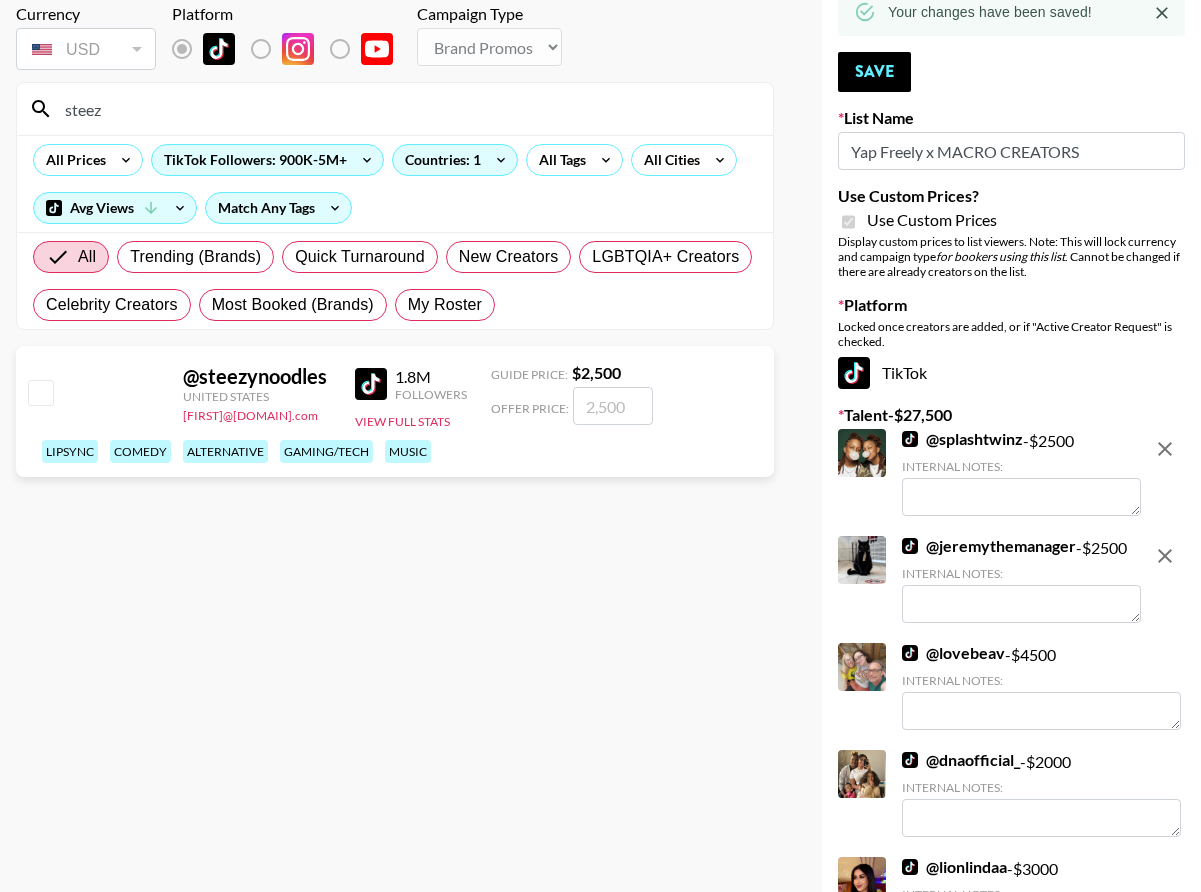 type on "steez" 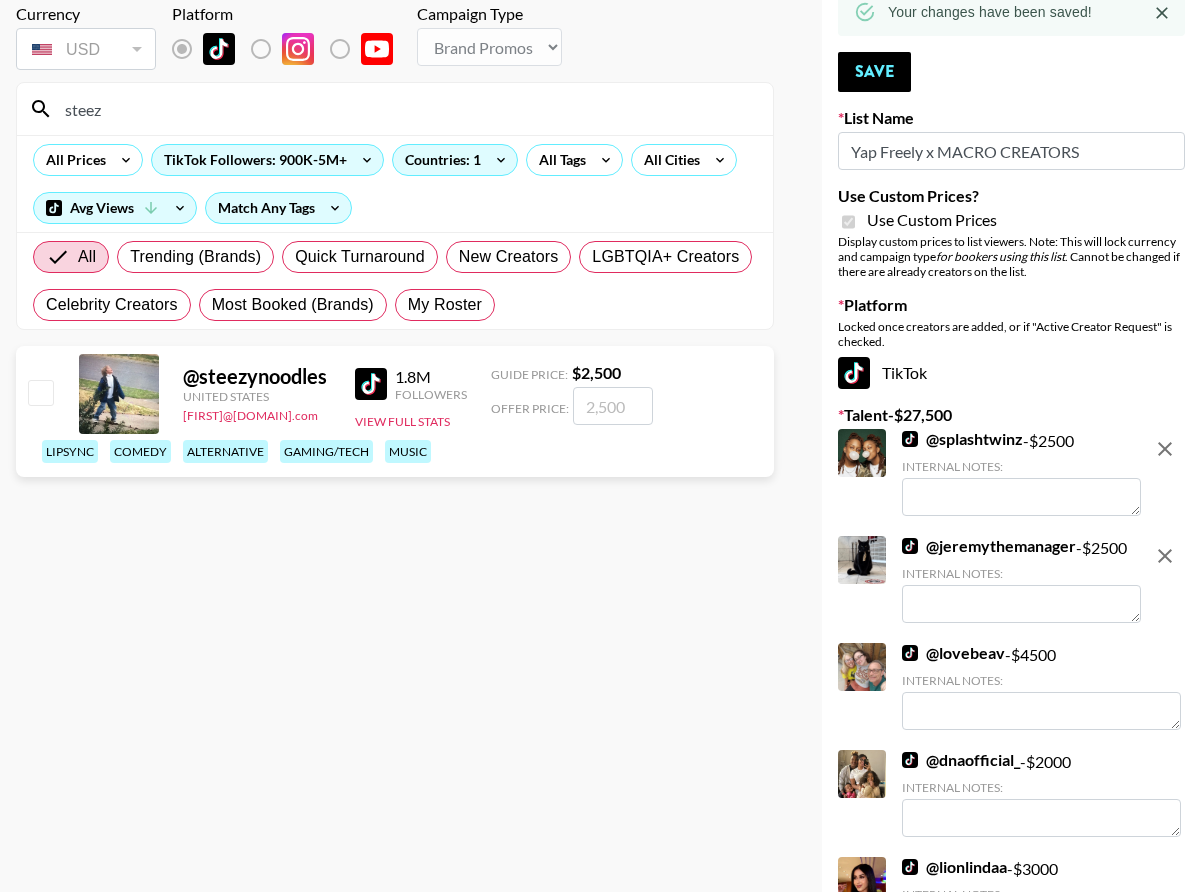 click at bounding box center (40, 392) 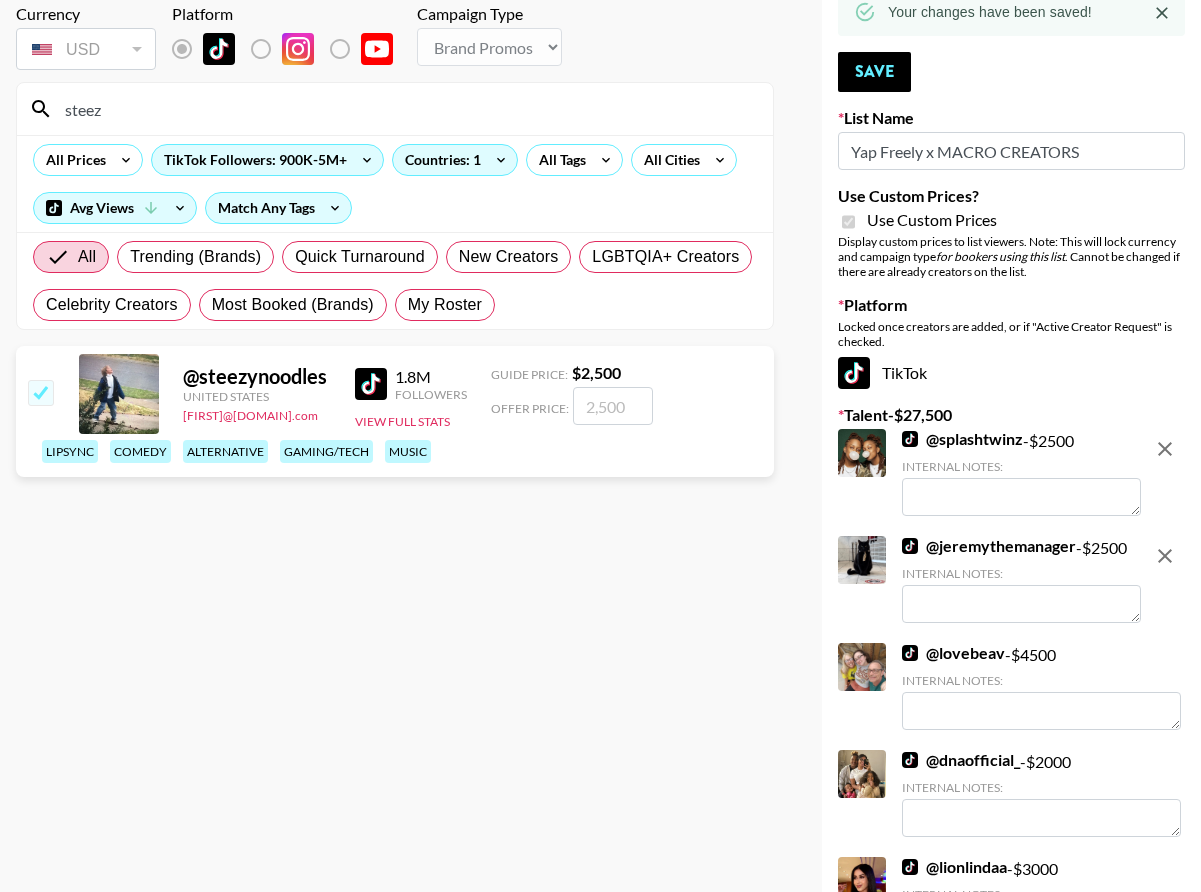 checkbox on "true" 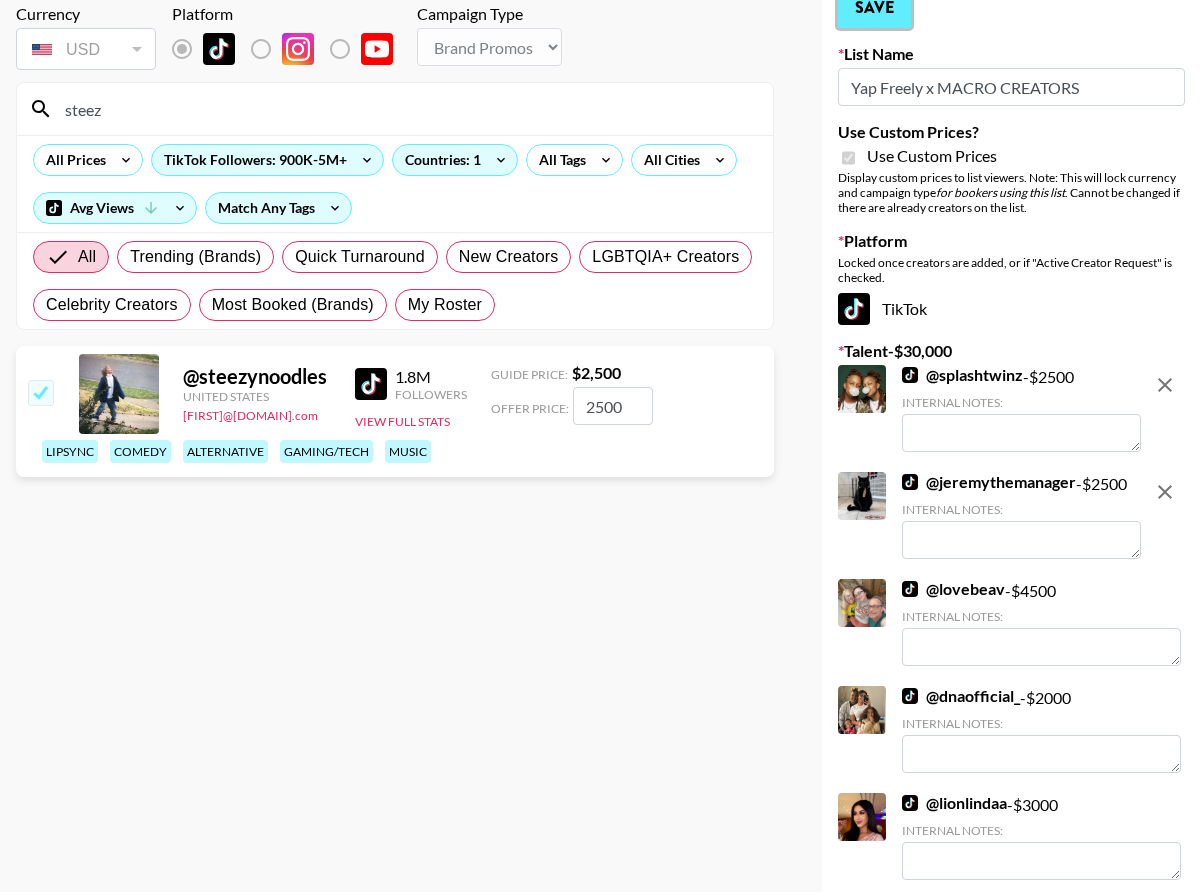 click on "Save" at bounding box center (874, 8) 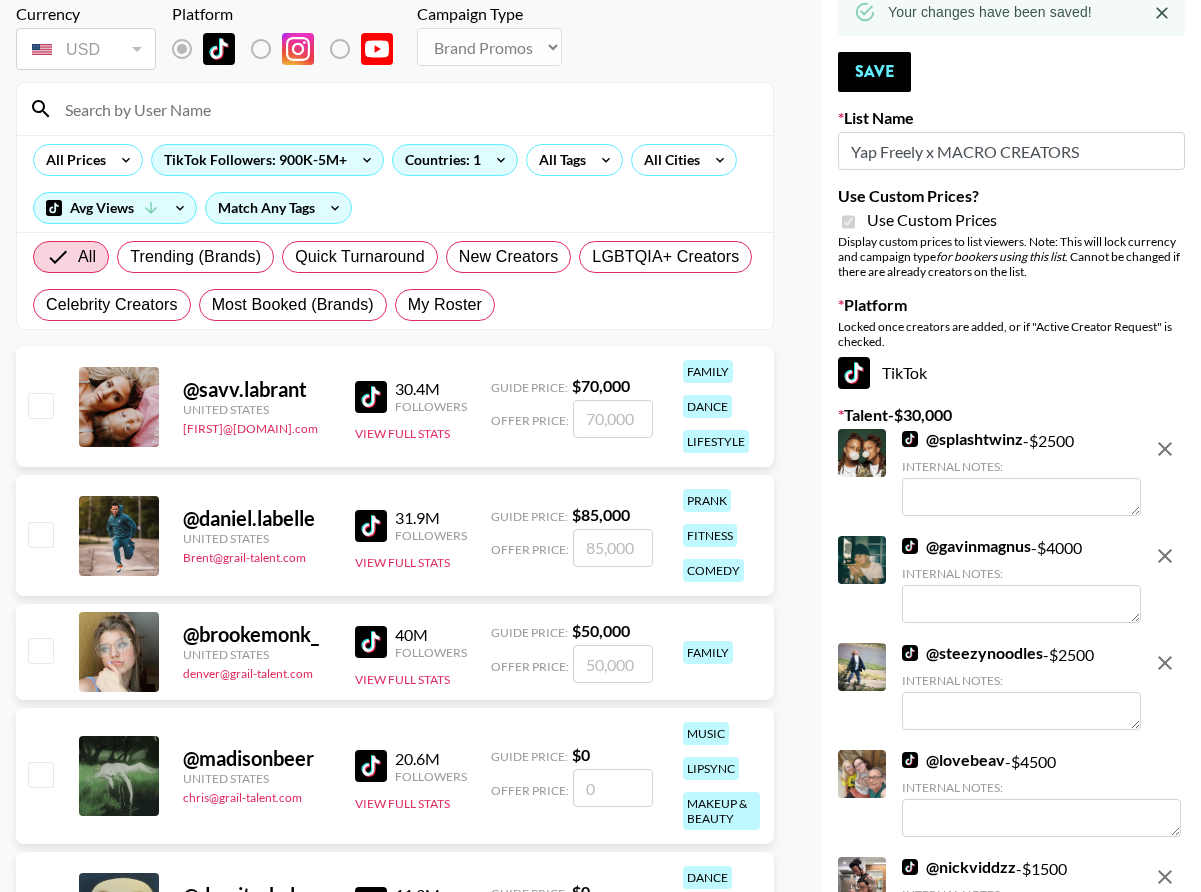 click at bounding box center (407, 109) 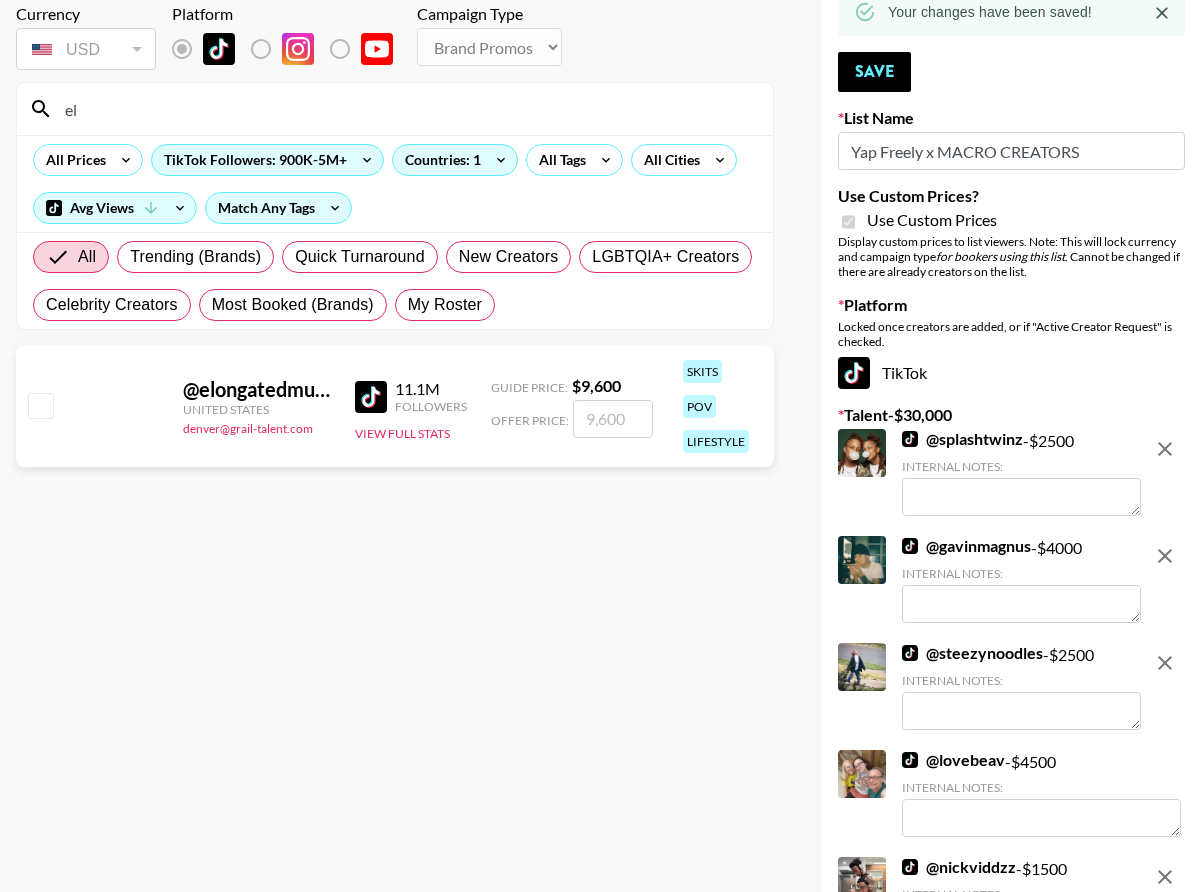 type on "e" 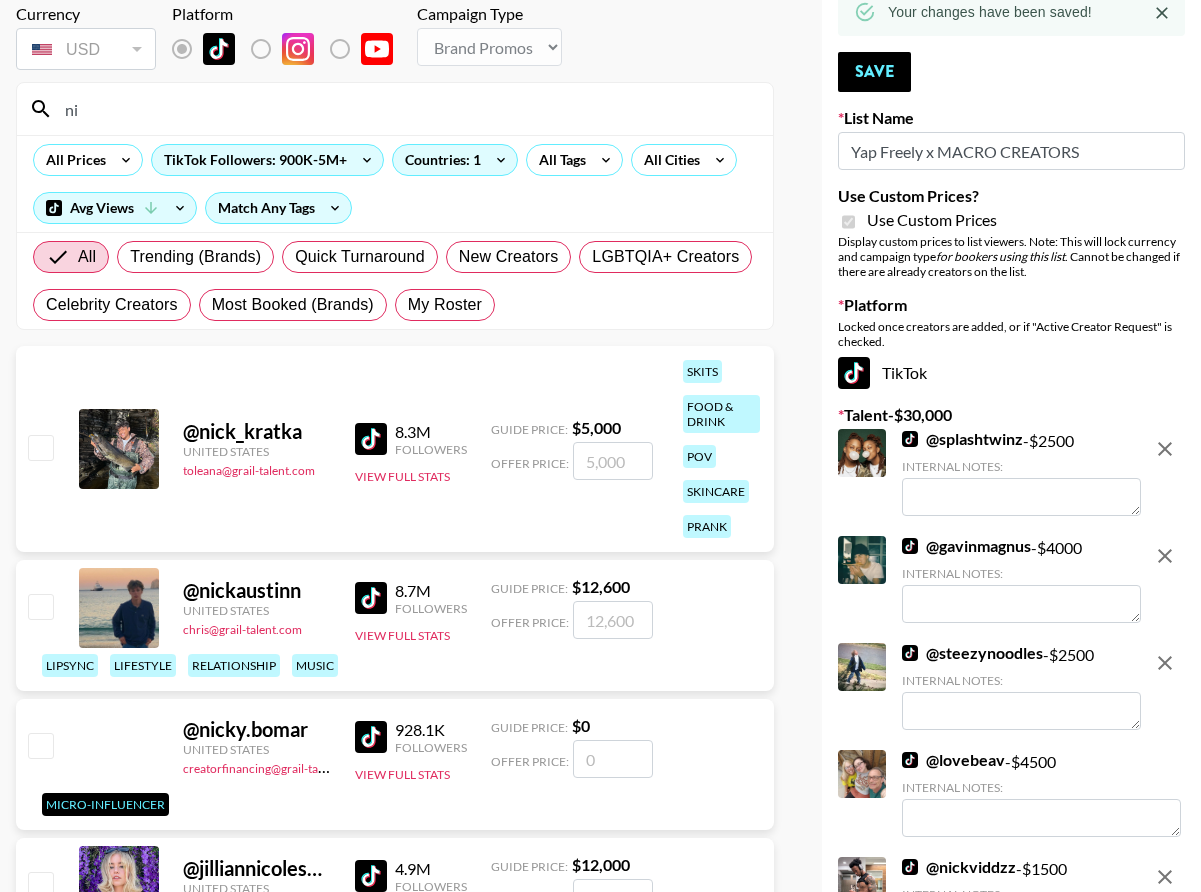 type on "n" 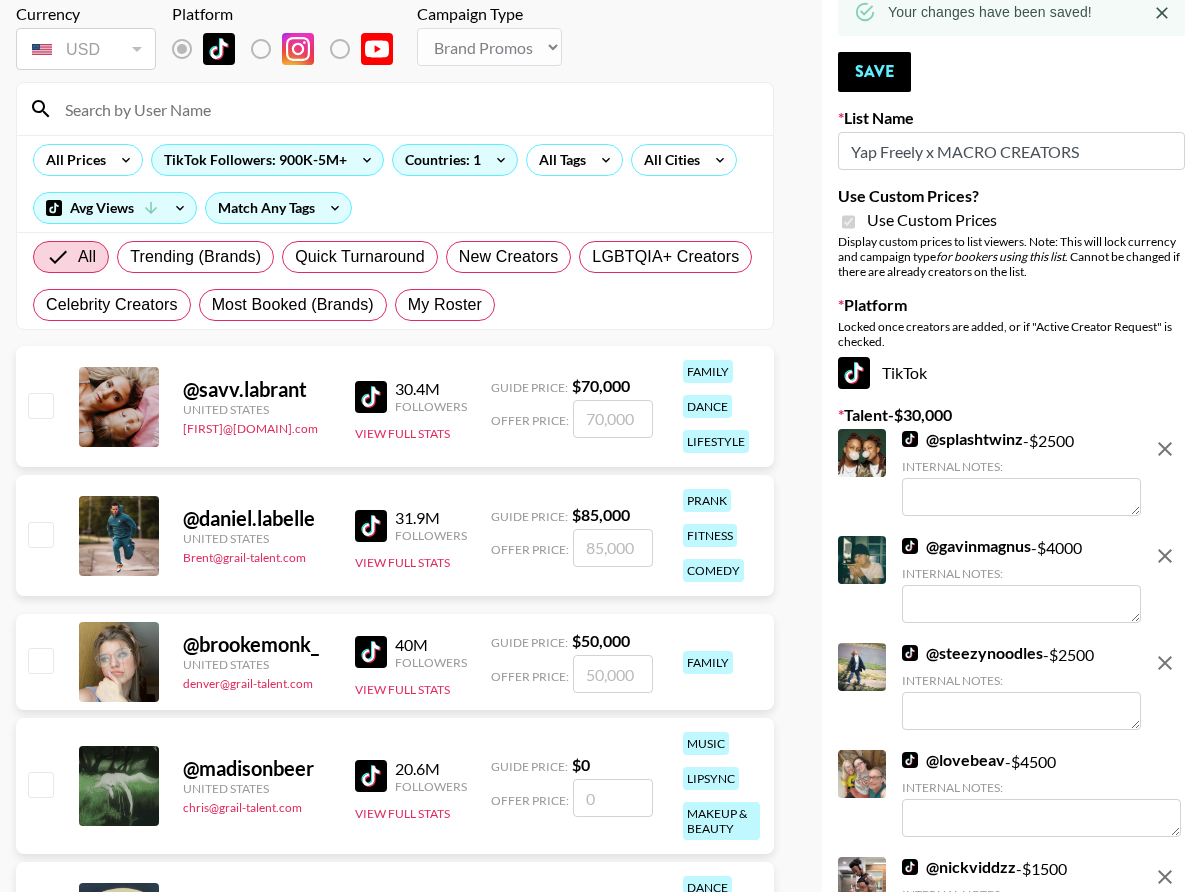 scroll, scrollTop: 118, scrollLeft: 0, axis: vertical 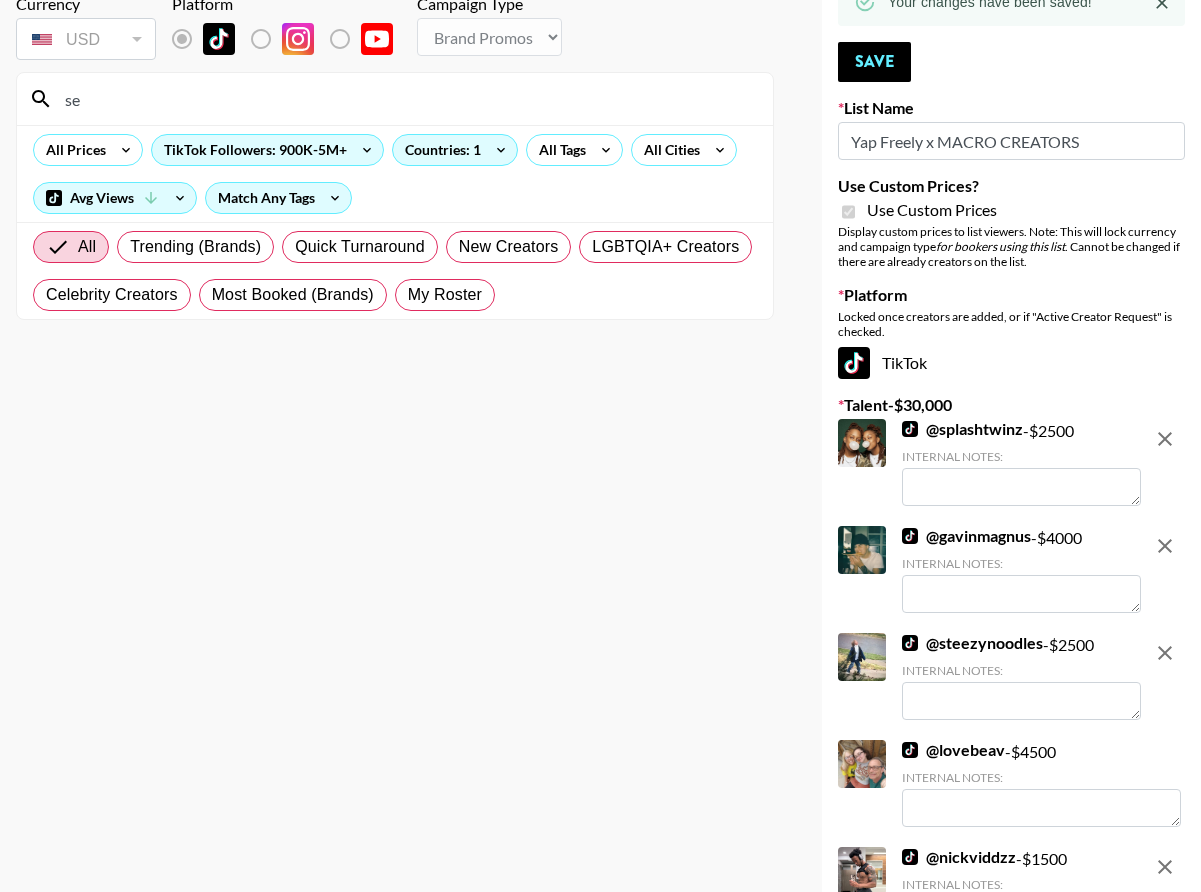 type on "s" 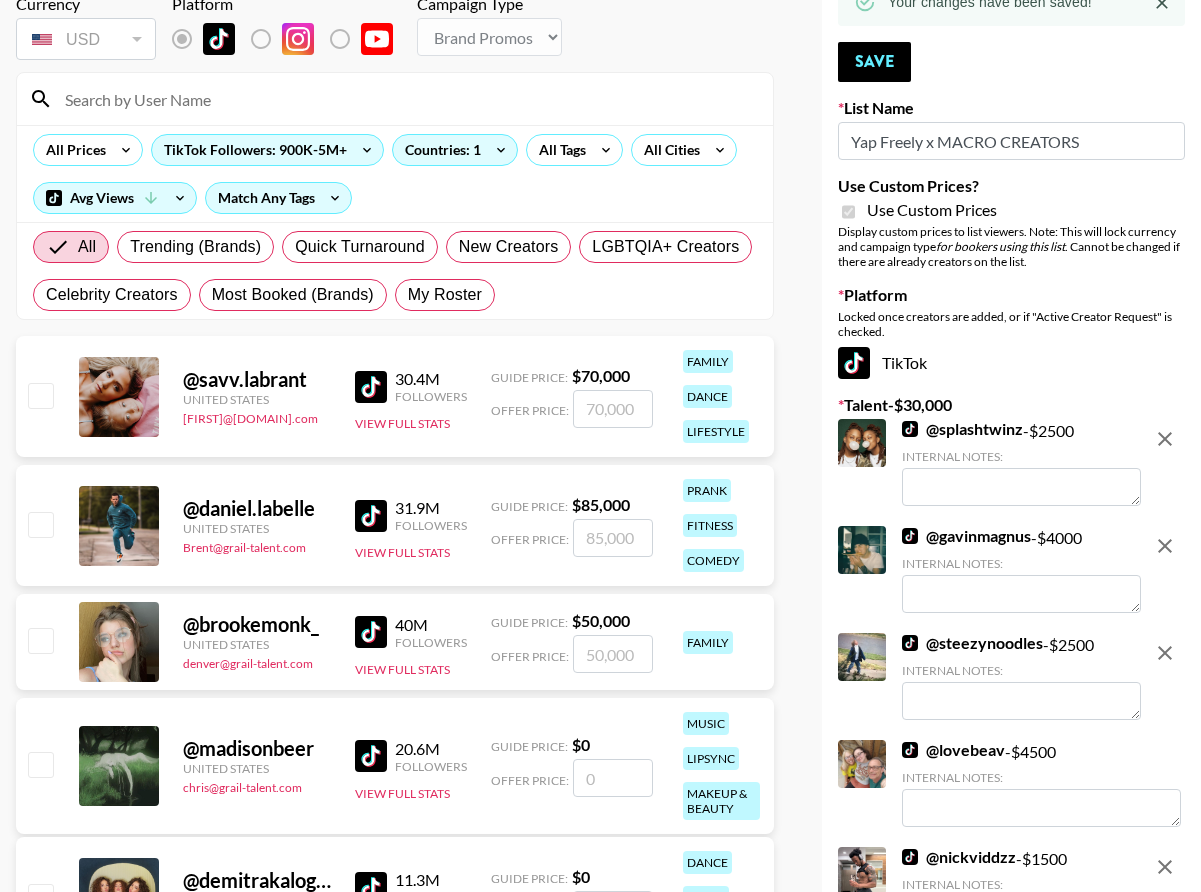 scroll, scrollTop: 128, scrollLeft: 0, axis: vertical 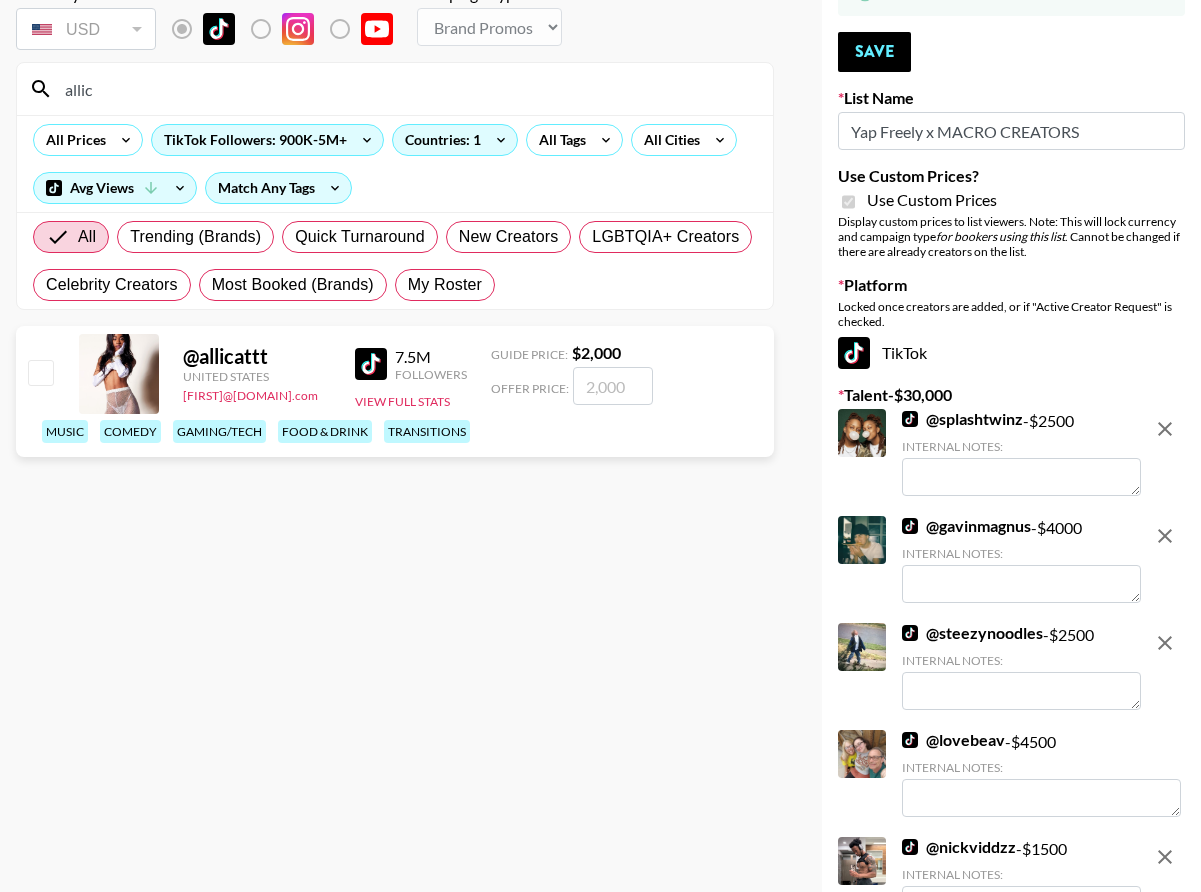 type on "allic" 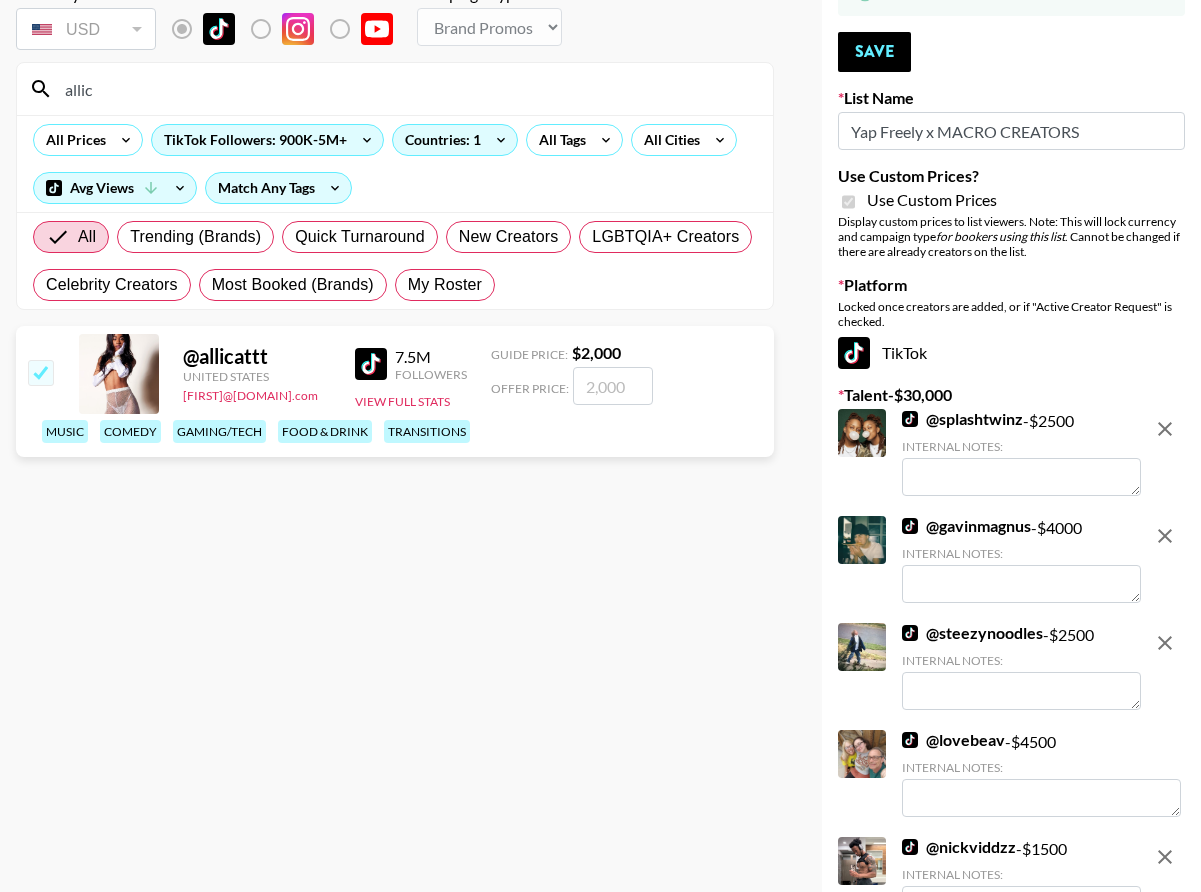 checkbox on "true" 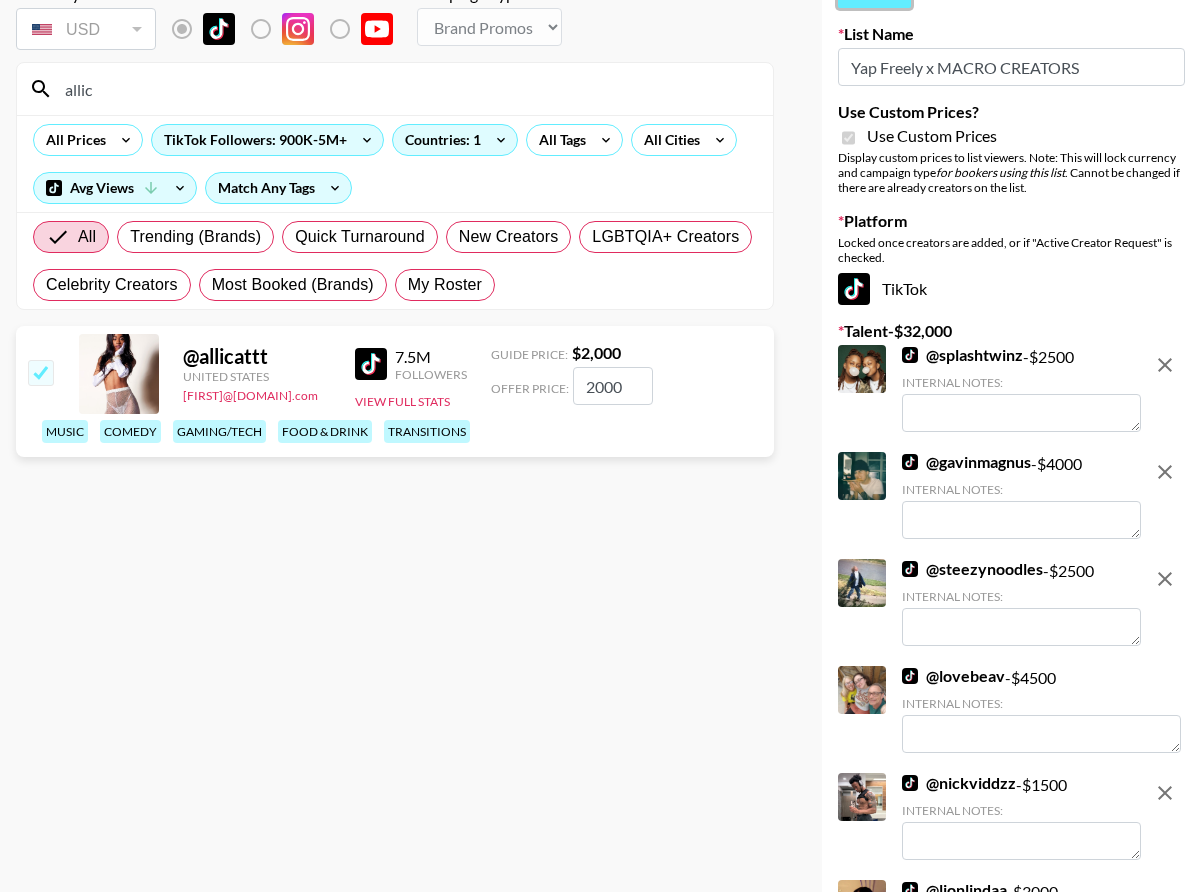 click on "Save" at bounding box center [874, -12] 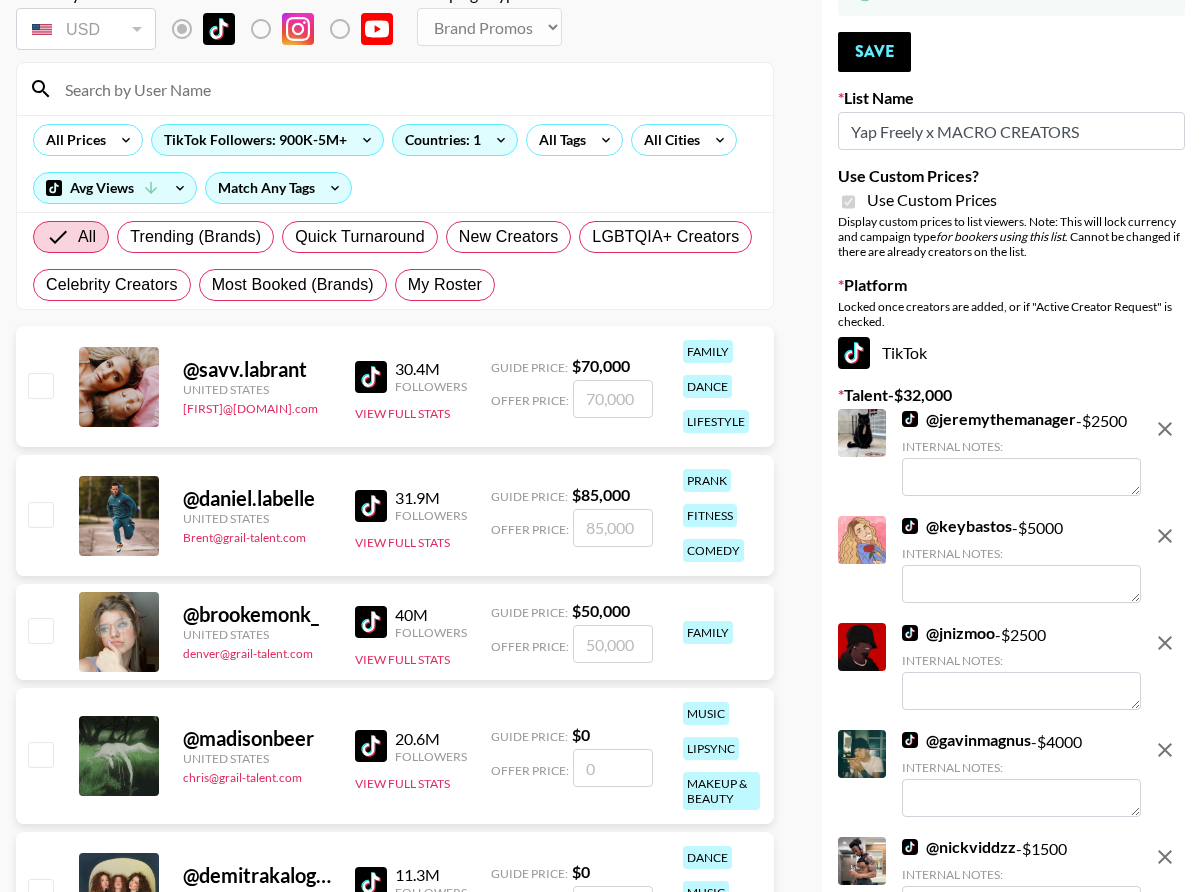 click at bounding box center [407, 89] 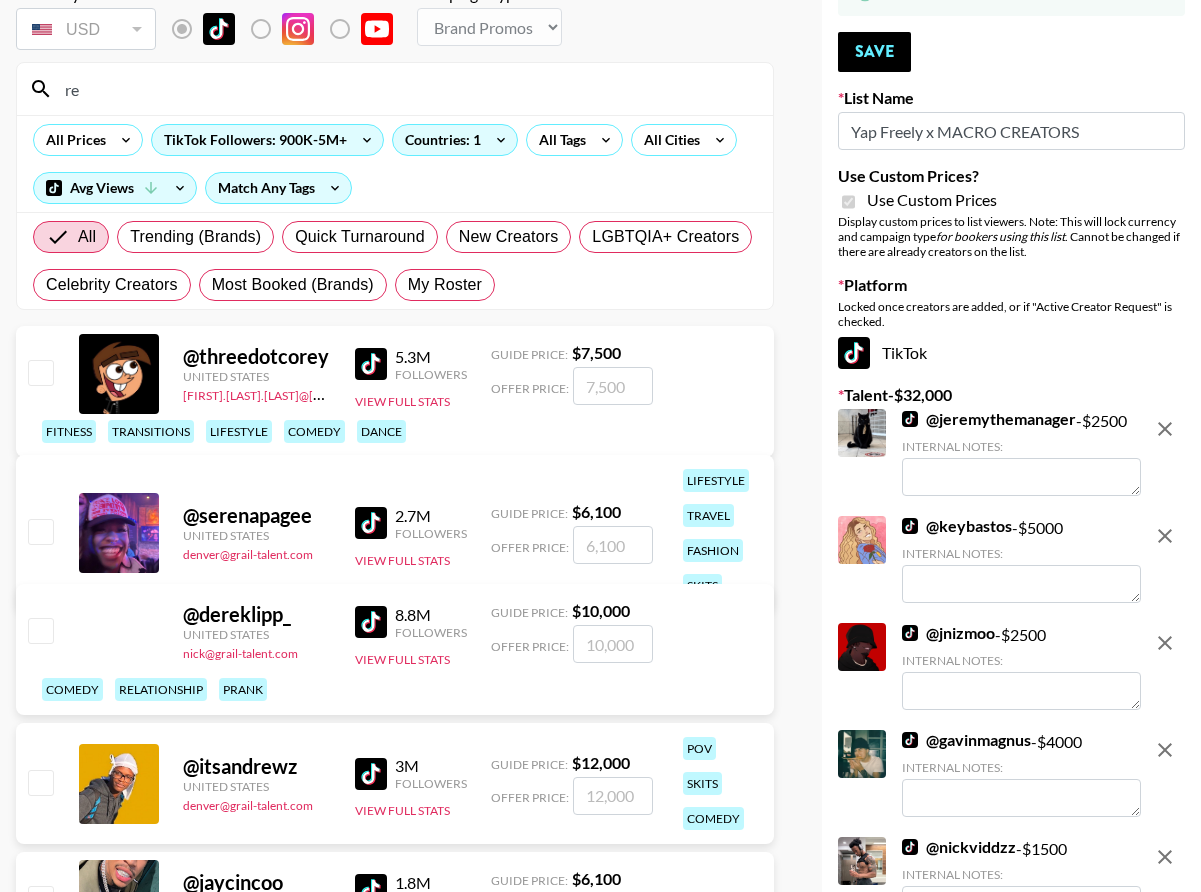 type on "rea" 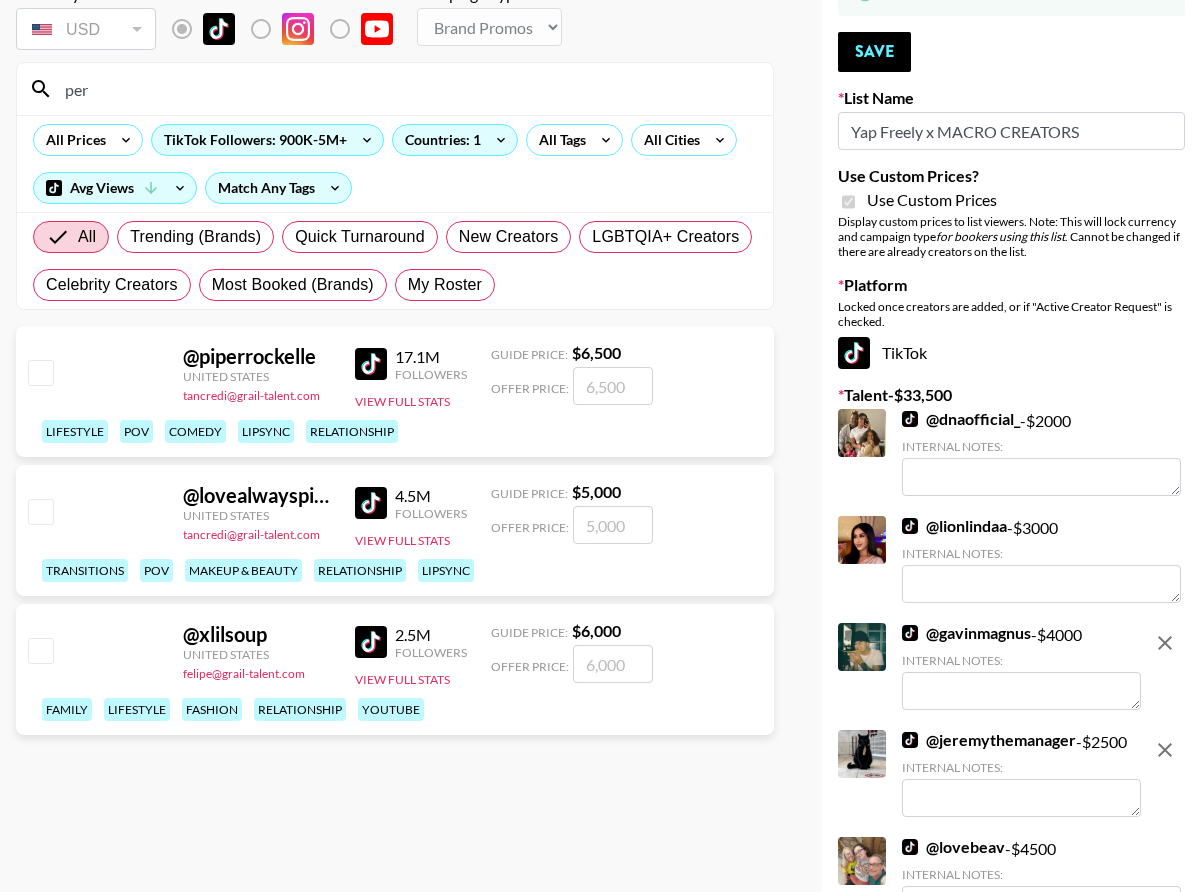 scroll, scrollTop: 138, scrollLeft: 0, axis: vertical 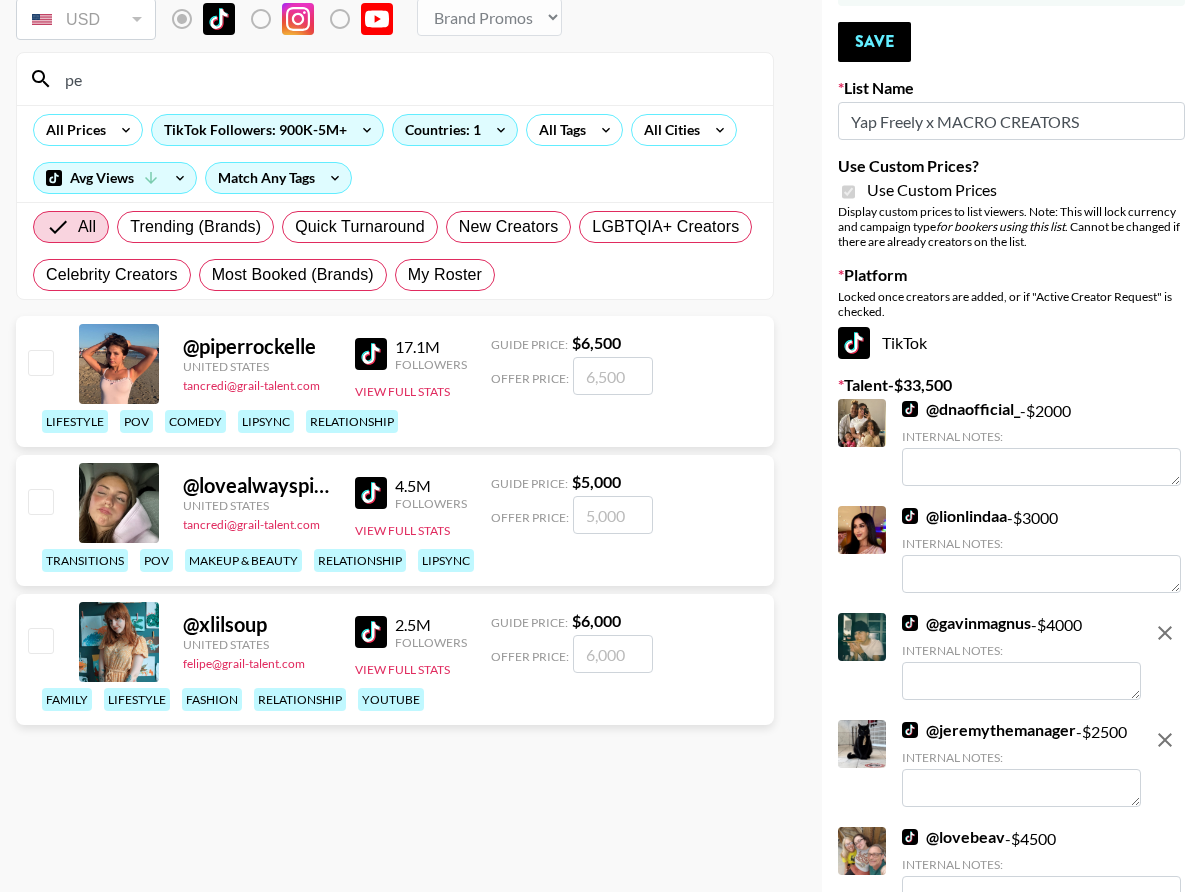 type on "p" 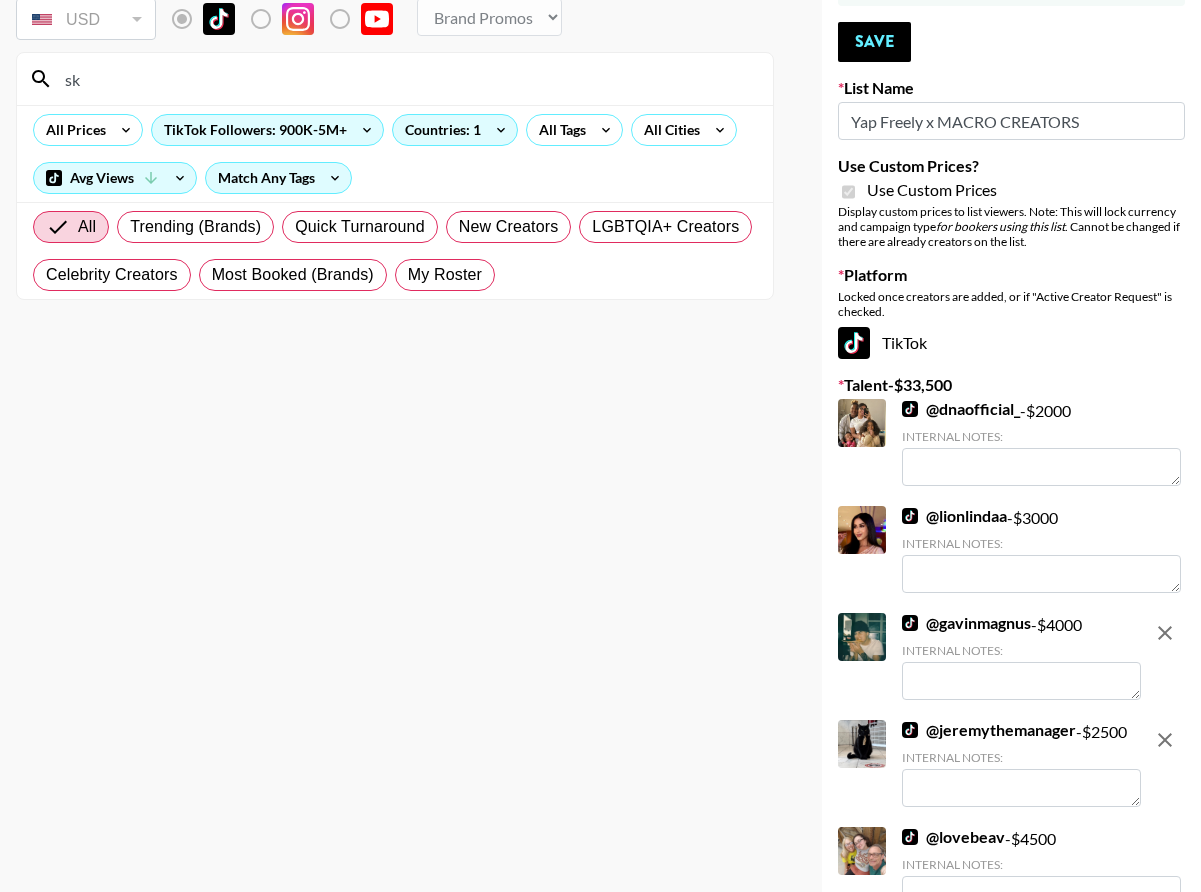 type on "s" 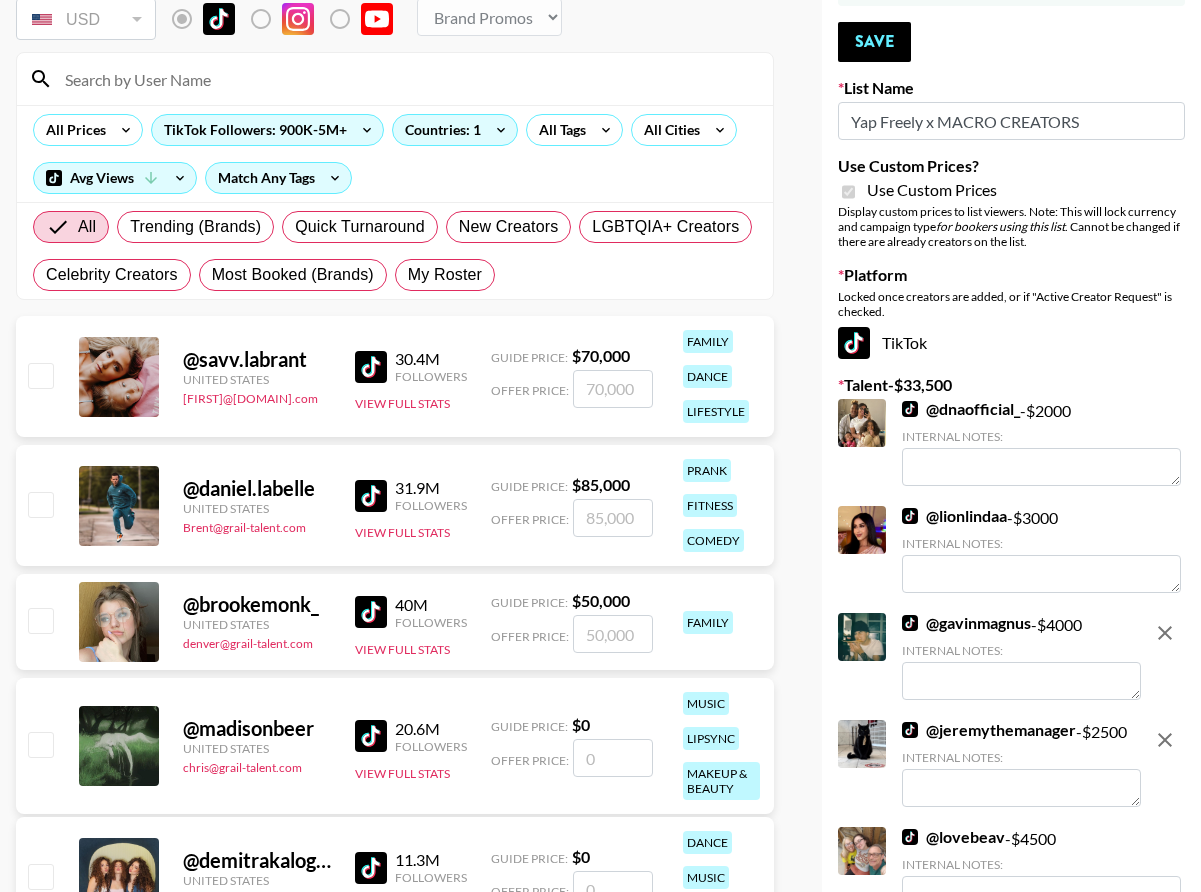 scroll, scrollTop: 148, scrollLeft: 0, axis: vertical 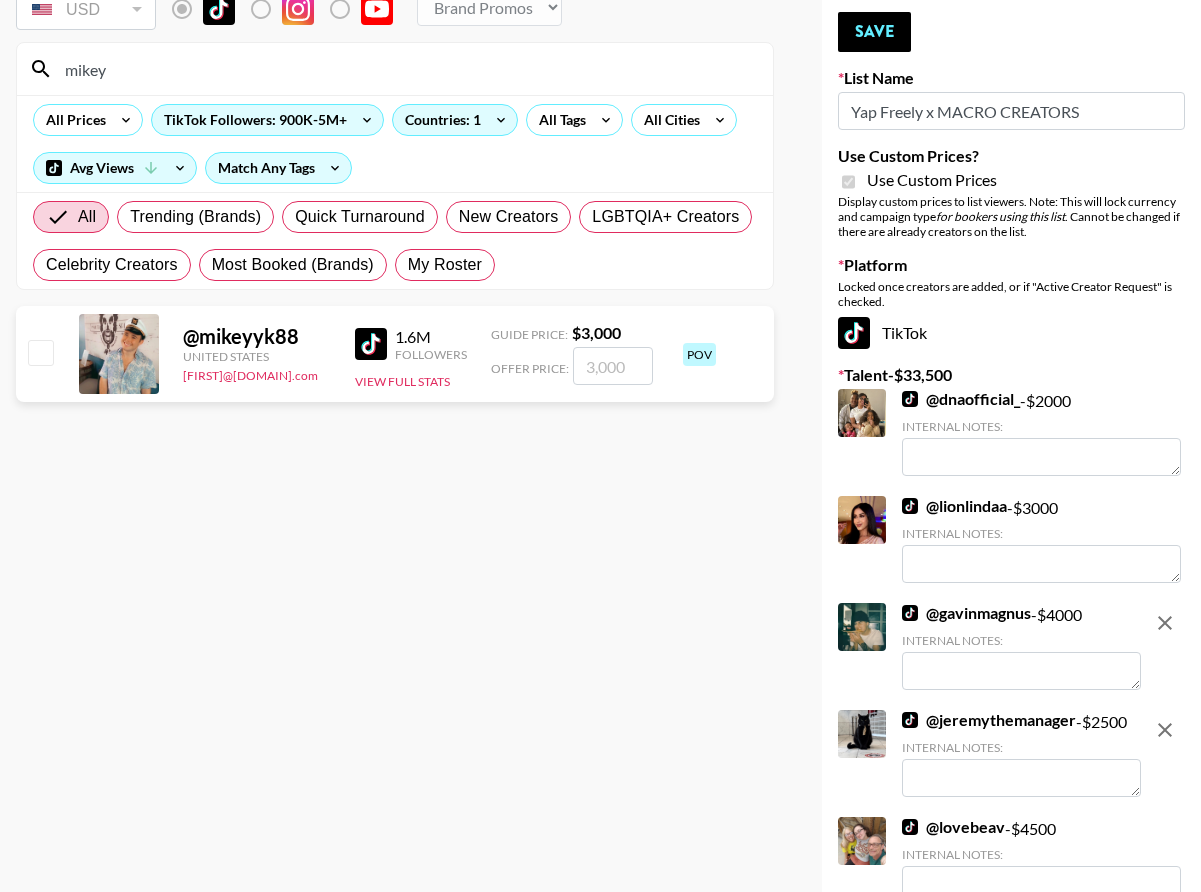 type on "mikey" 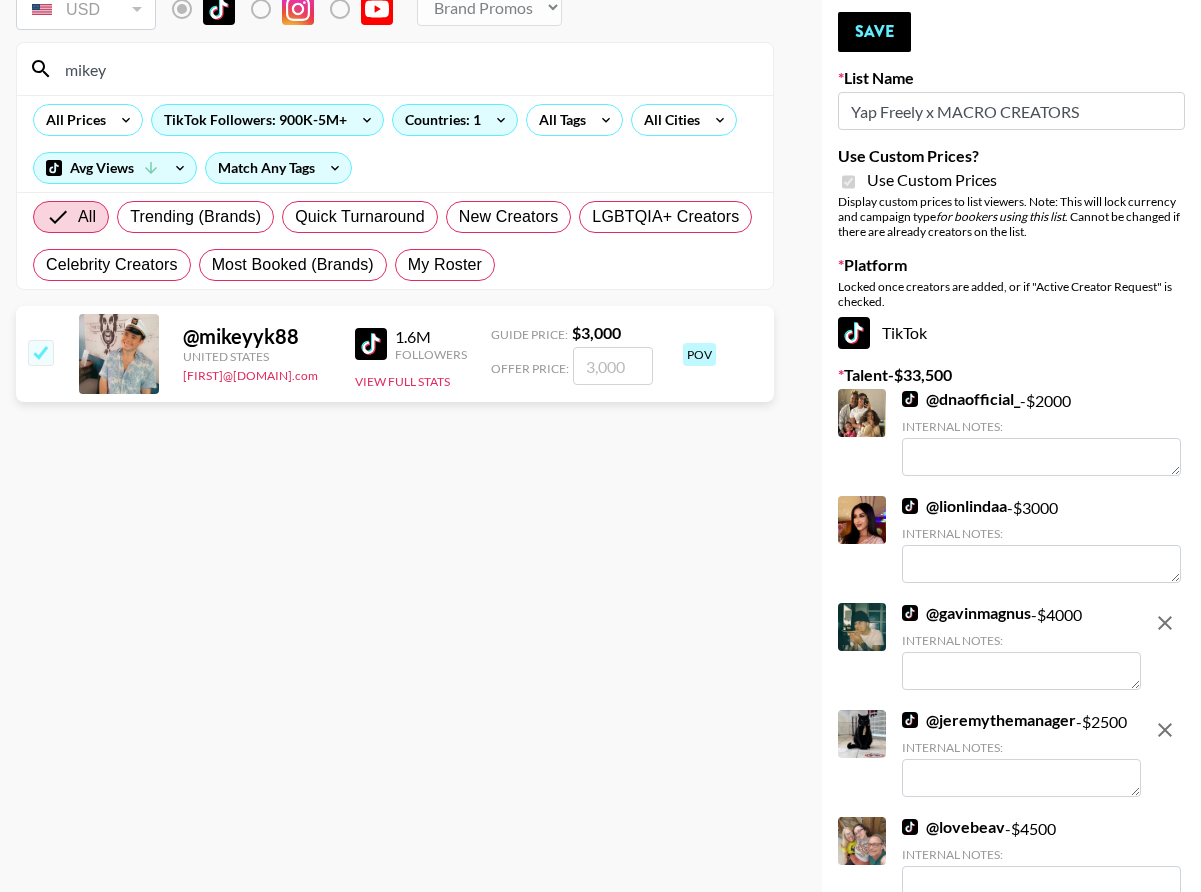 checkbox on "true" 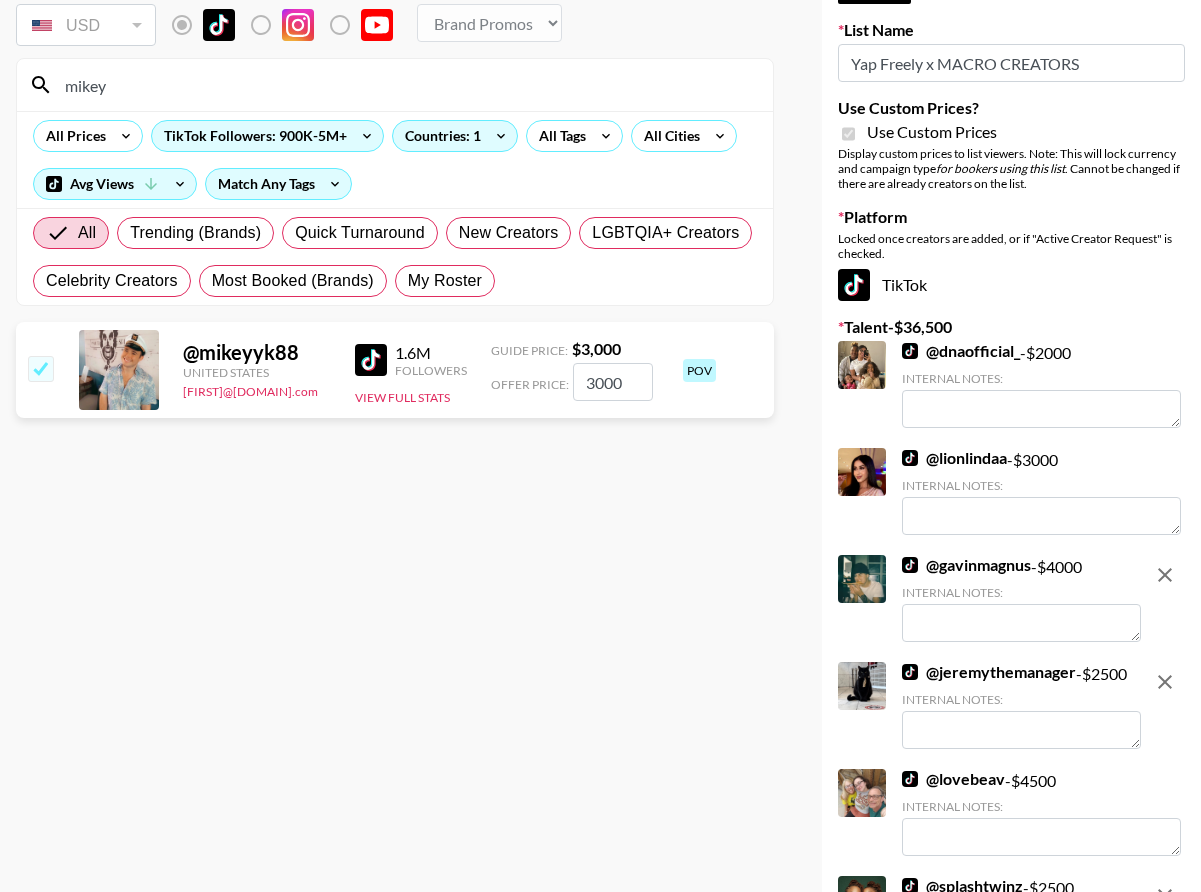 scroll, scrollTop: 40, scrollLeft: 0, axis: vertical 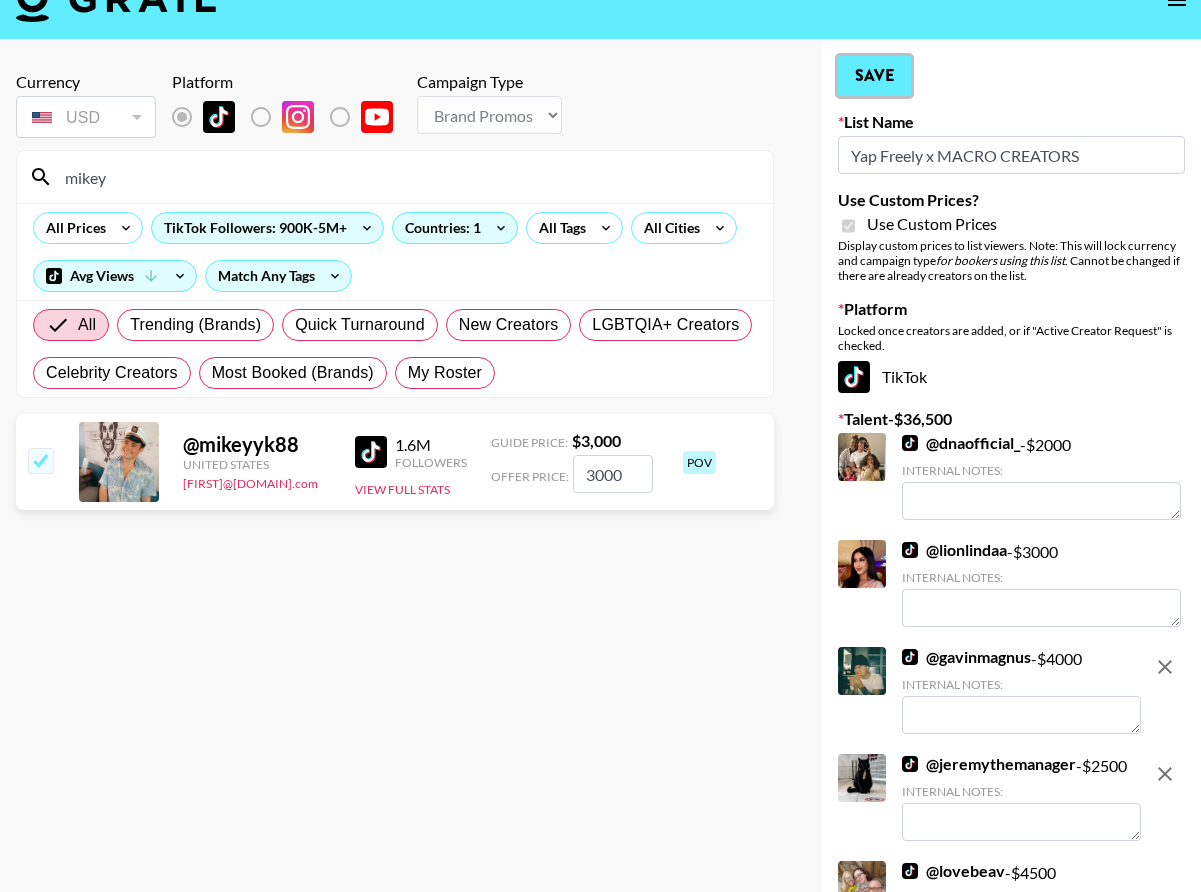 click on "Save" at bounding box center [874, 76] 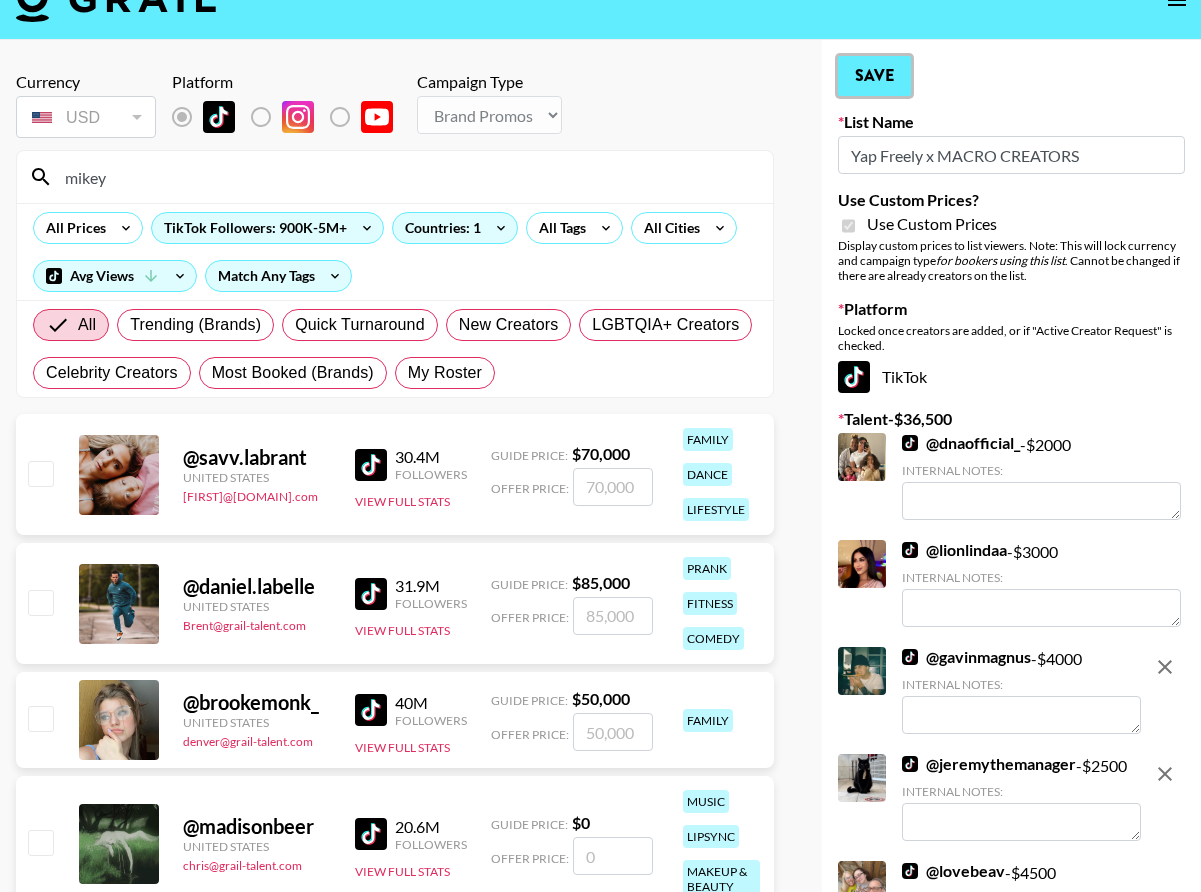 type 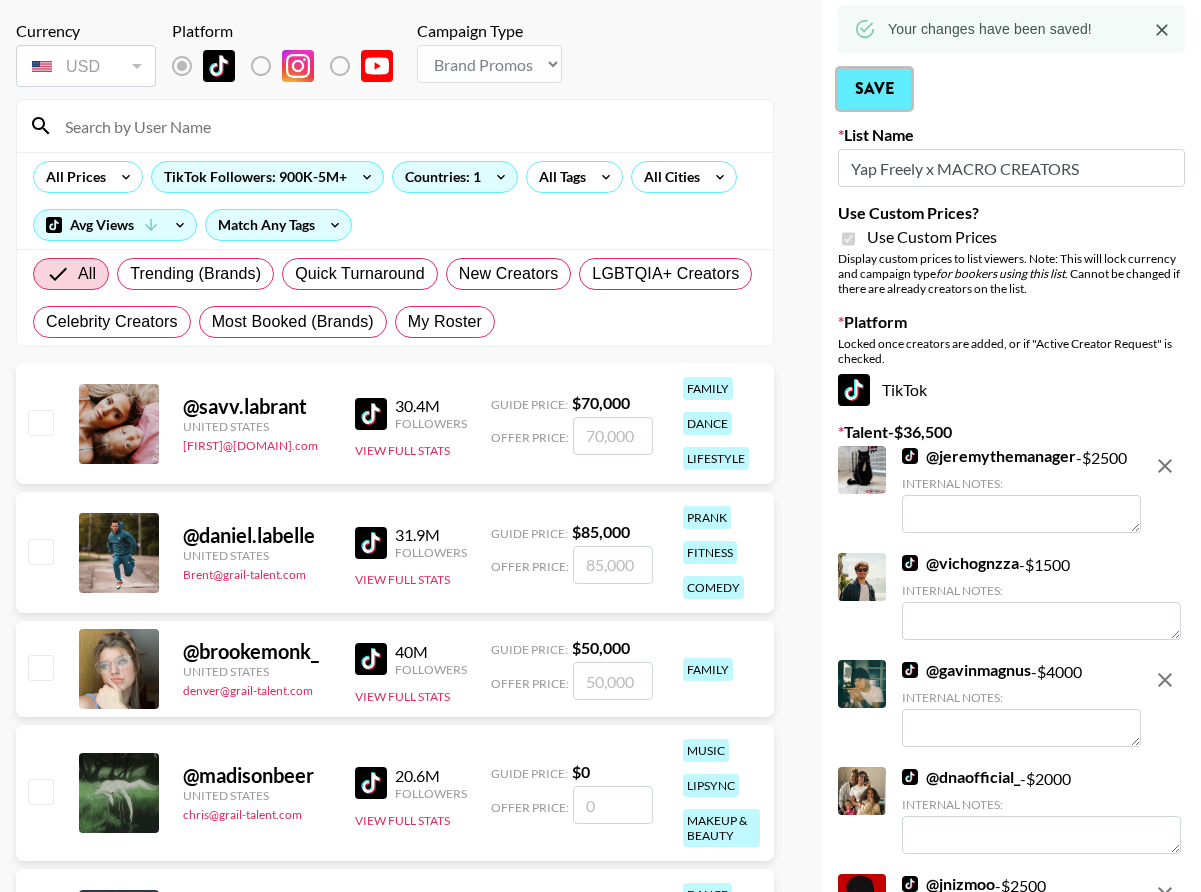 scroll, scrollTop: 0, scrollLeft: 0, axis: both 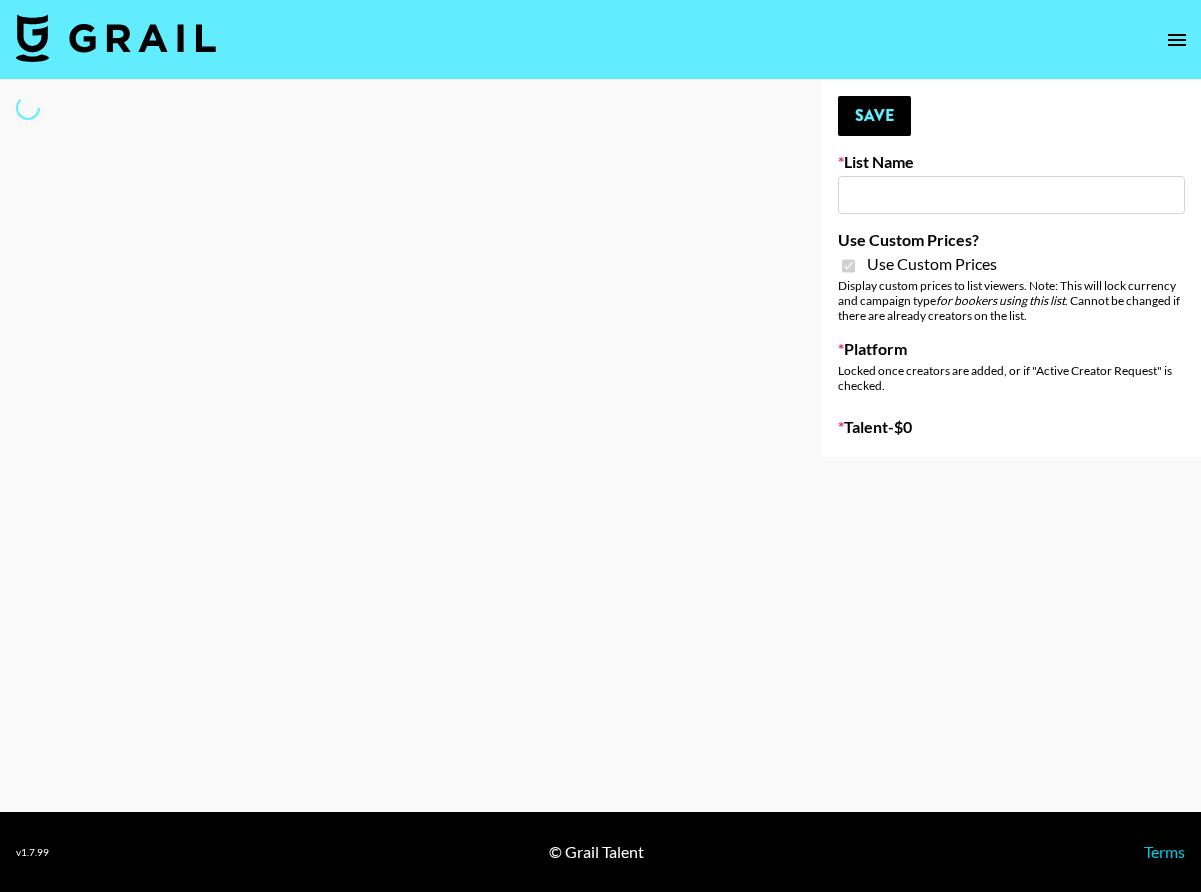 type on "Yap Freely x MICRO CREATORS" 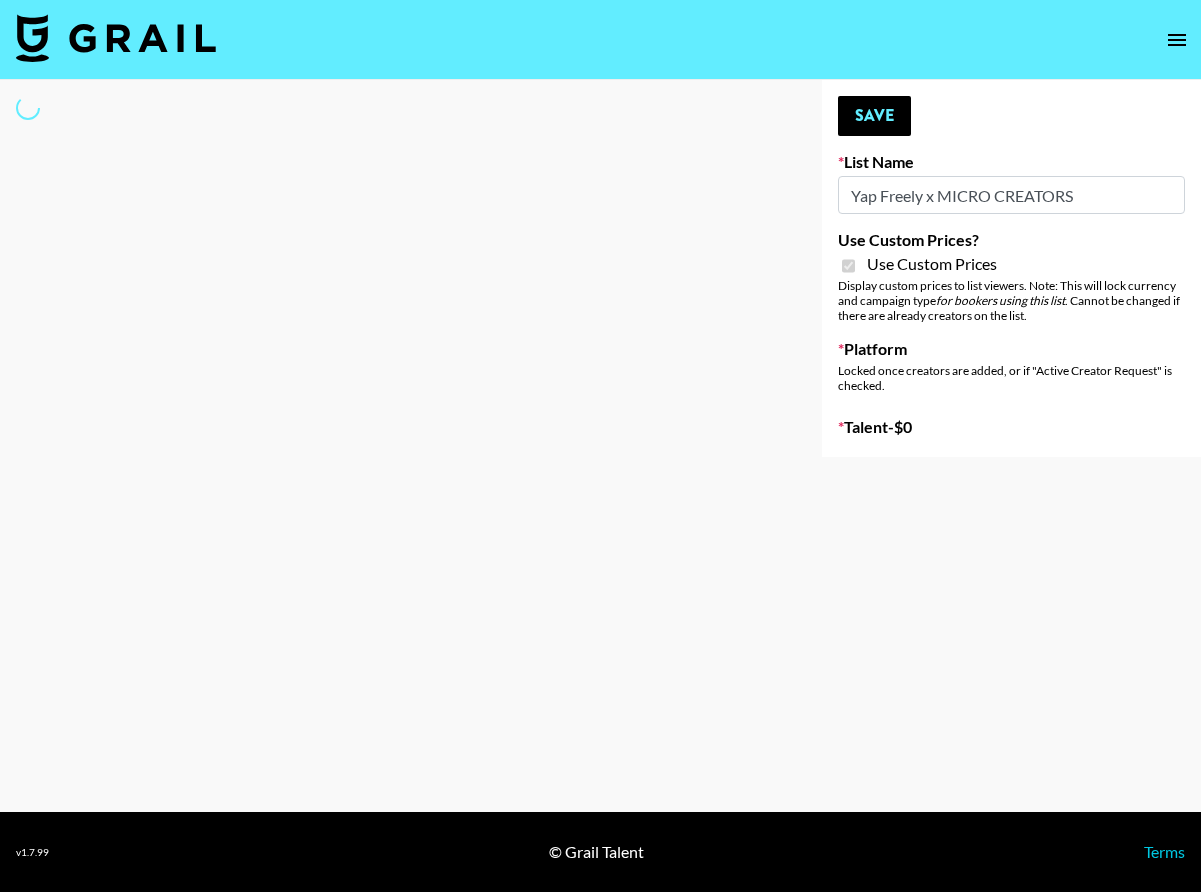 select on "Brand" 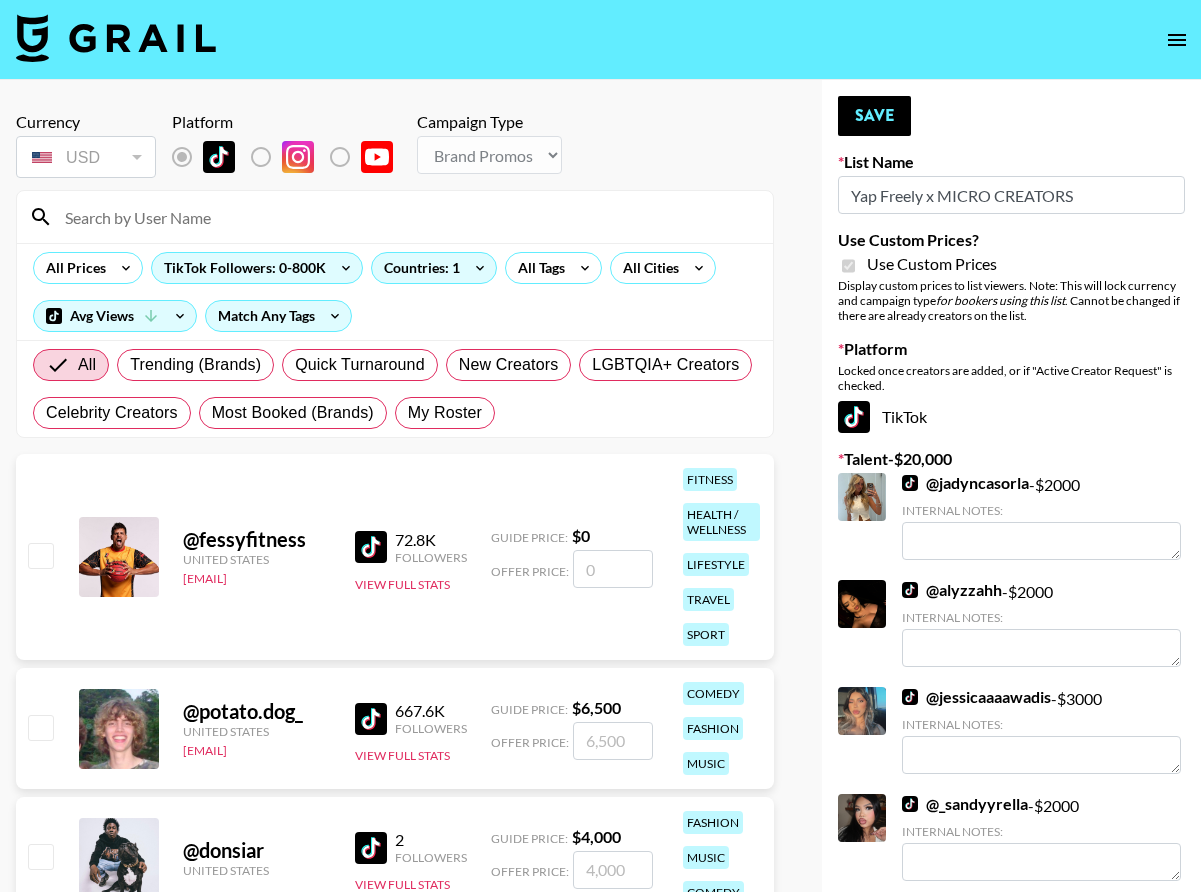 click at bounding box center (407, 217) 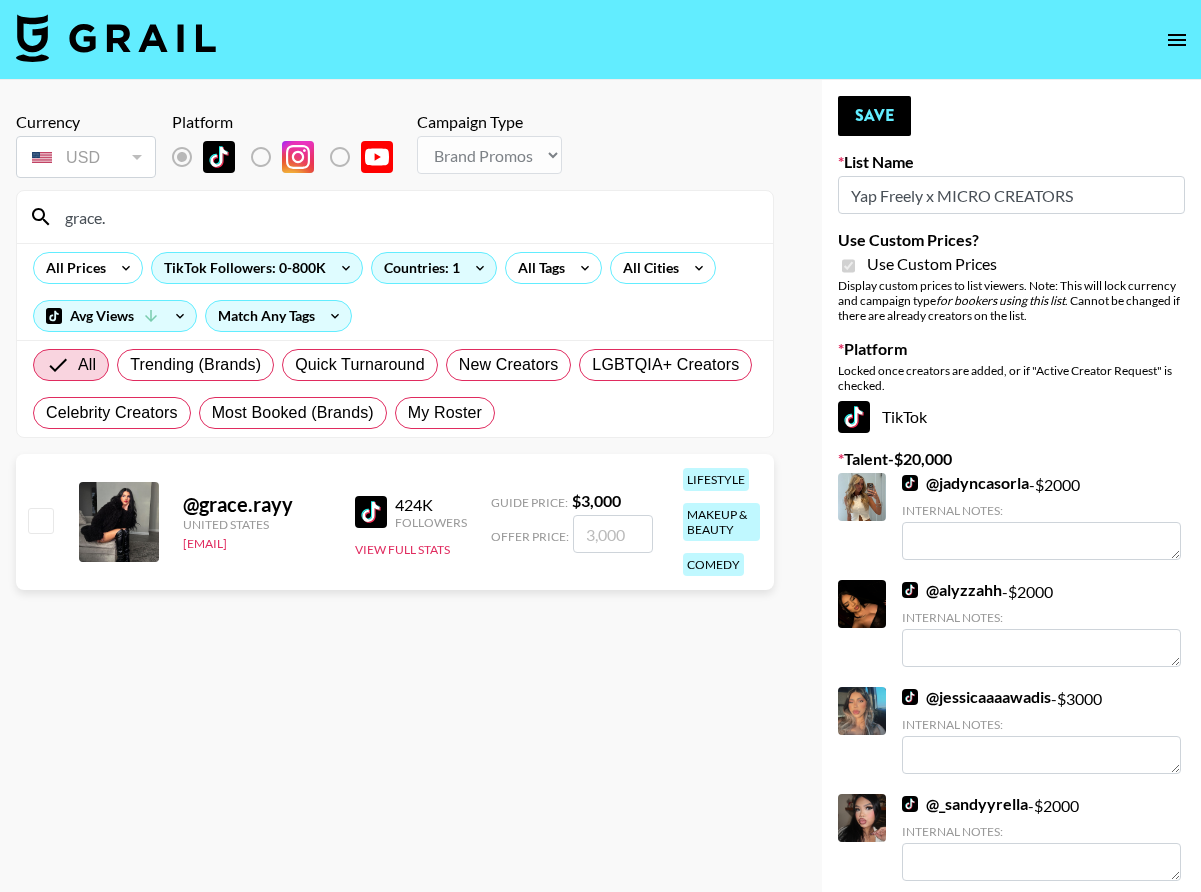 type on "grace." 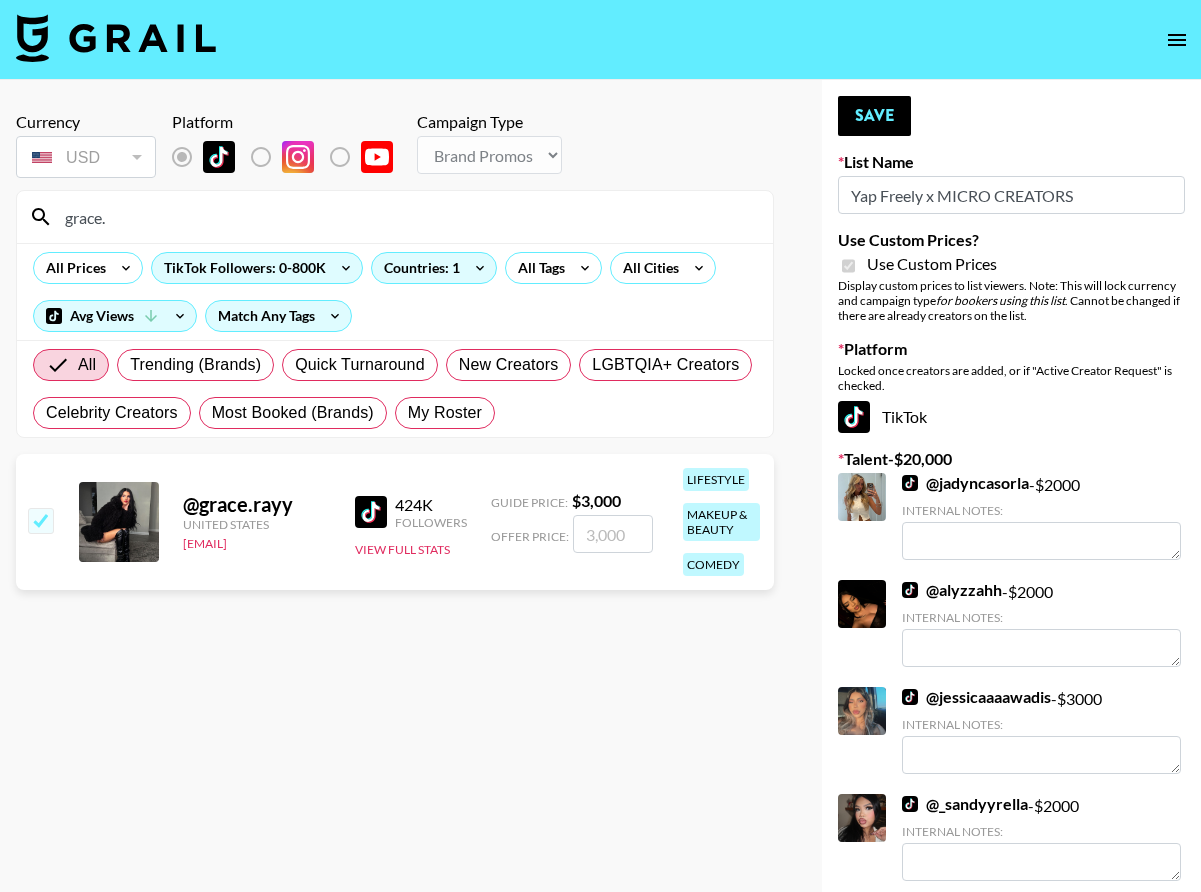 checkbox on "true" 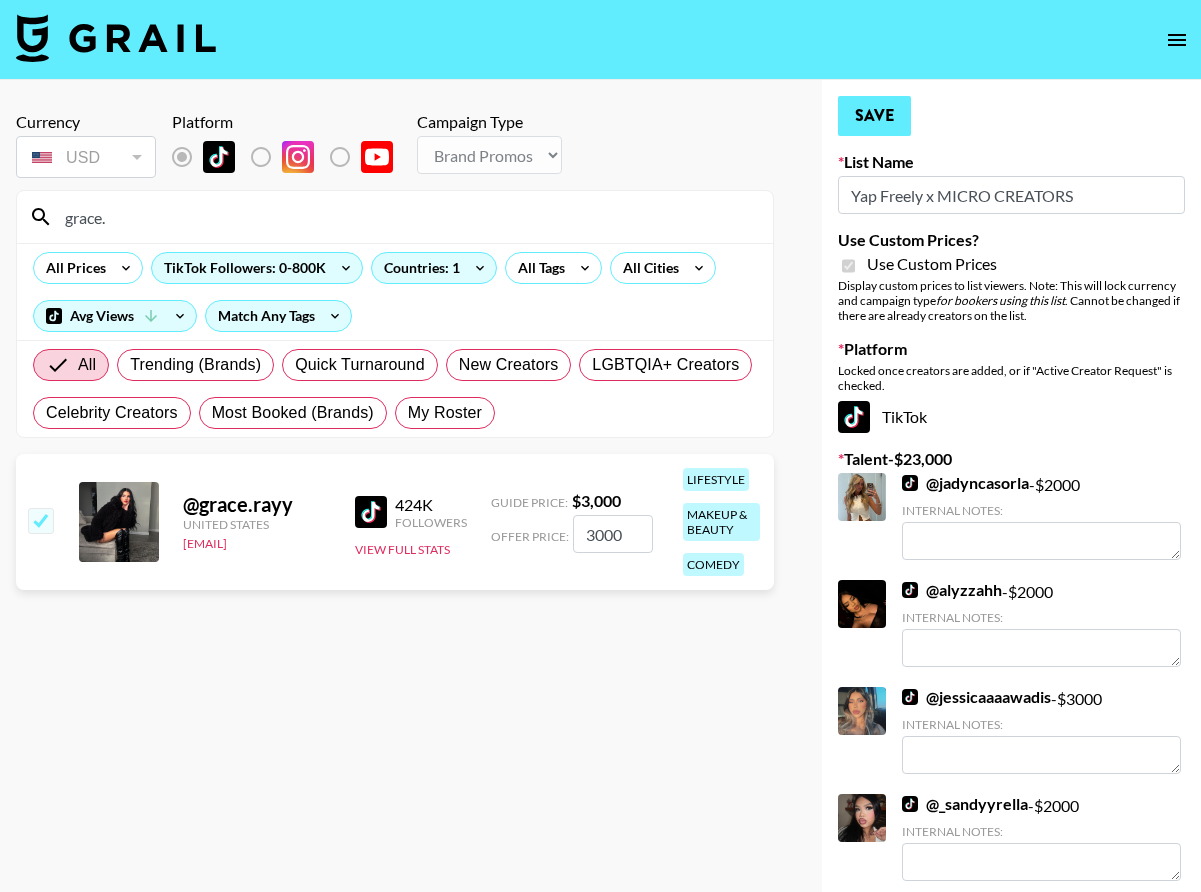 drag, startPoint x: 851, startPoint y: 138, endPoint x: 855, endPoint y: 126, distance: 12.649111 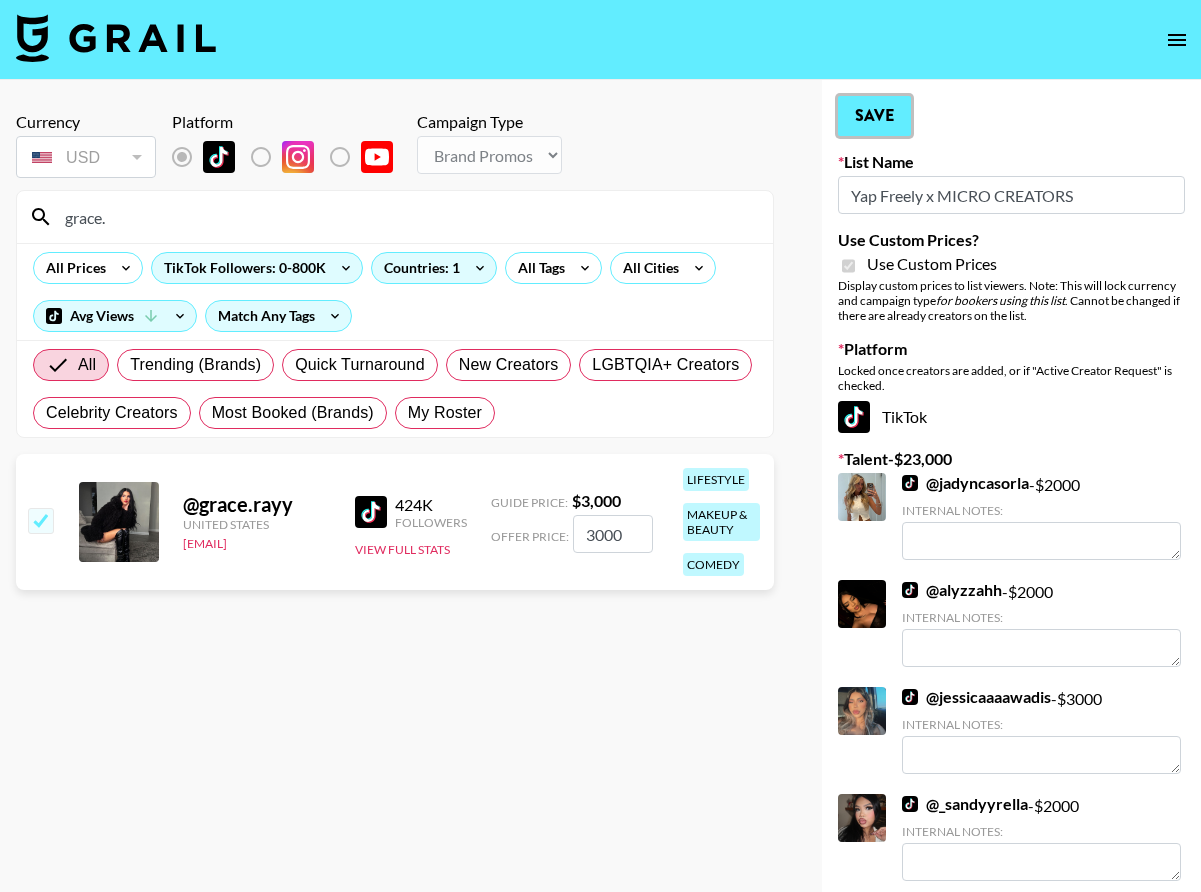 click on "Save" at bounding box center (874, 116) 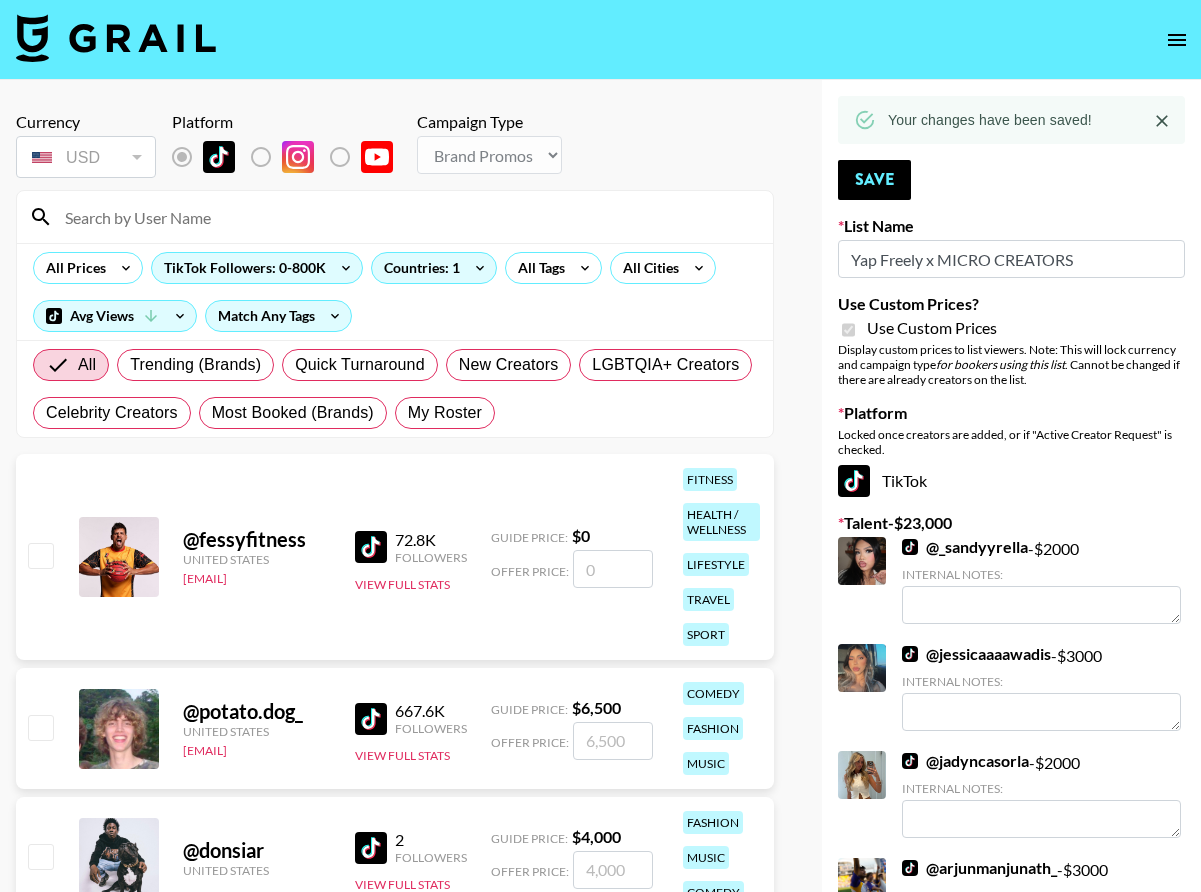 click at bounding box center (407, 217) 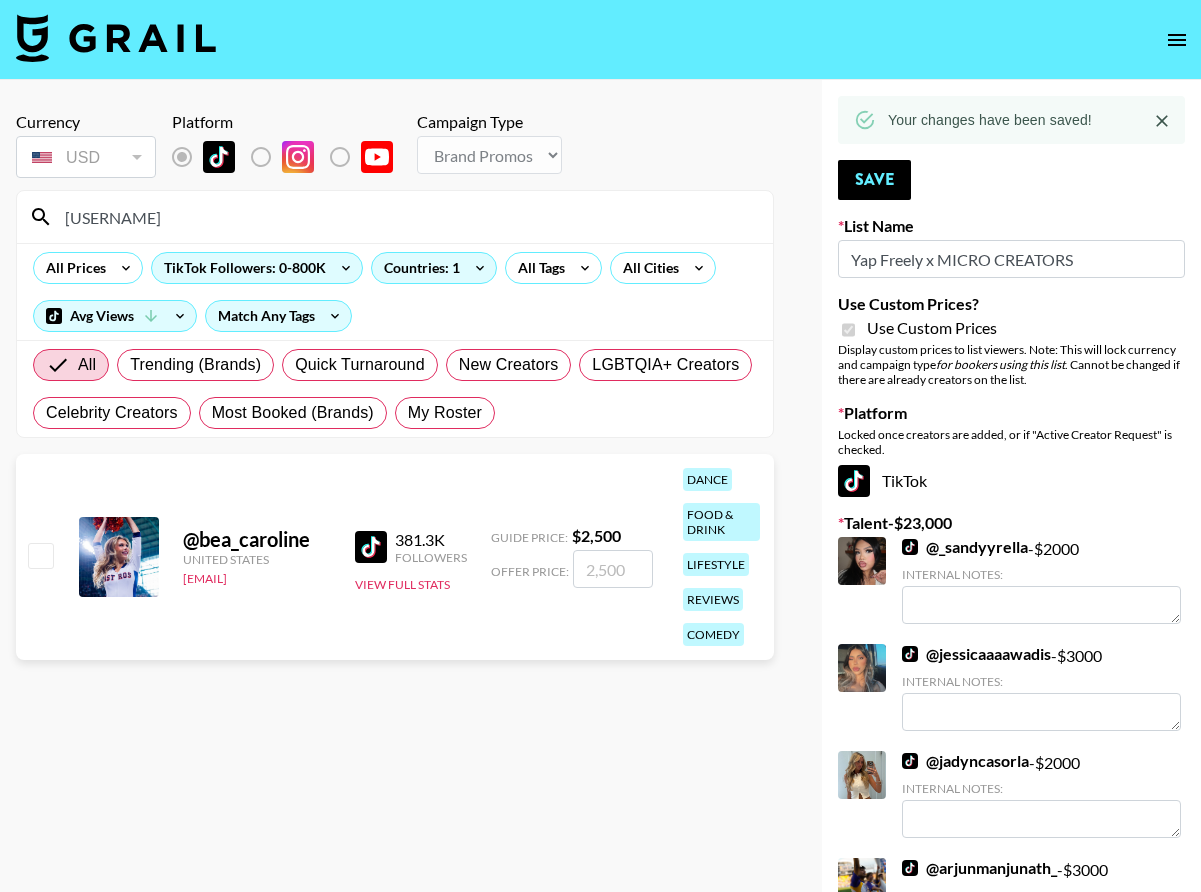 type on "bea_" 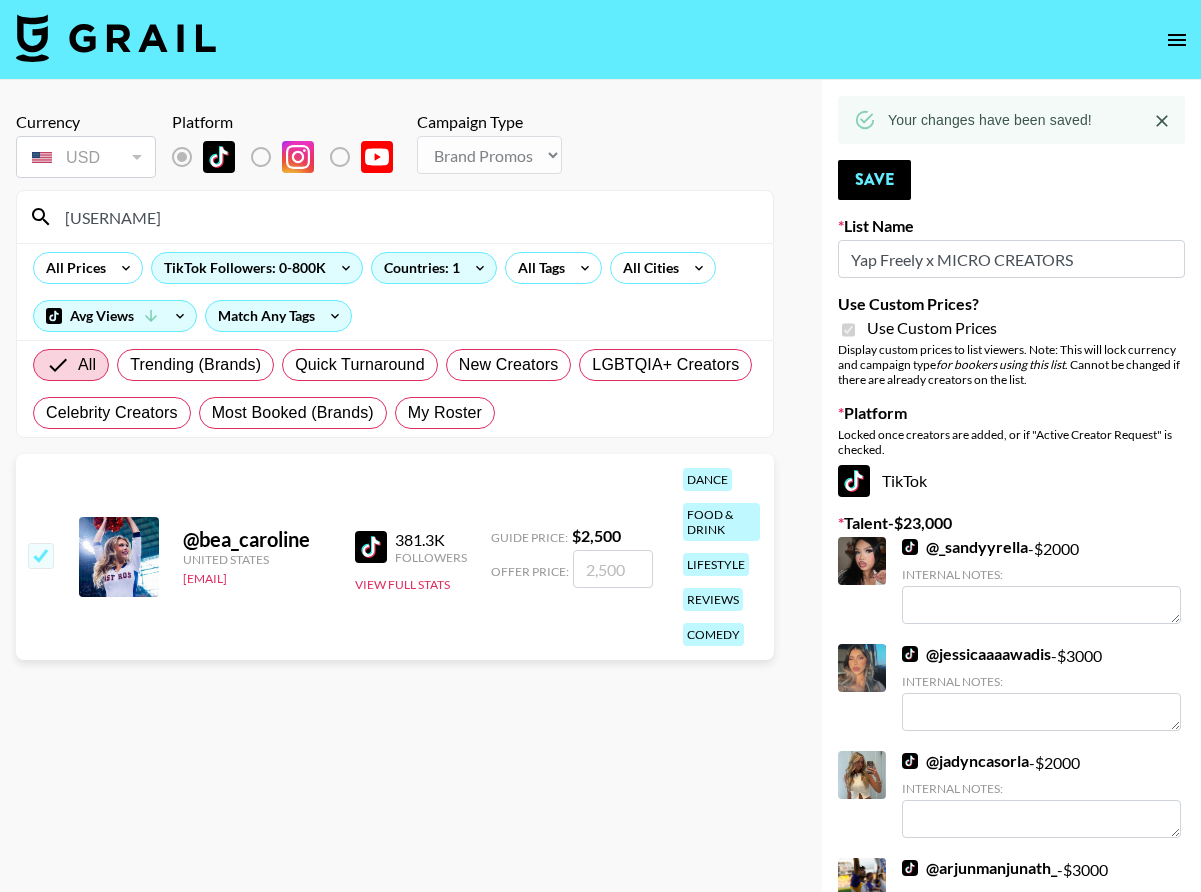 checkbox on "true" 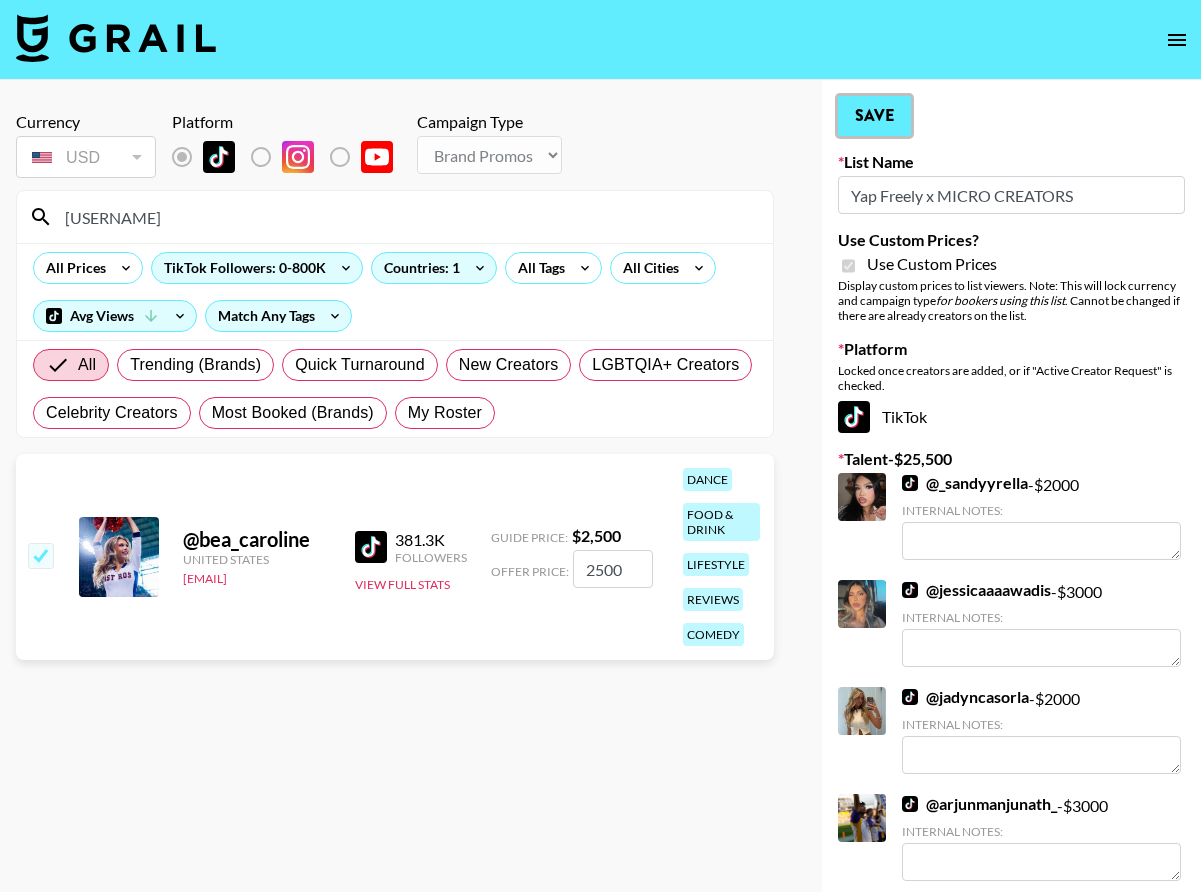 click on "Save" at bounding box center [874, 116] 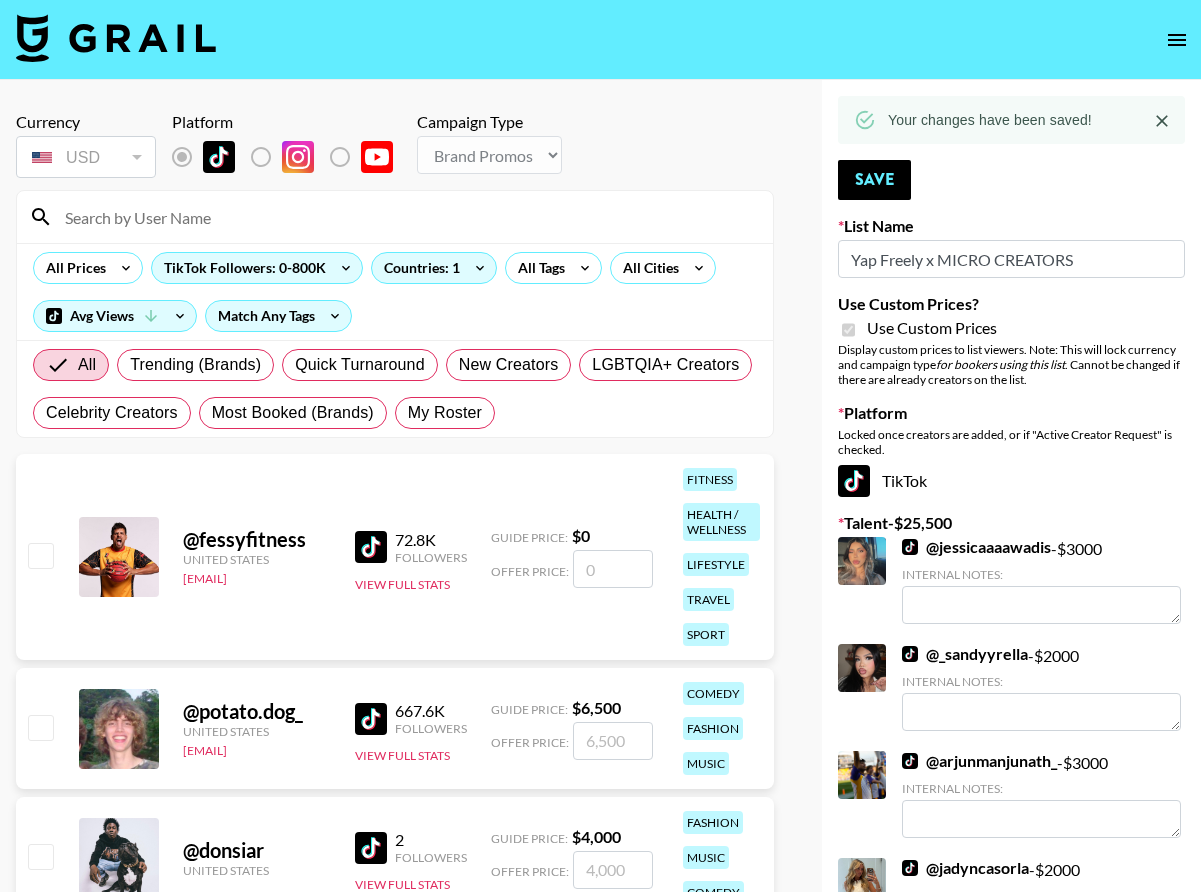click at bounding box center (407, 217) 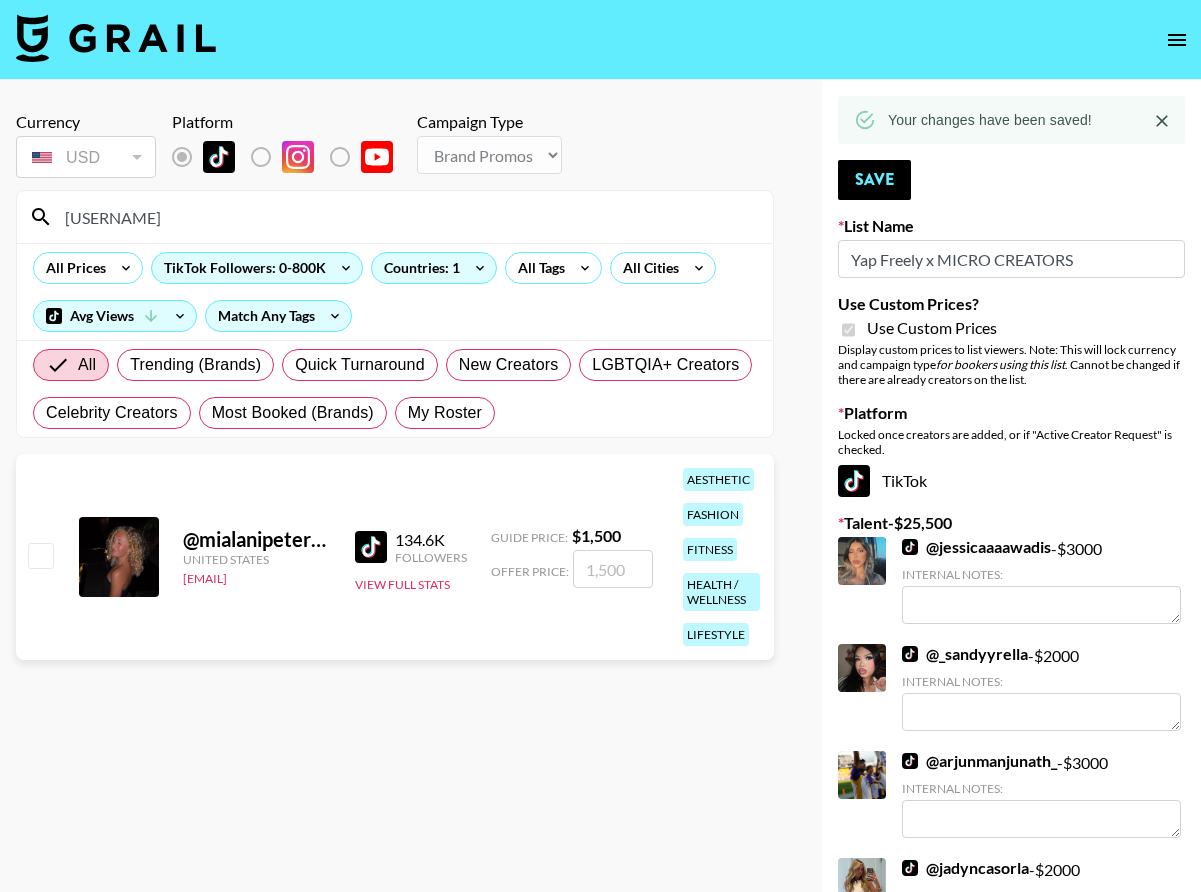type on "mialani" 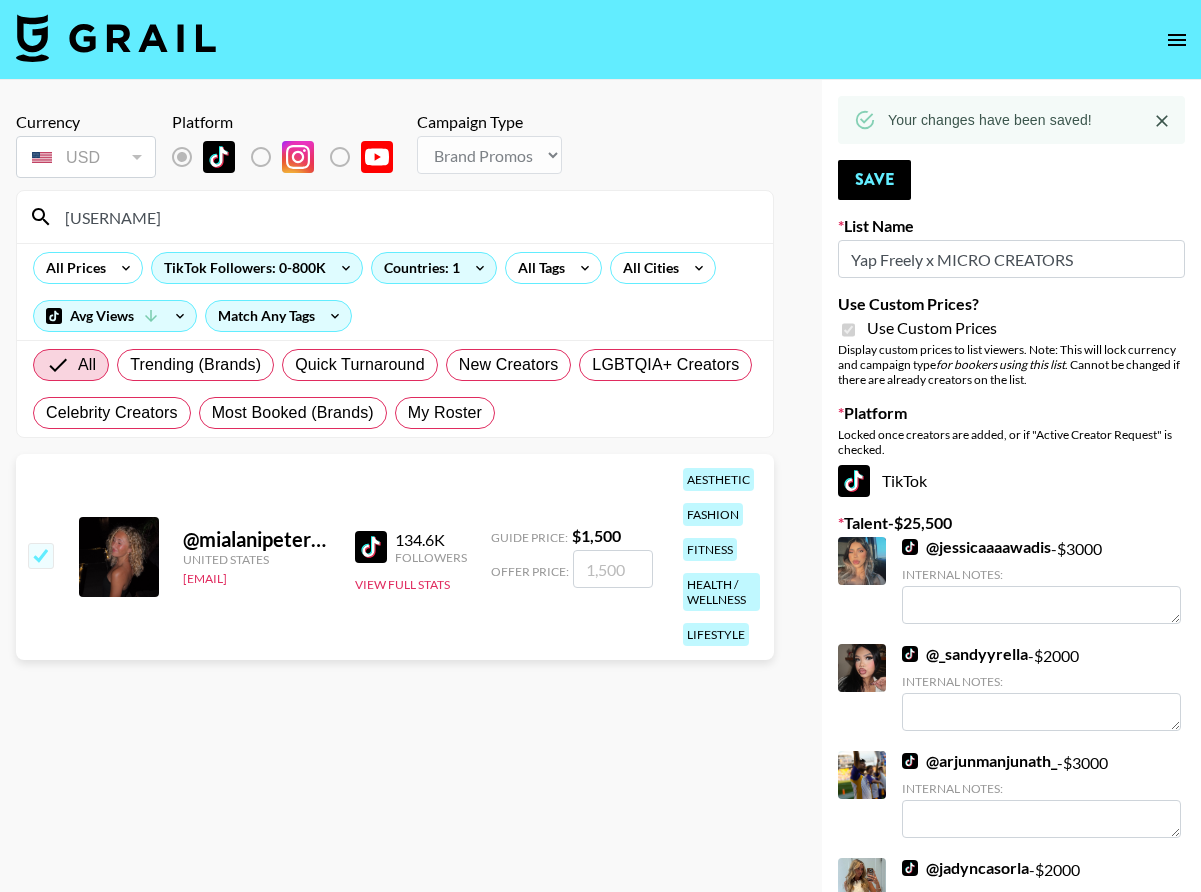 checkbox on "true" 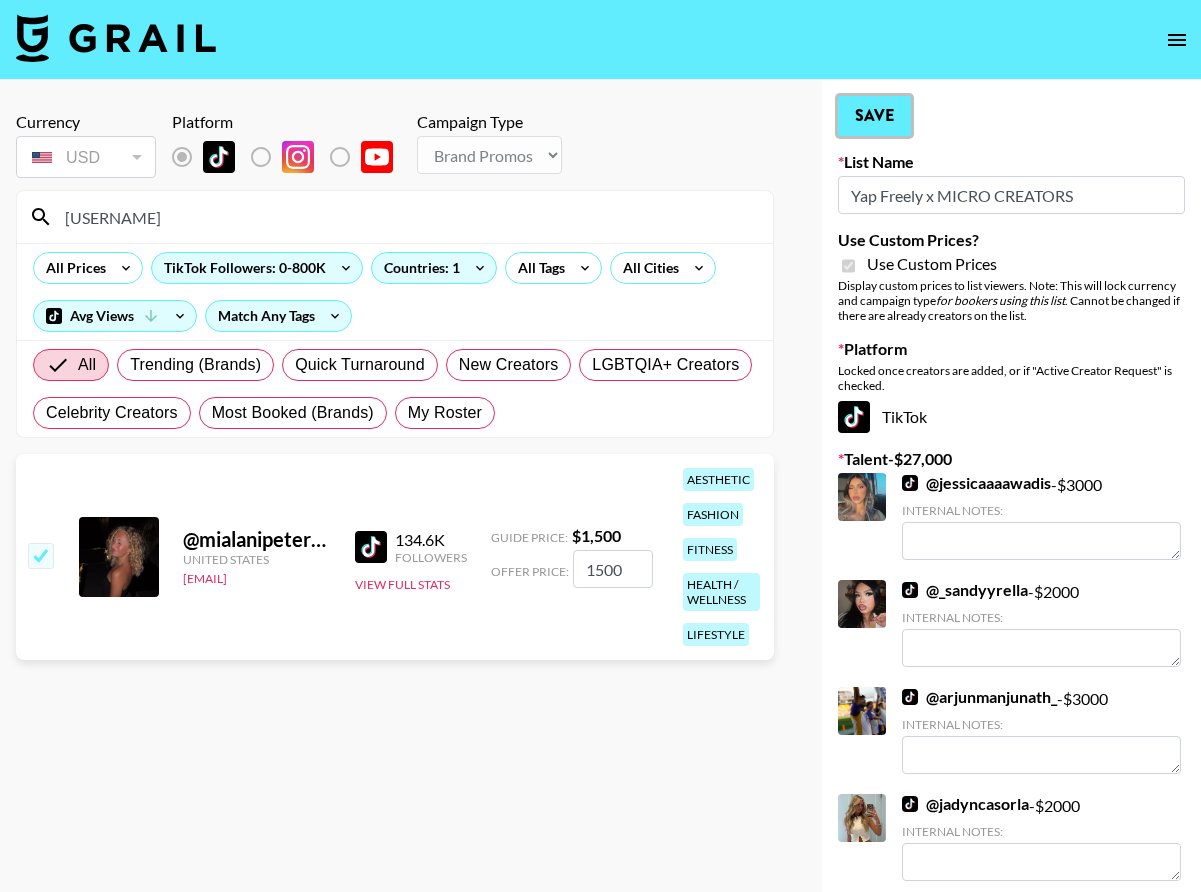 click on "Save" at bounding box center [874, 116] 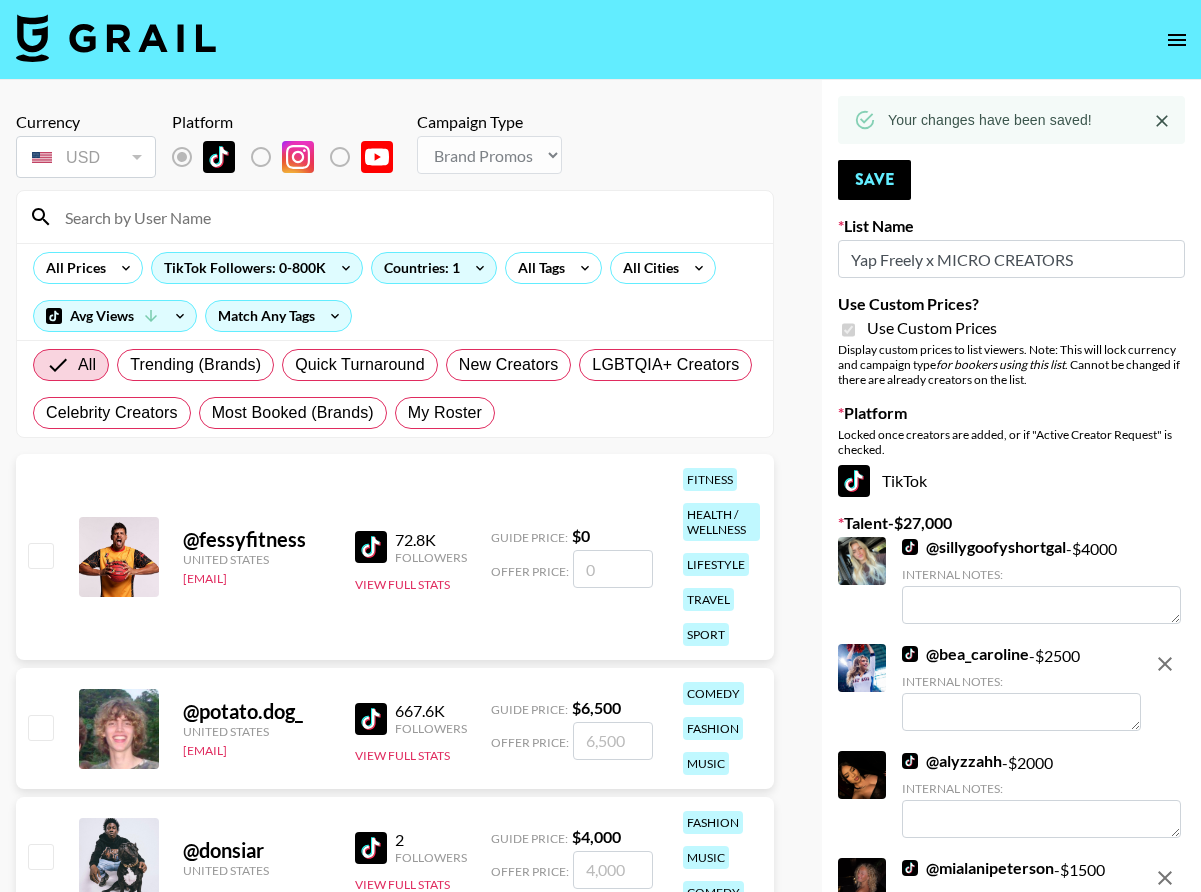 click at bounding box center [407, 217] 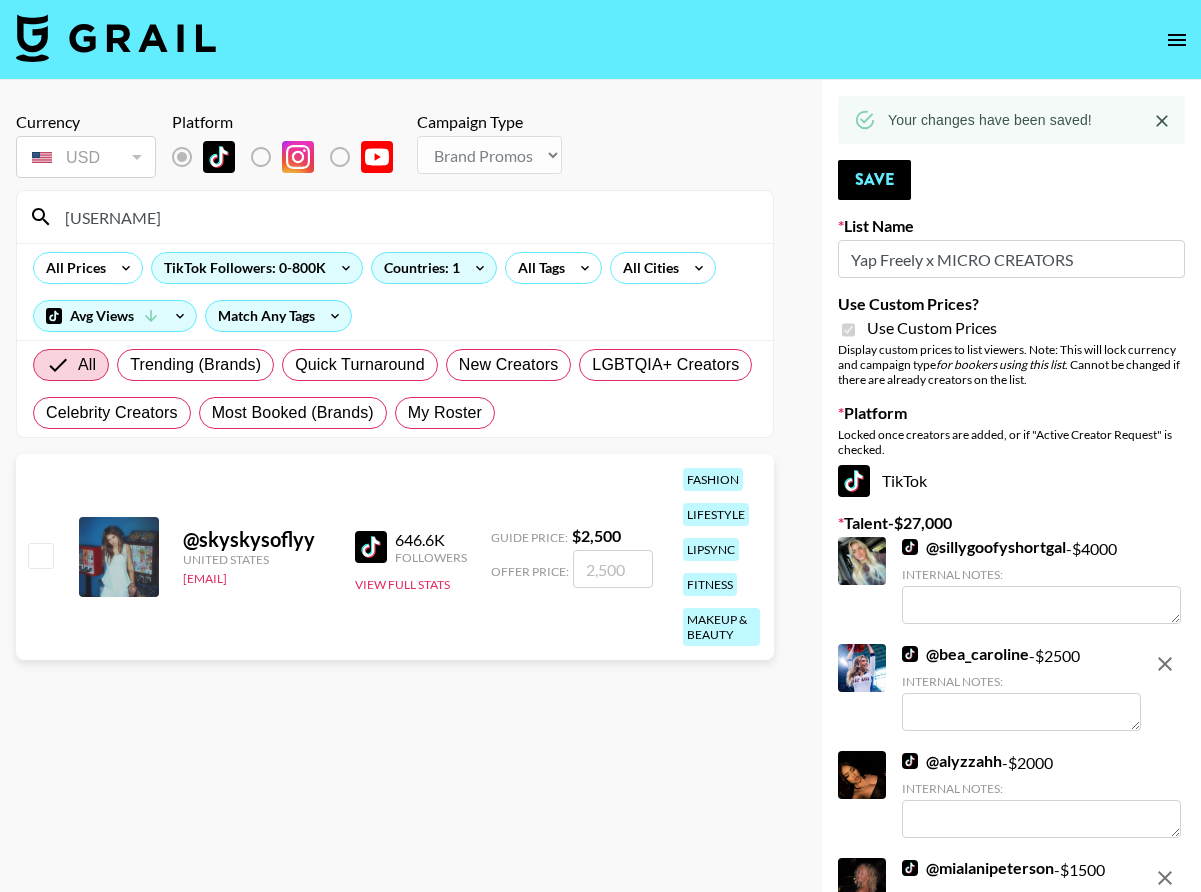 type on "skysky" 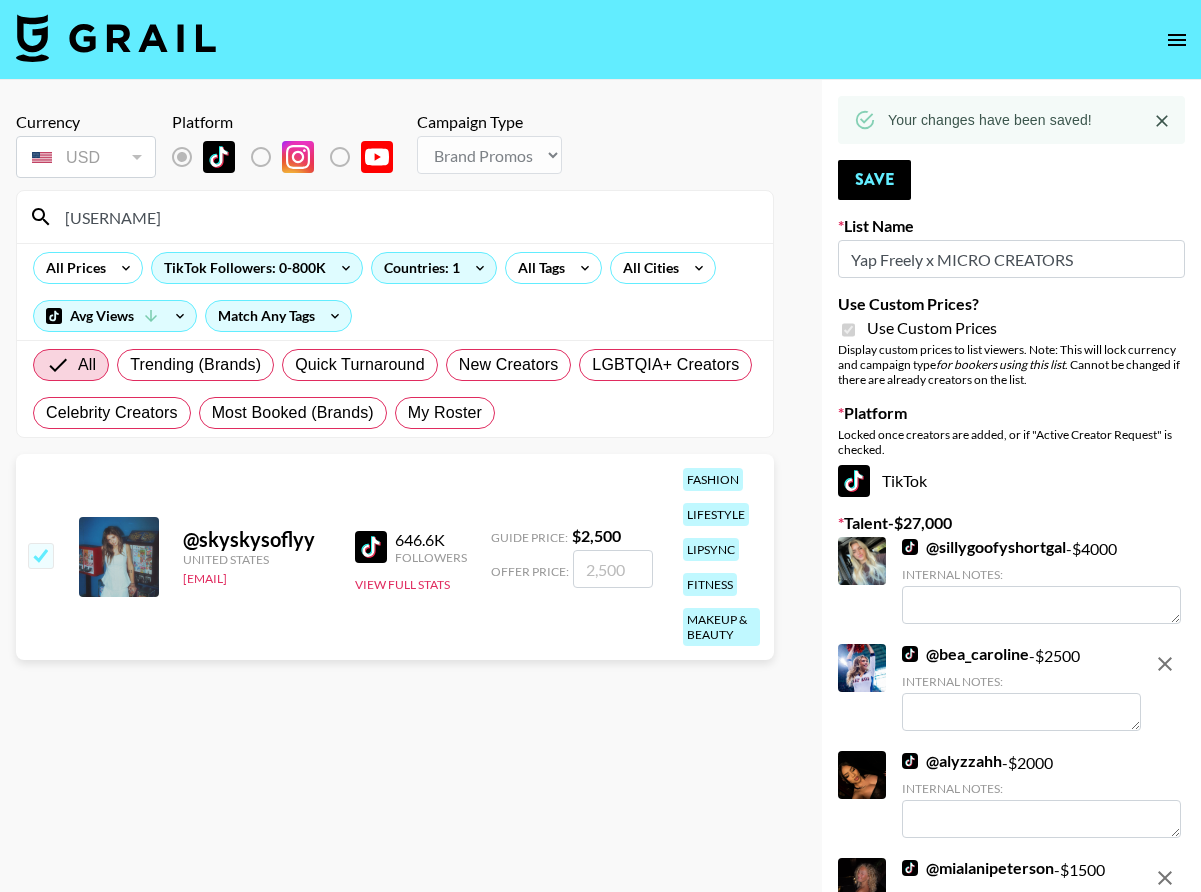 checkbox on "true" 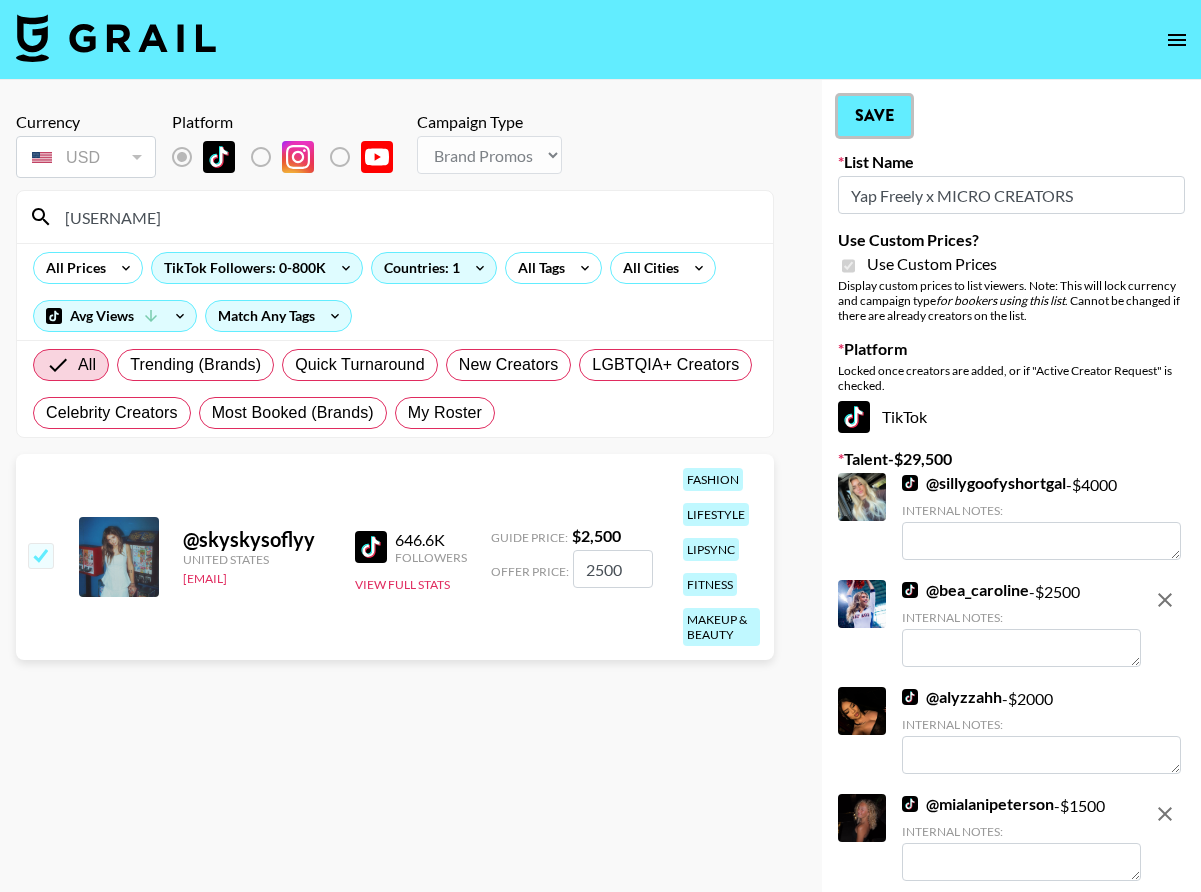 click on "Save" at bounding box center (874, 116) 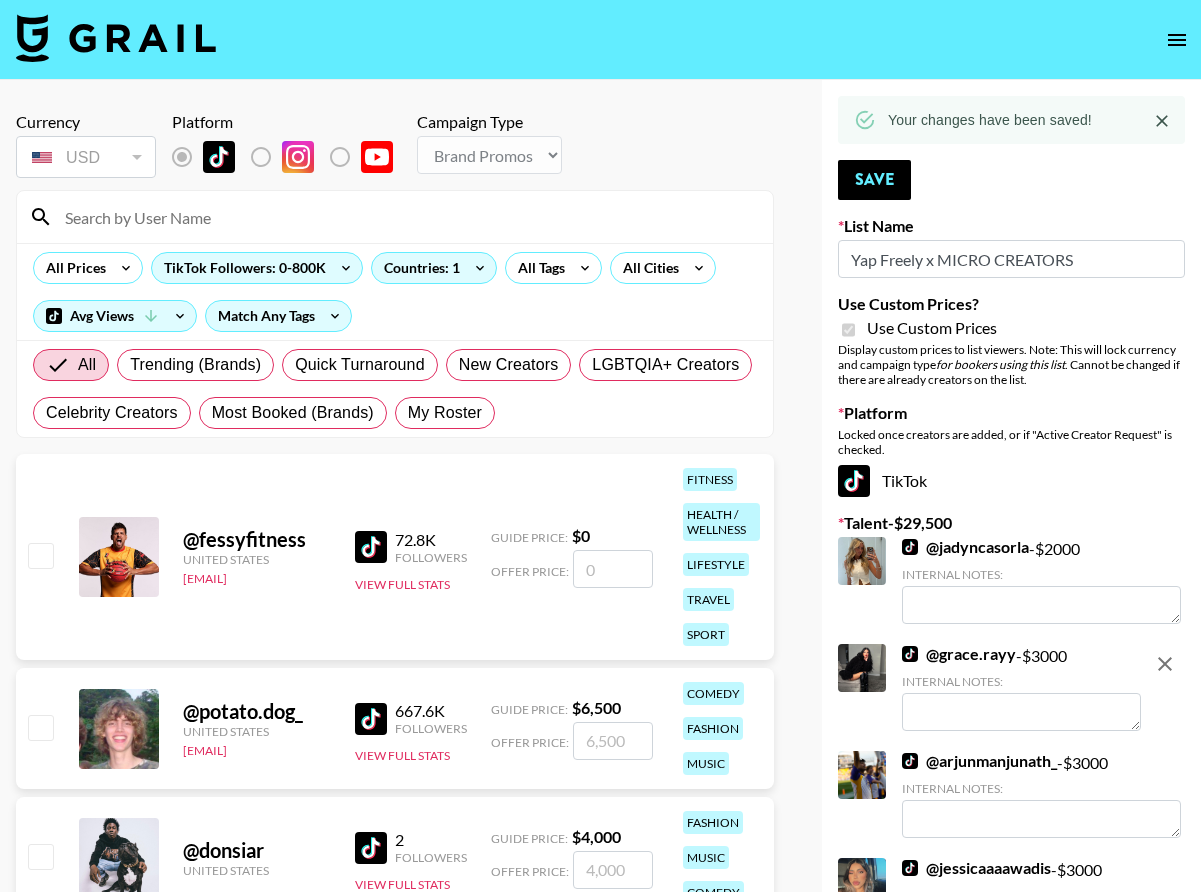 click at bounding box center [407, 217] 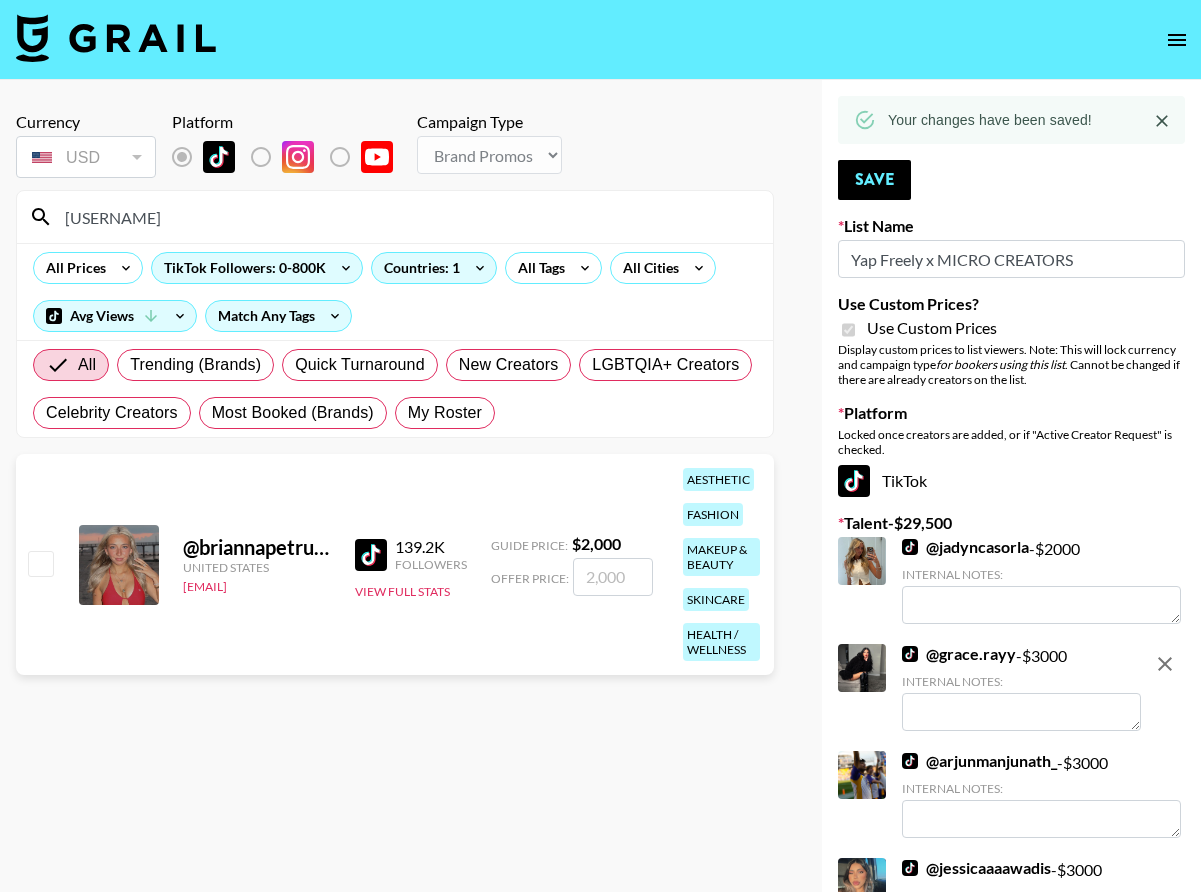 type on "briannap" 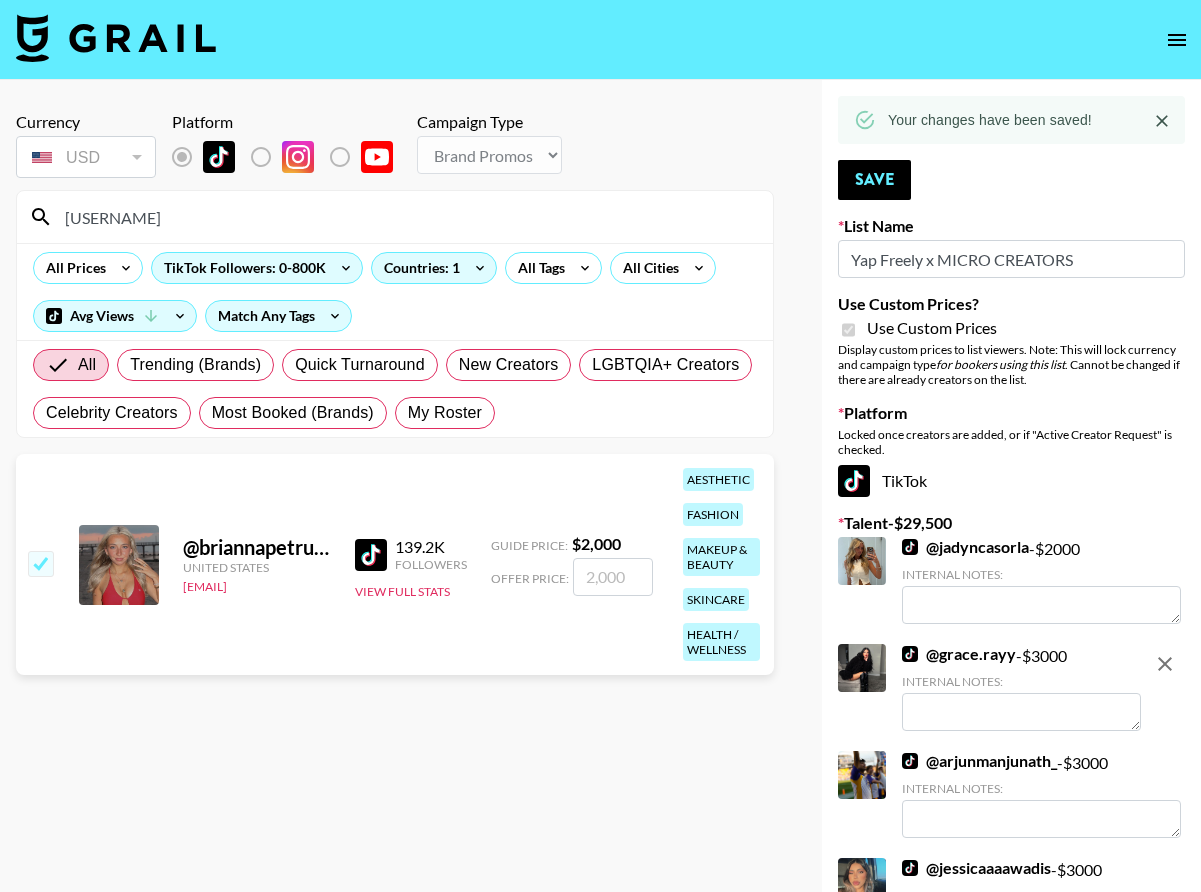 checkbox on "true" 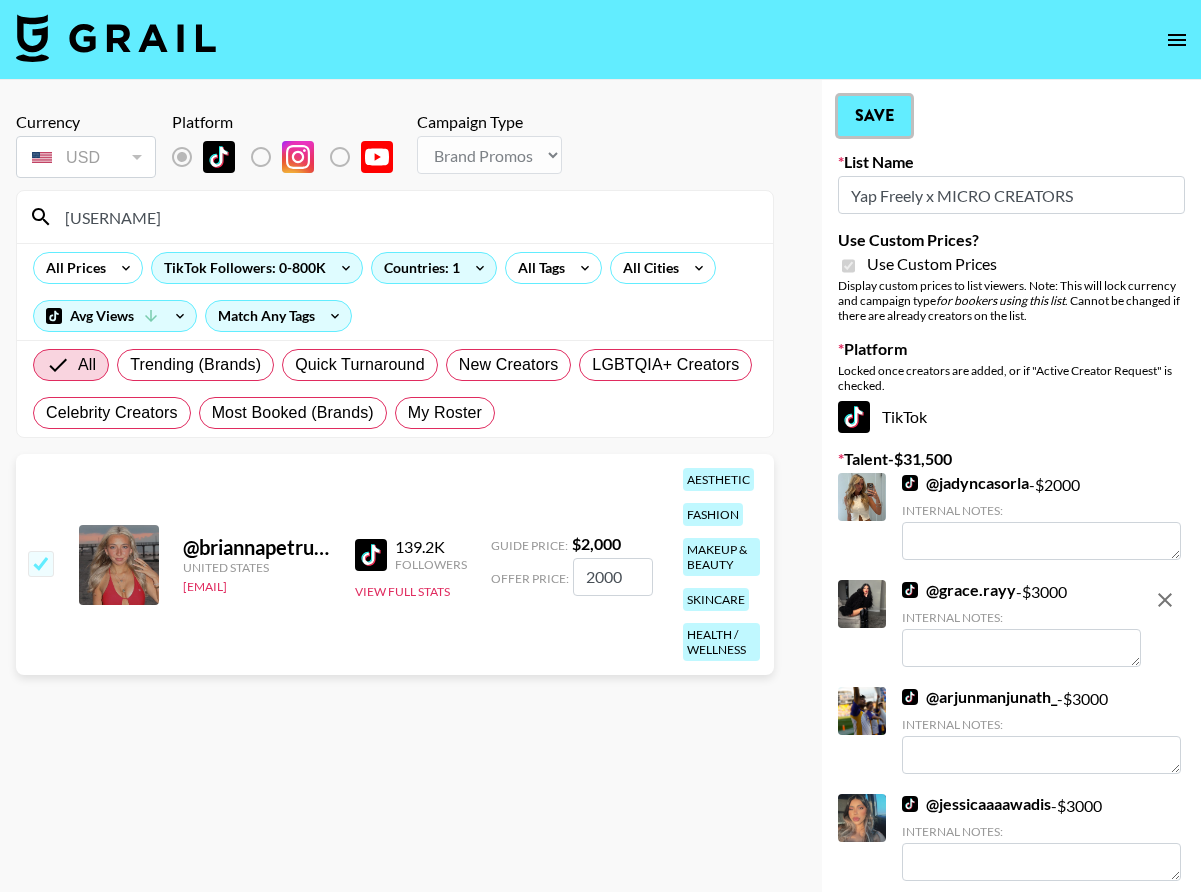 click on "Save" at bounding box center (874, 116) 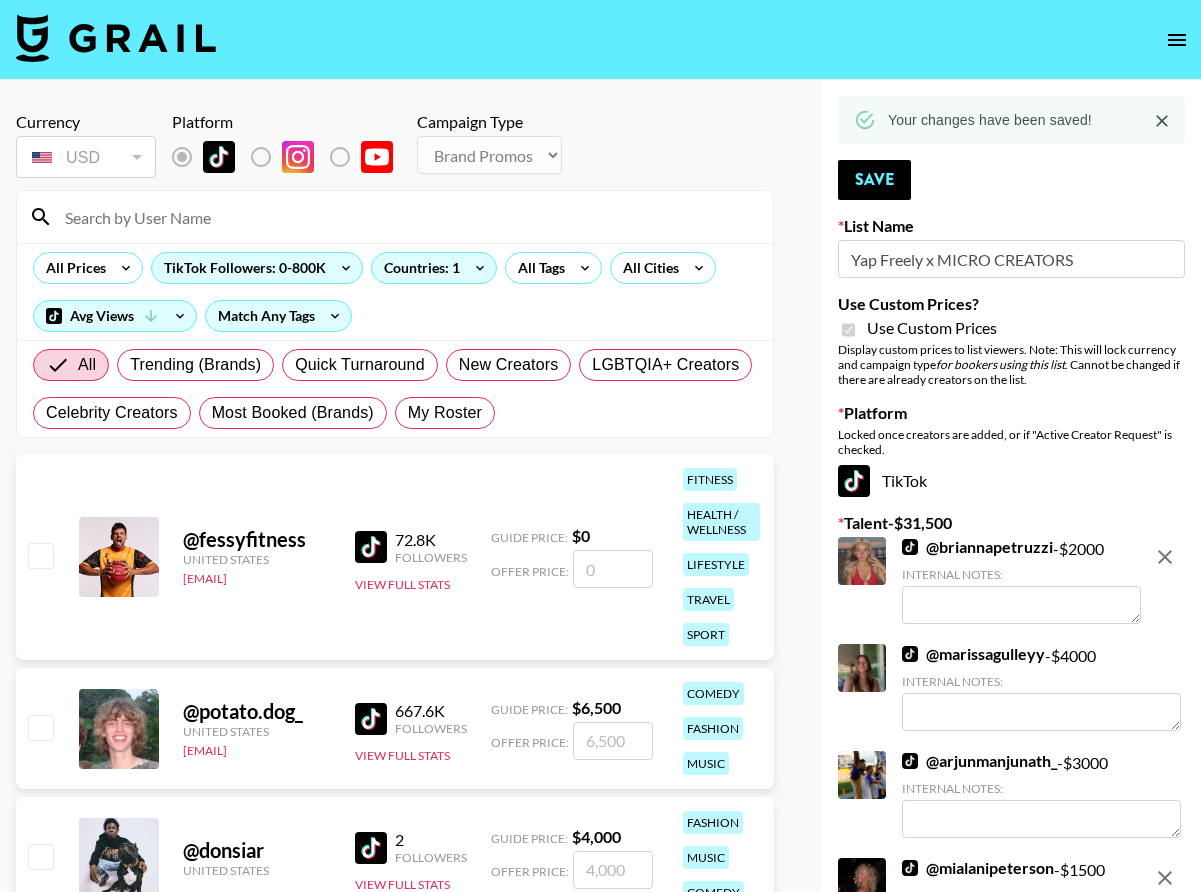 click at bounding box center (407, 217) 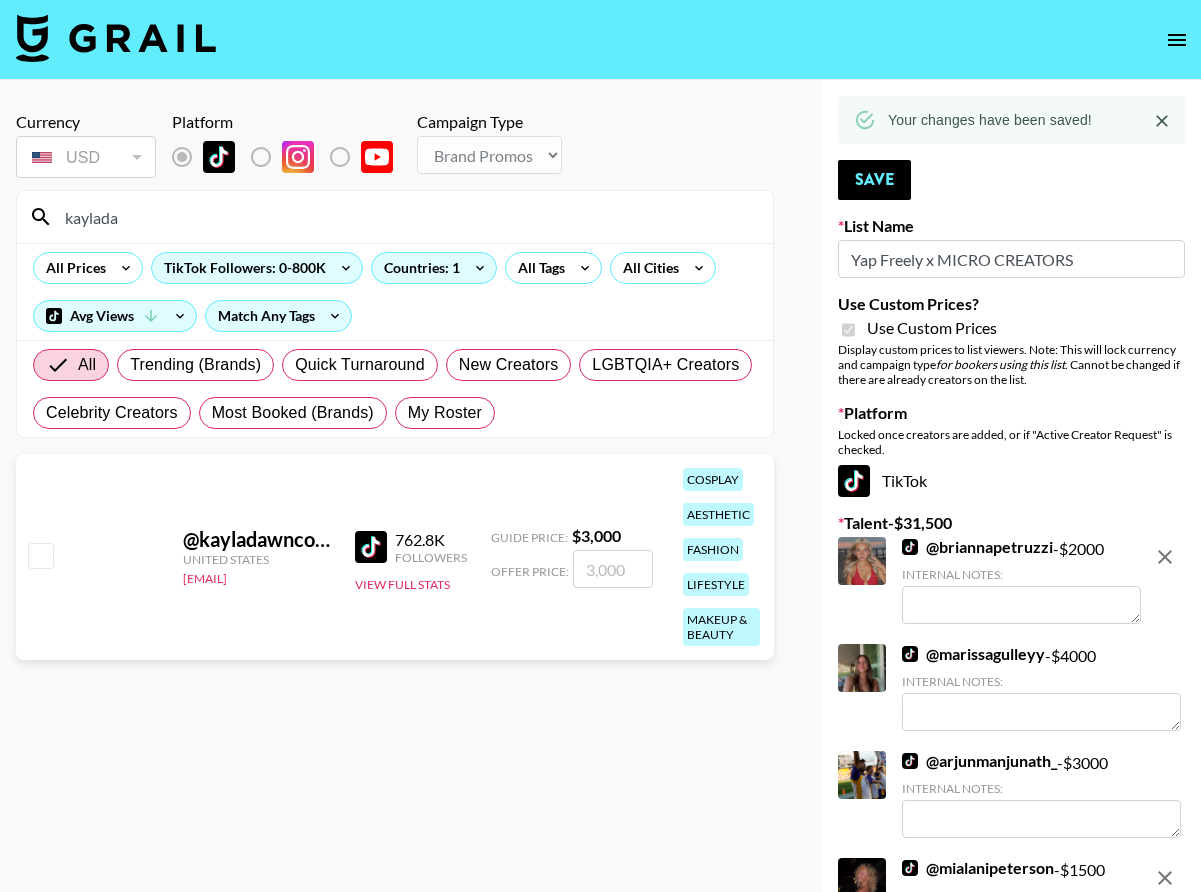 type on "kaylada" 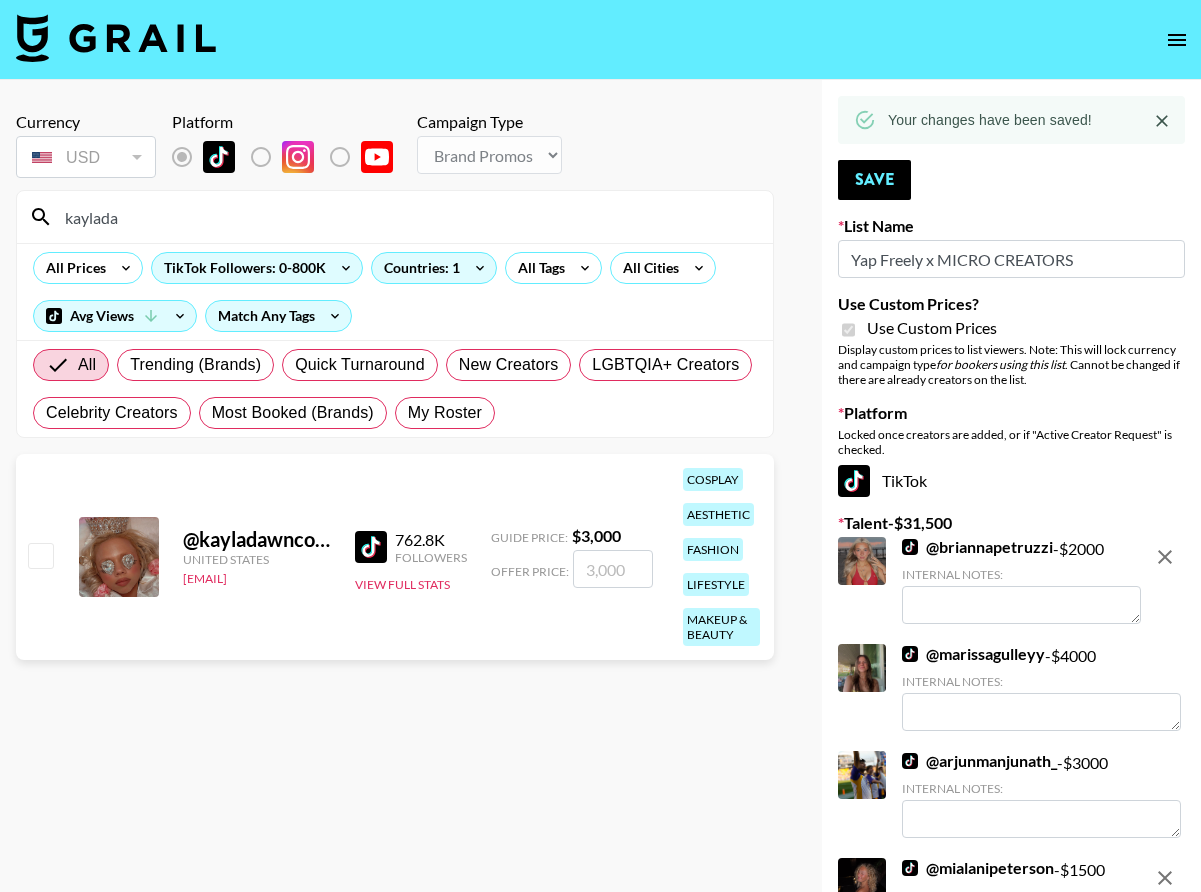 click at bounding box center [40, 555] 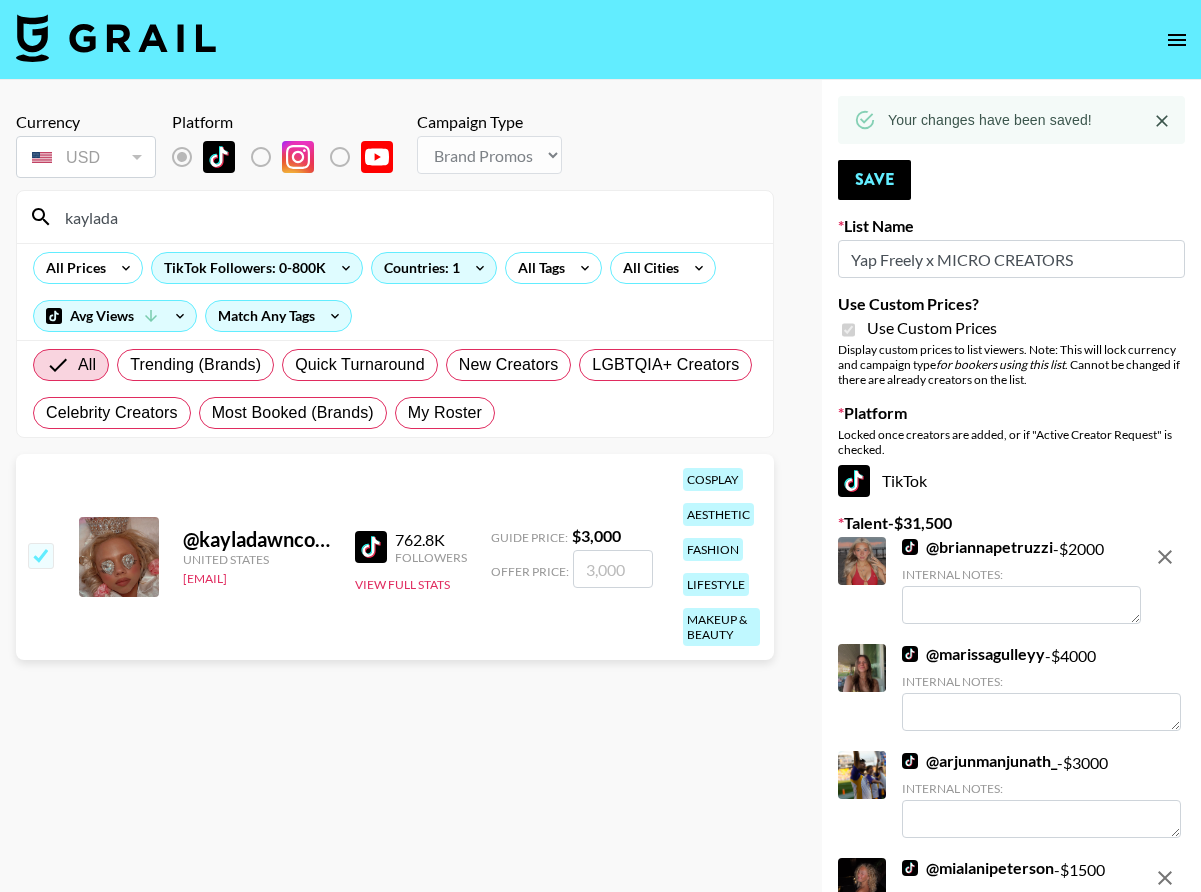 checkbox on "true" 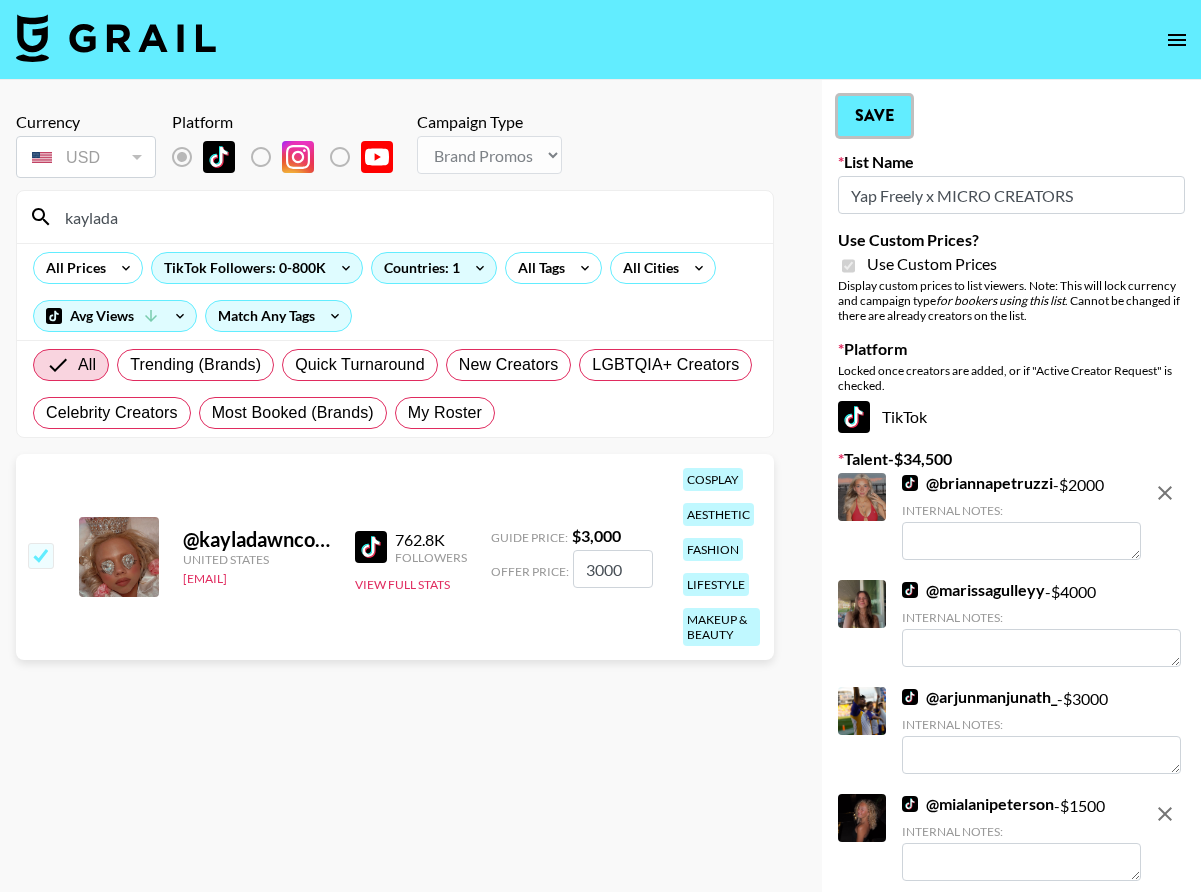 click on "Save" at bounding box center [874, 116] 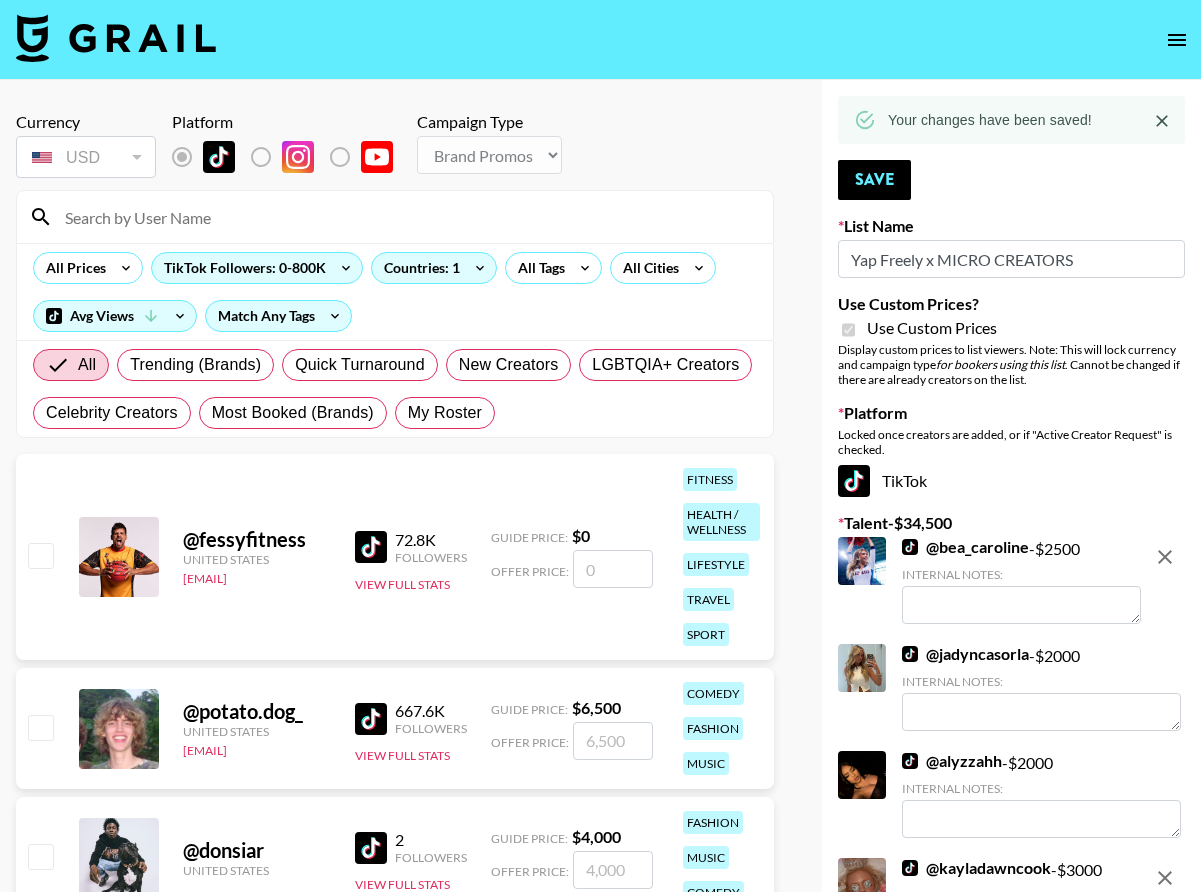 click at bounding box center (407, 217) 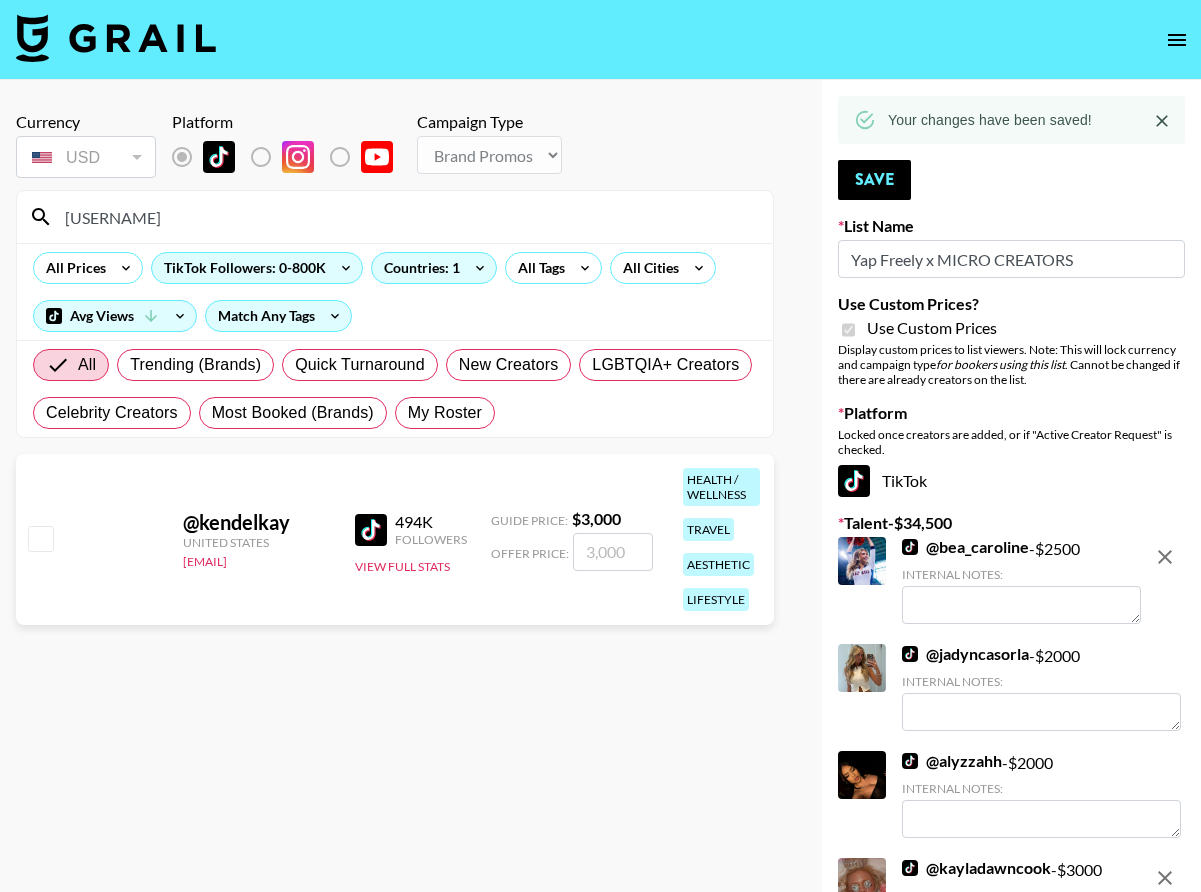 type on "kendelk" 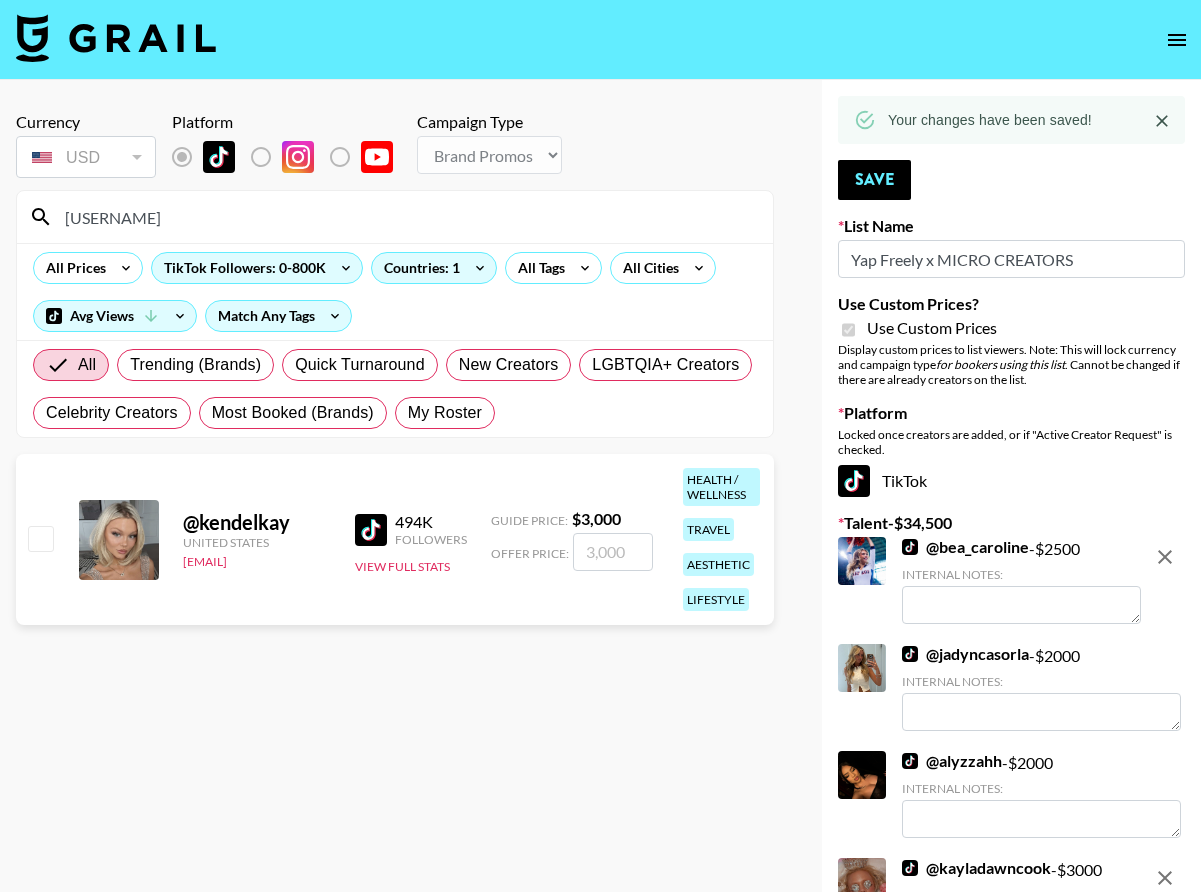 click at bounding box center (40, 538) 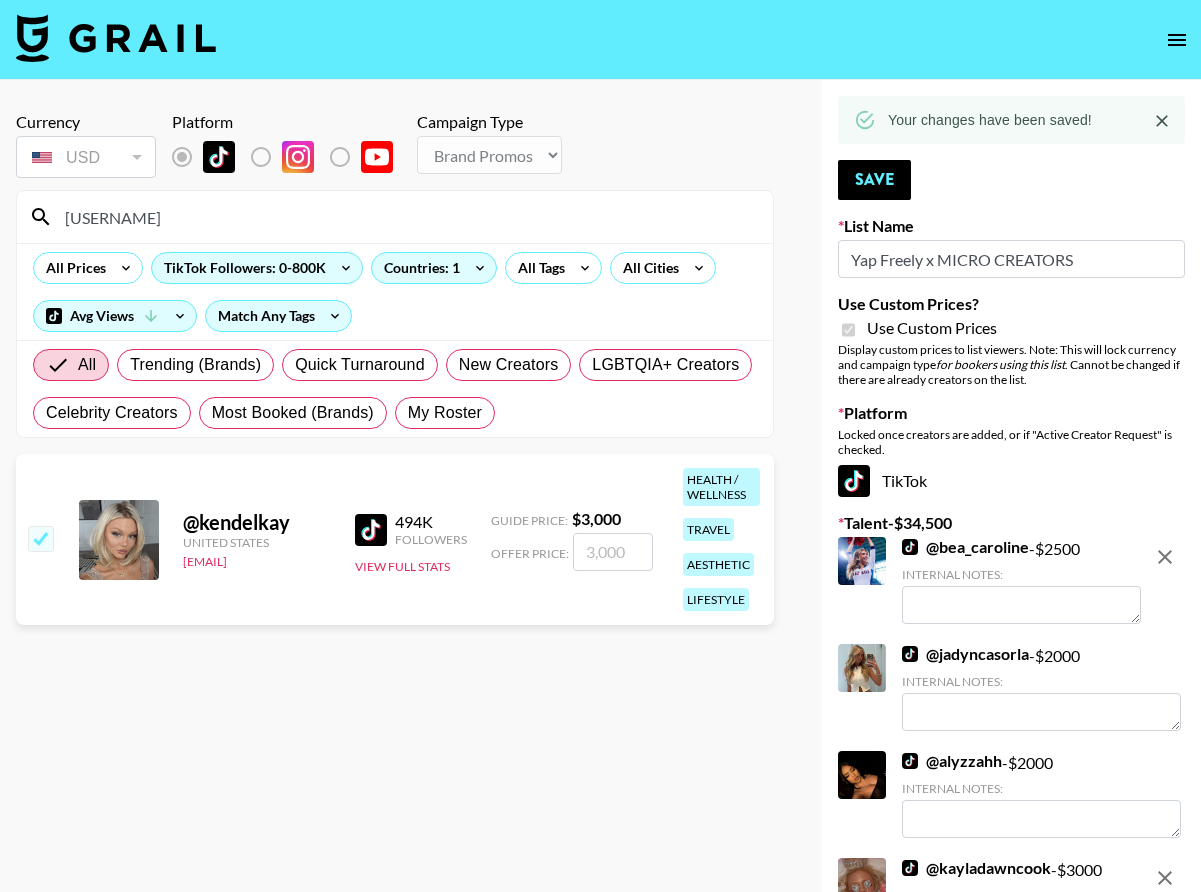 checkbox on "true" 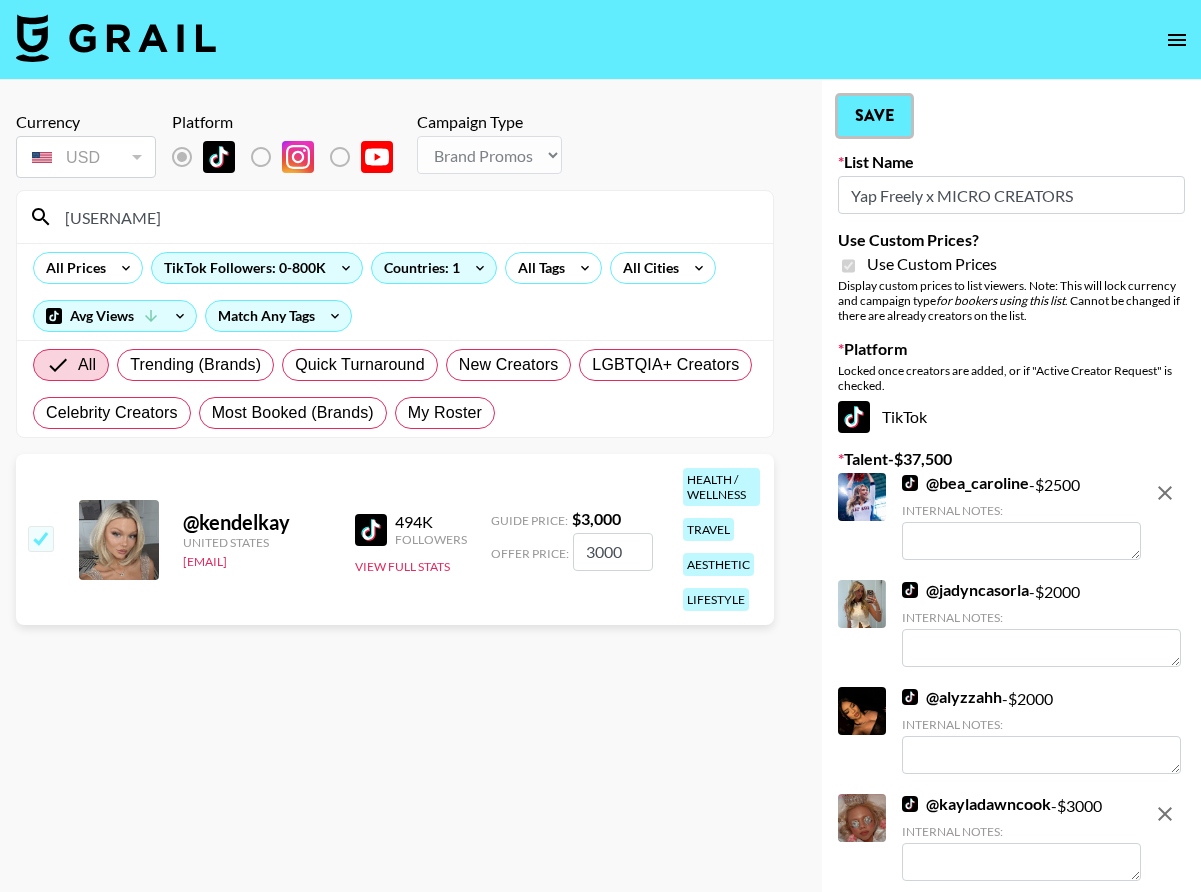click on "Save" at bounding box center [874, 116] 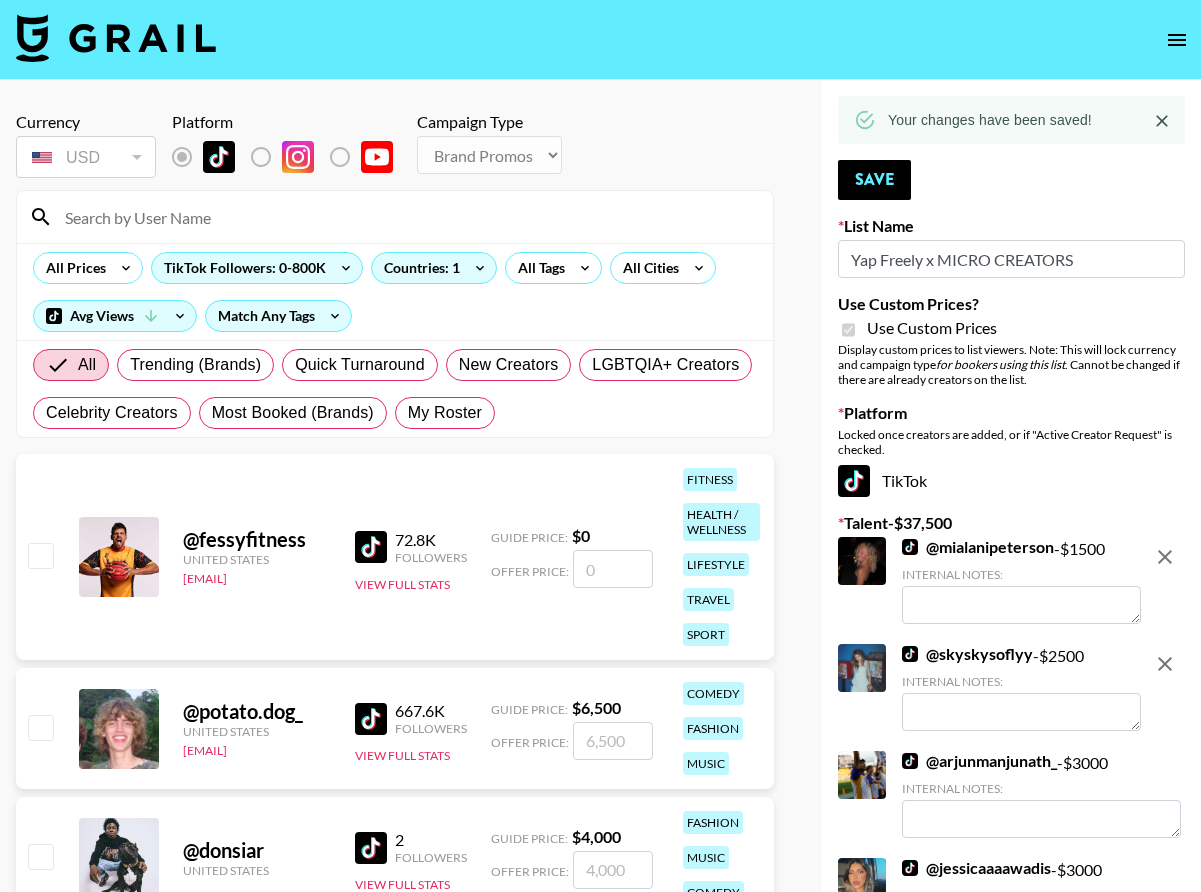 click at bounding box center [407, 217] 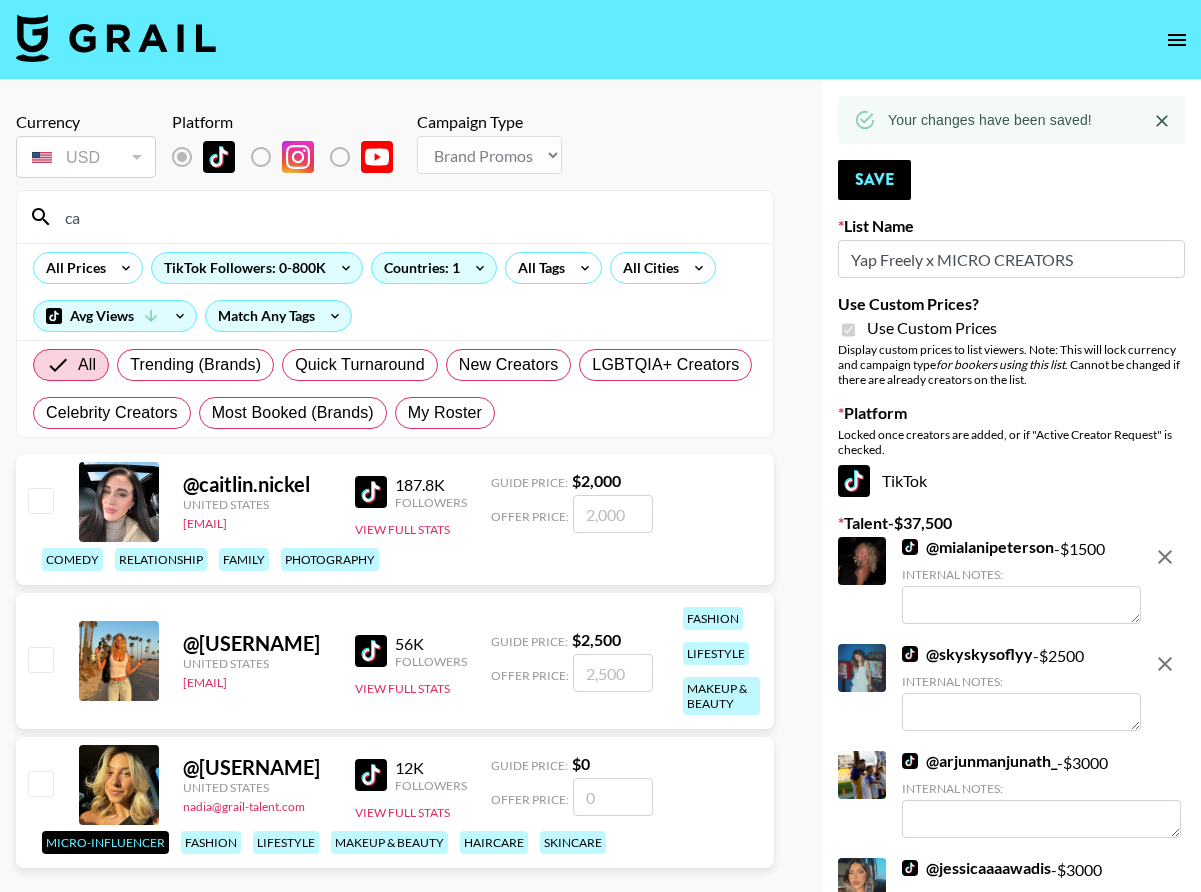 type on "c" 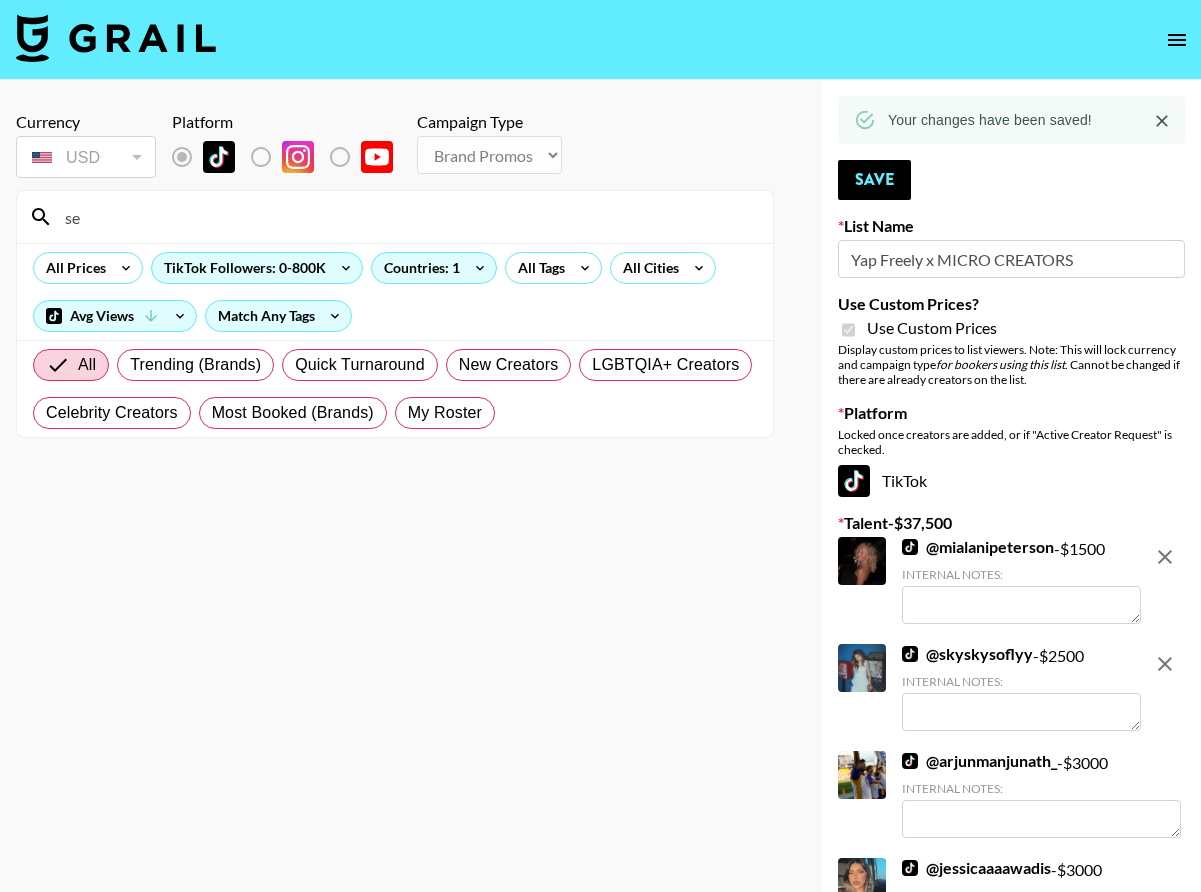 type on "s" 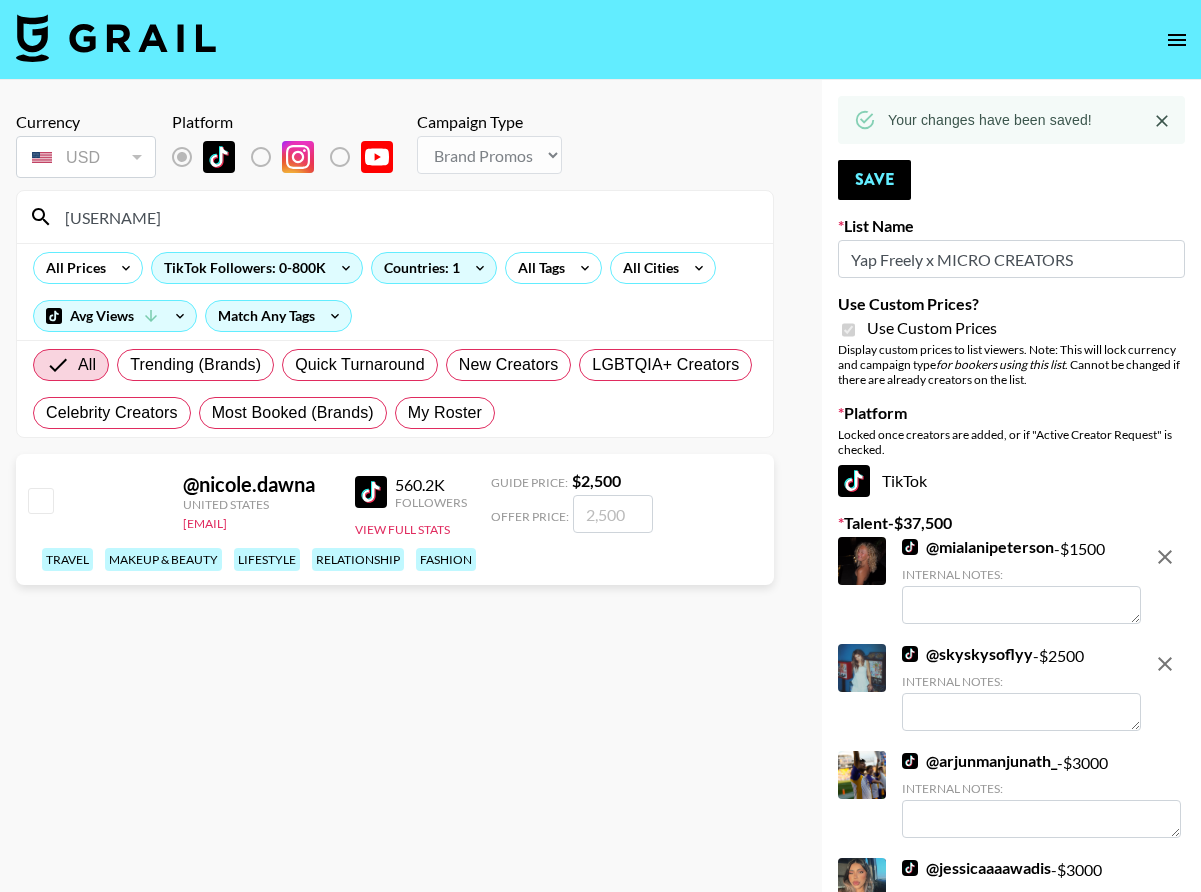 type on "nicole." 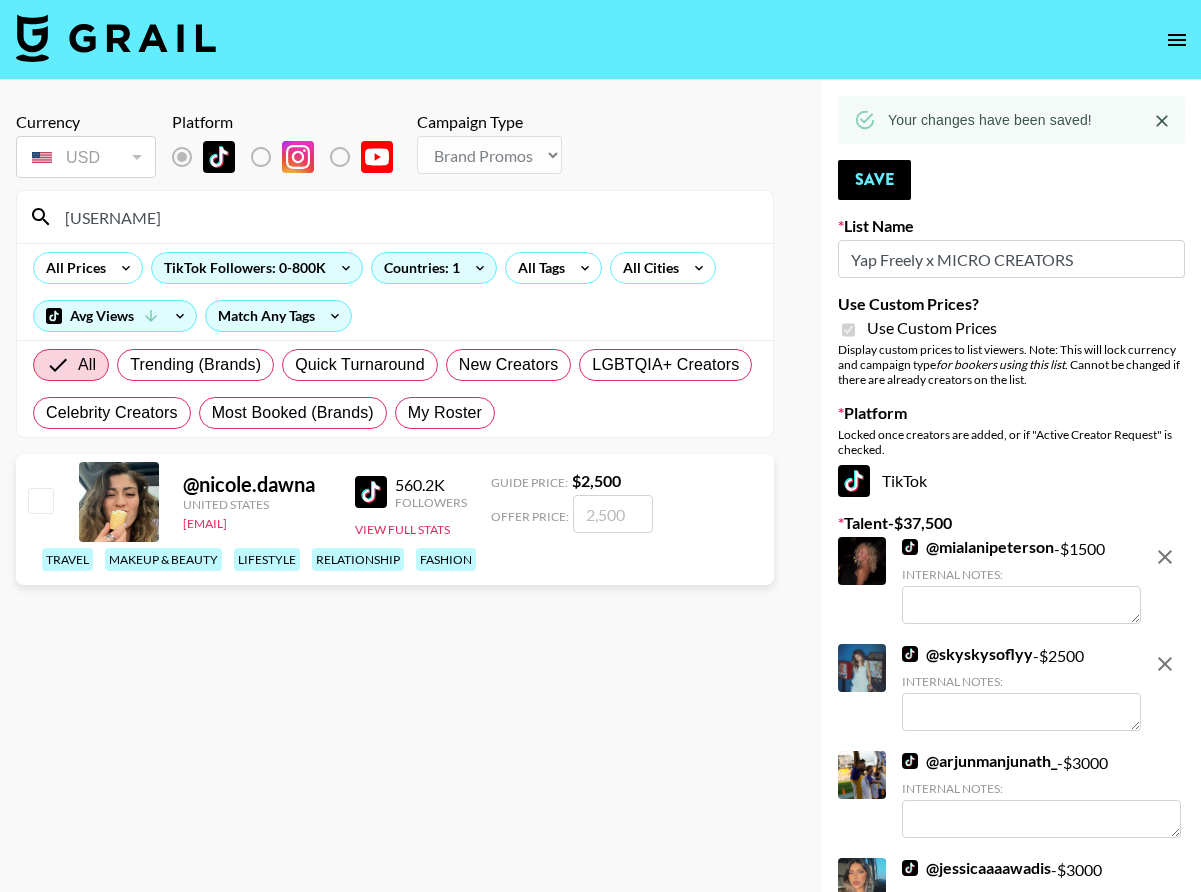 click at bounding box center [40, 500] 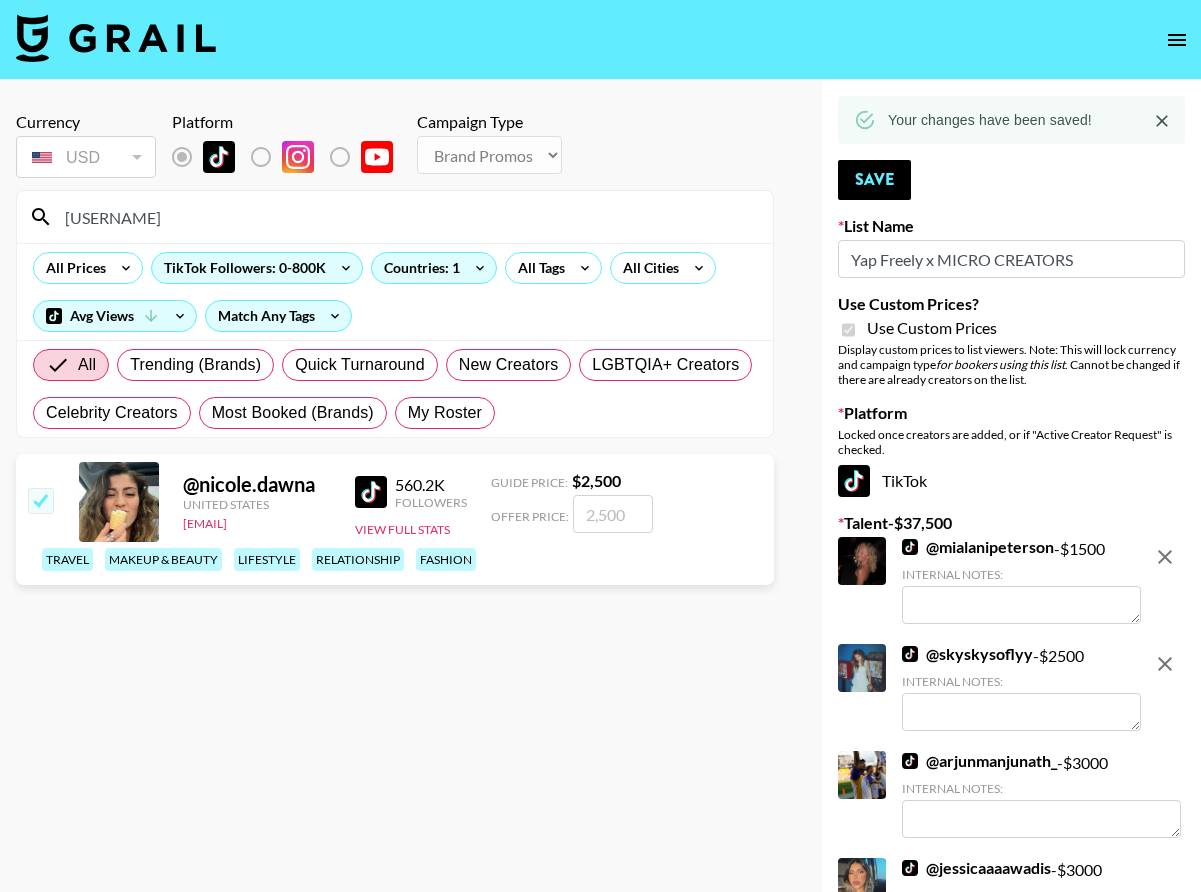 checkbox on "true" 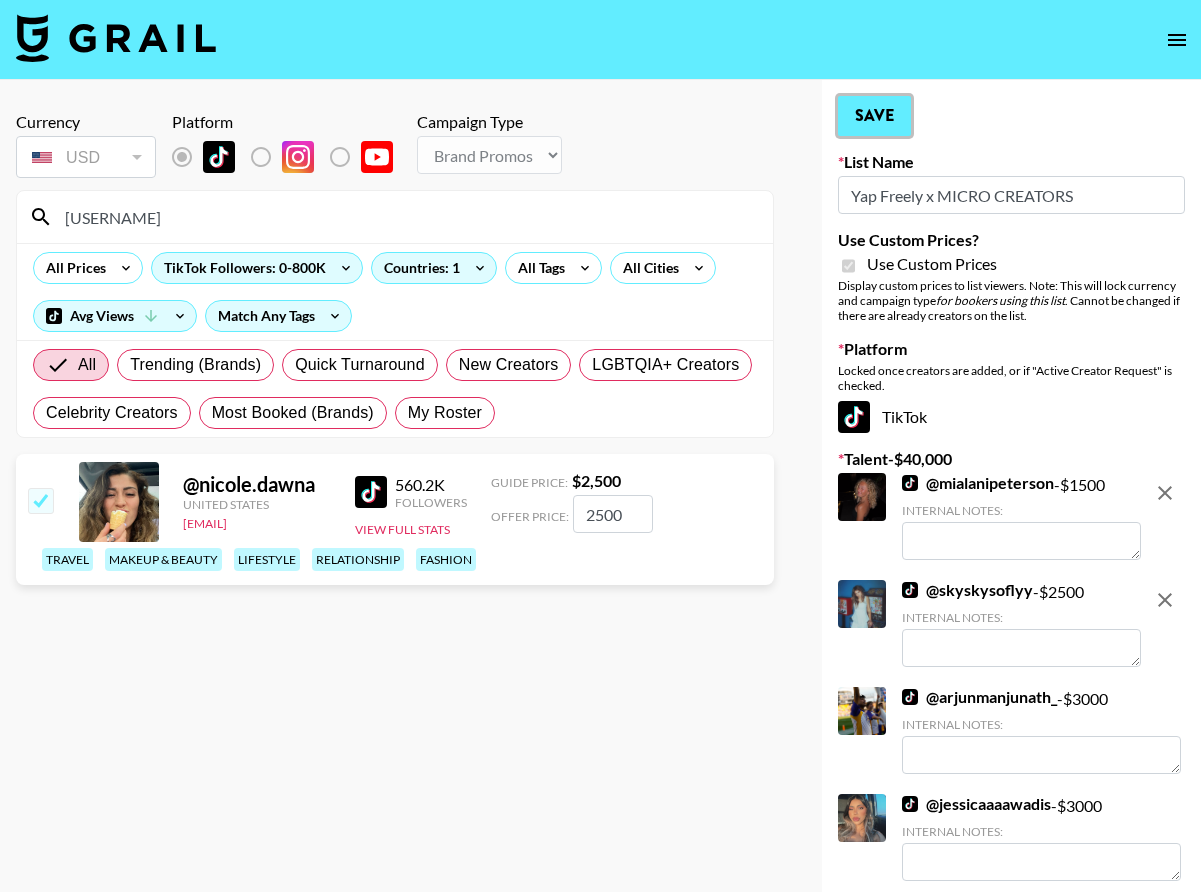 click on "Save" at bounding box center [874, 116] 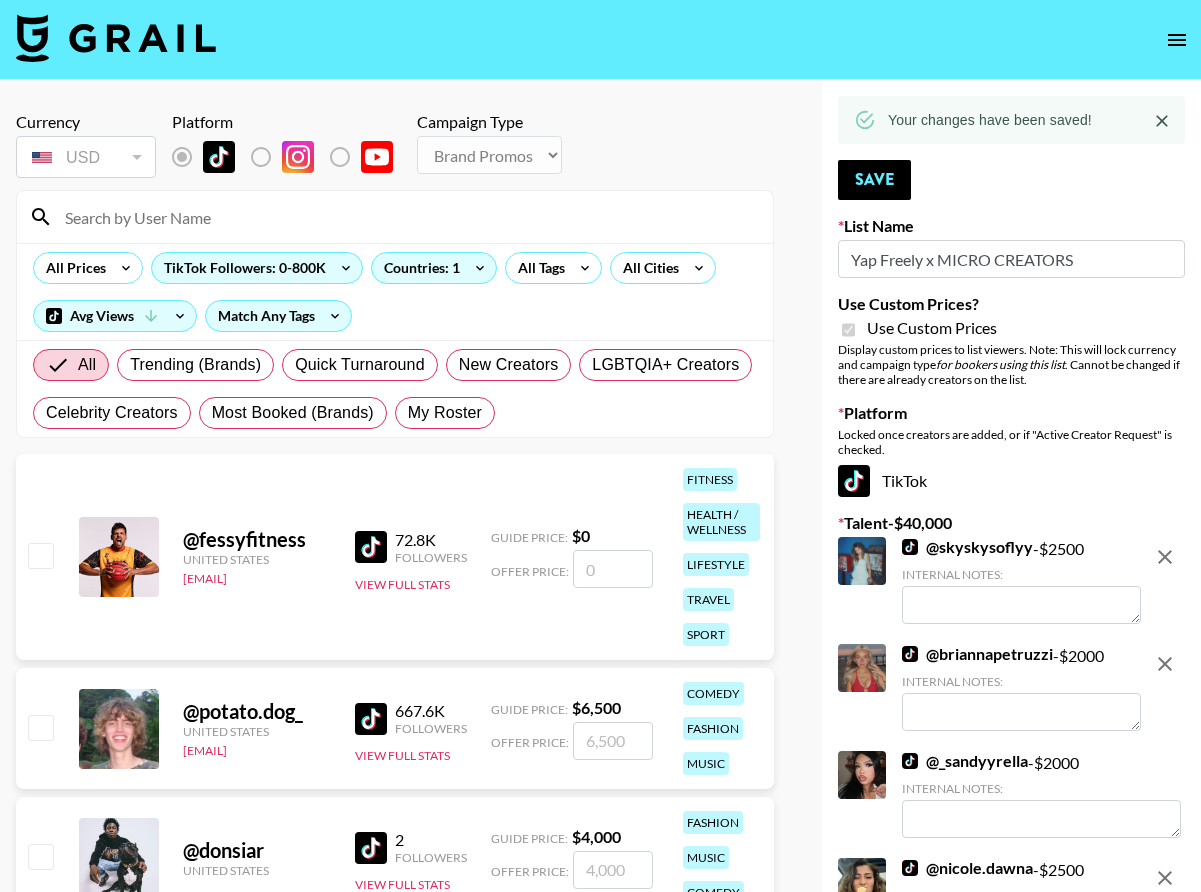 click at bounding box center (407, 217) 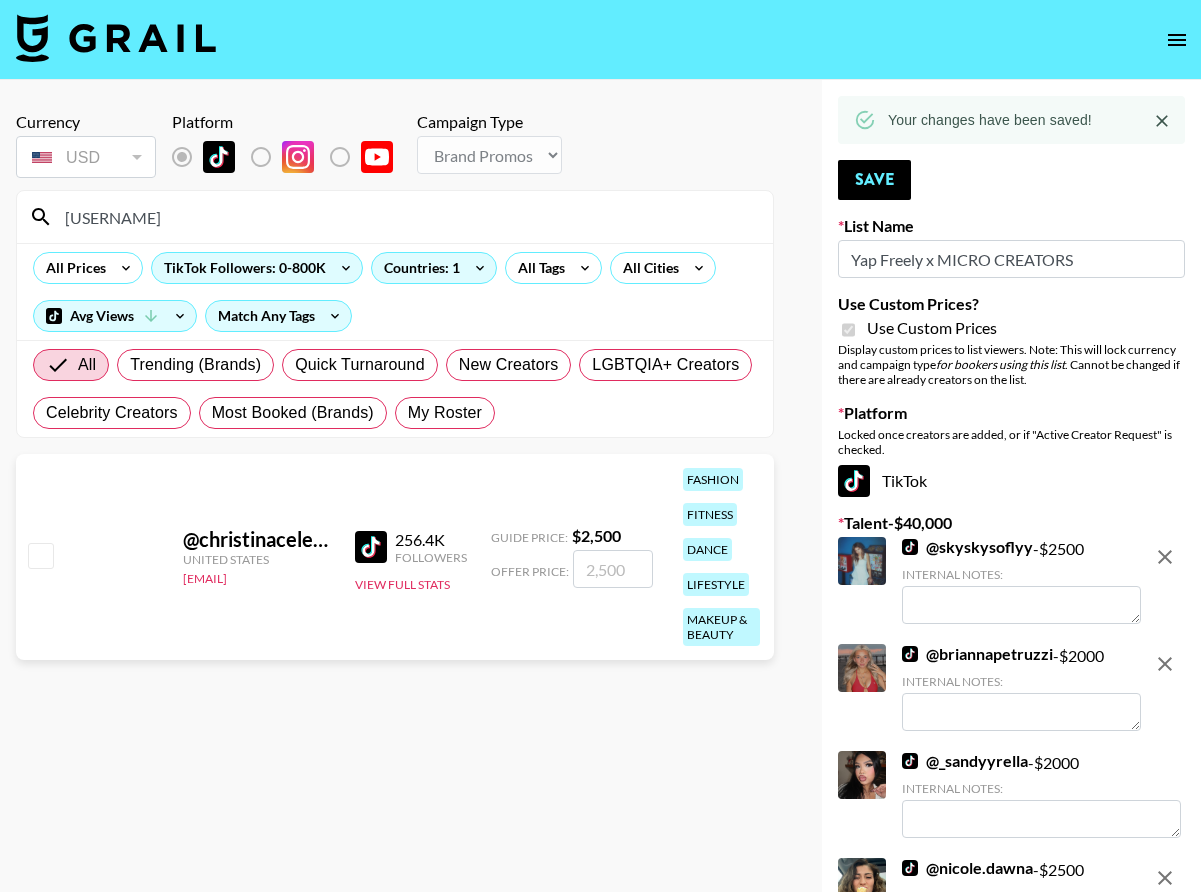 type on "christinacel" 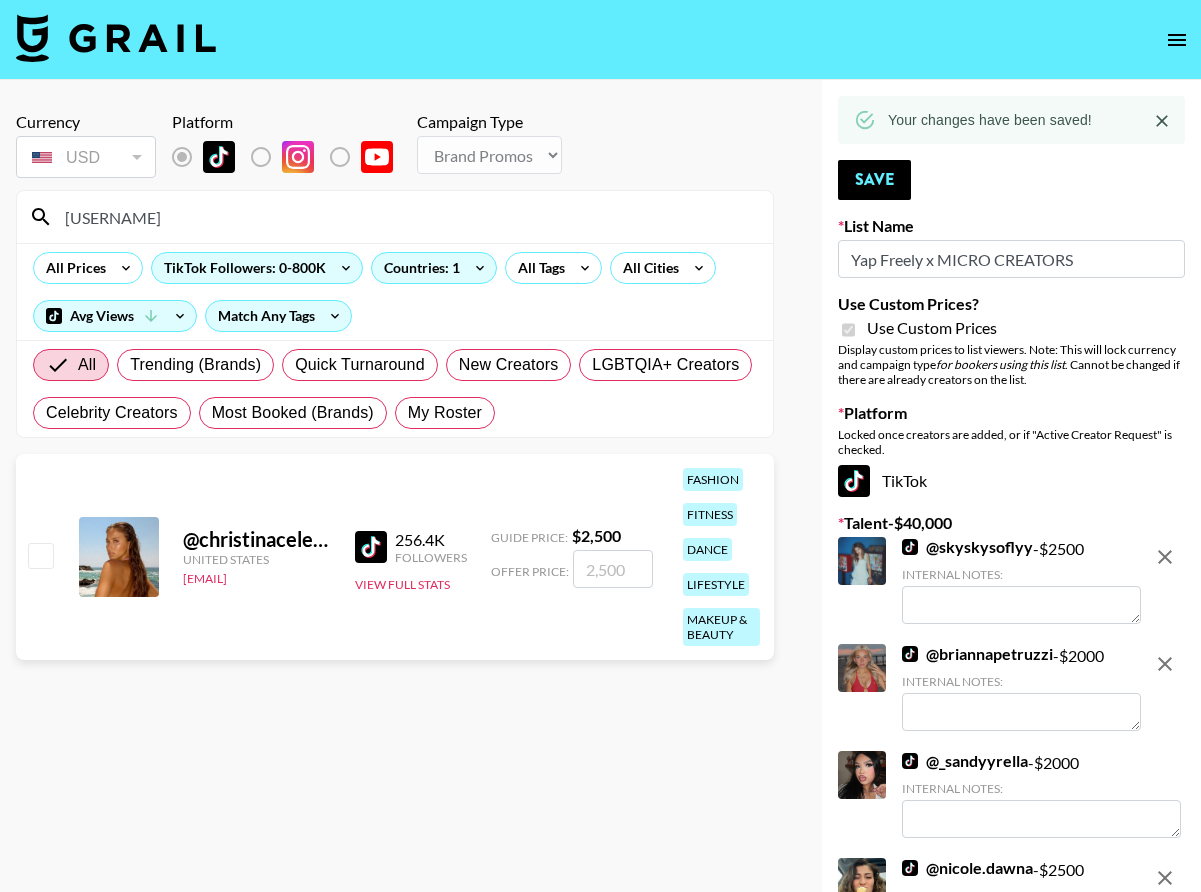 click at bounding box center [39, 557] 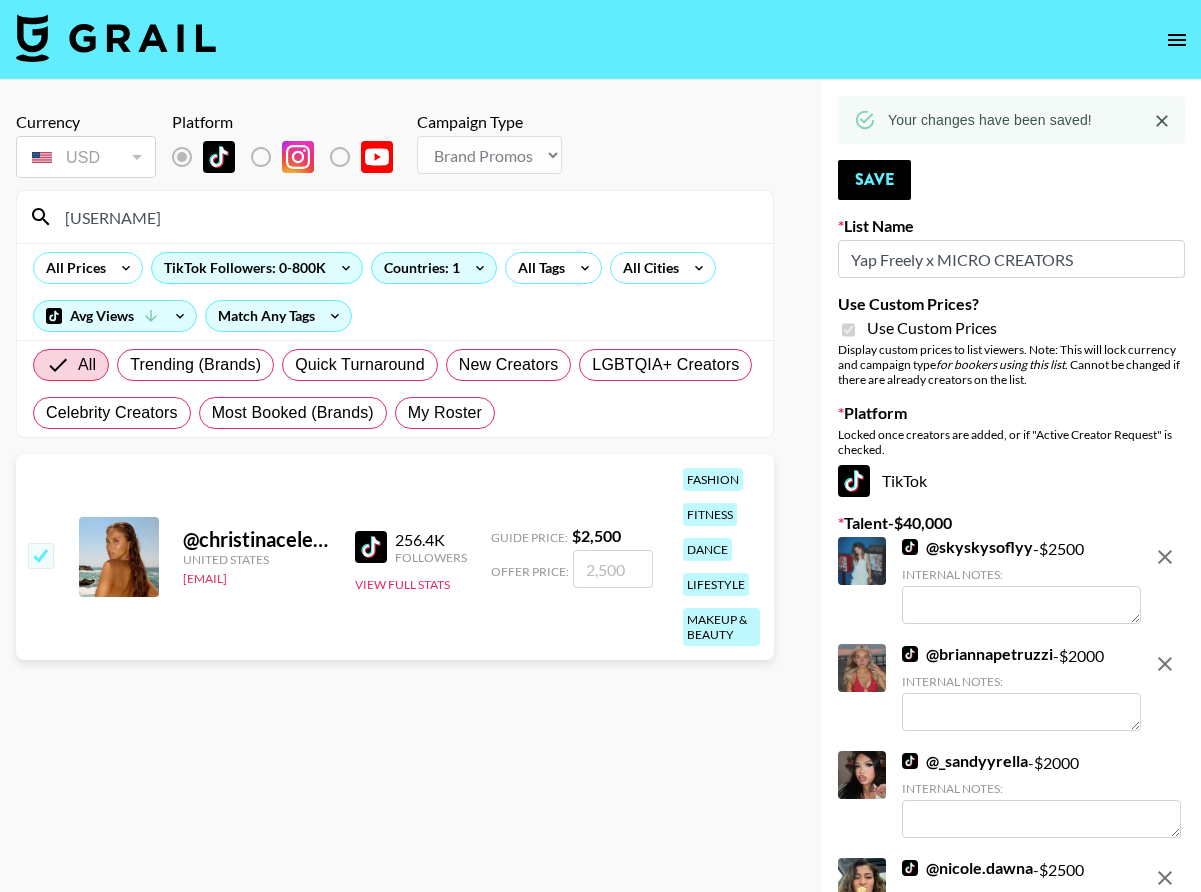 checkbox on "true" 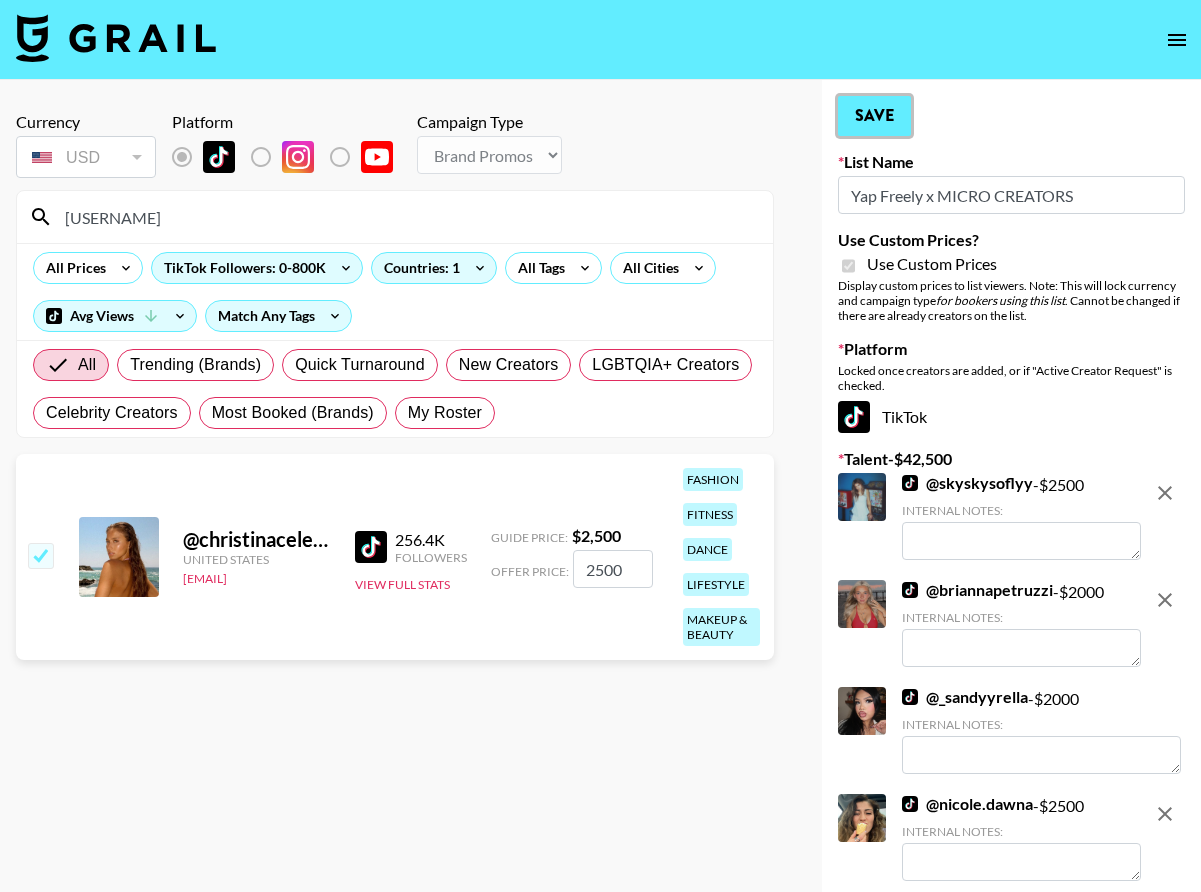 click on "Save" at bounding box center (874, 116) 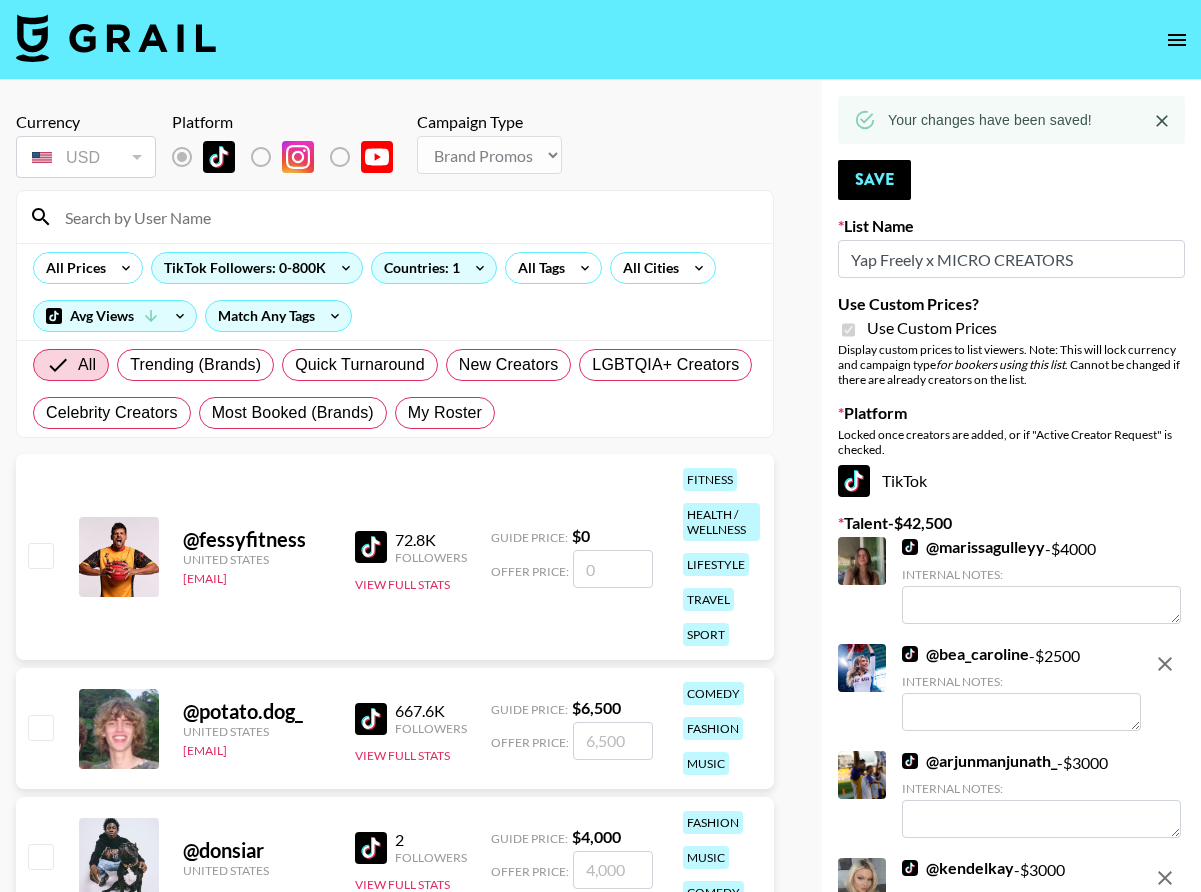 click at bounding box center [407, 217] 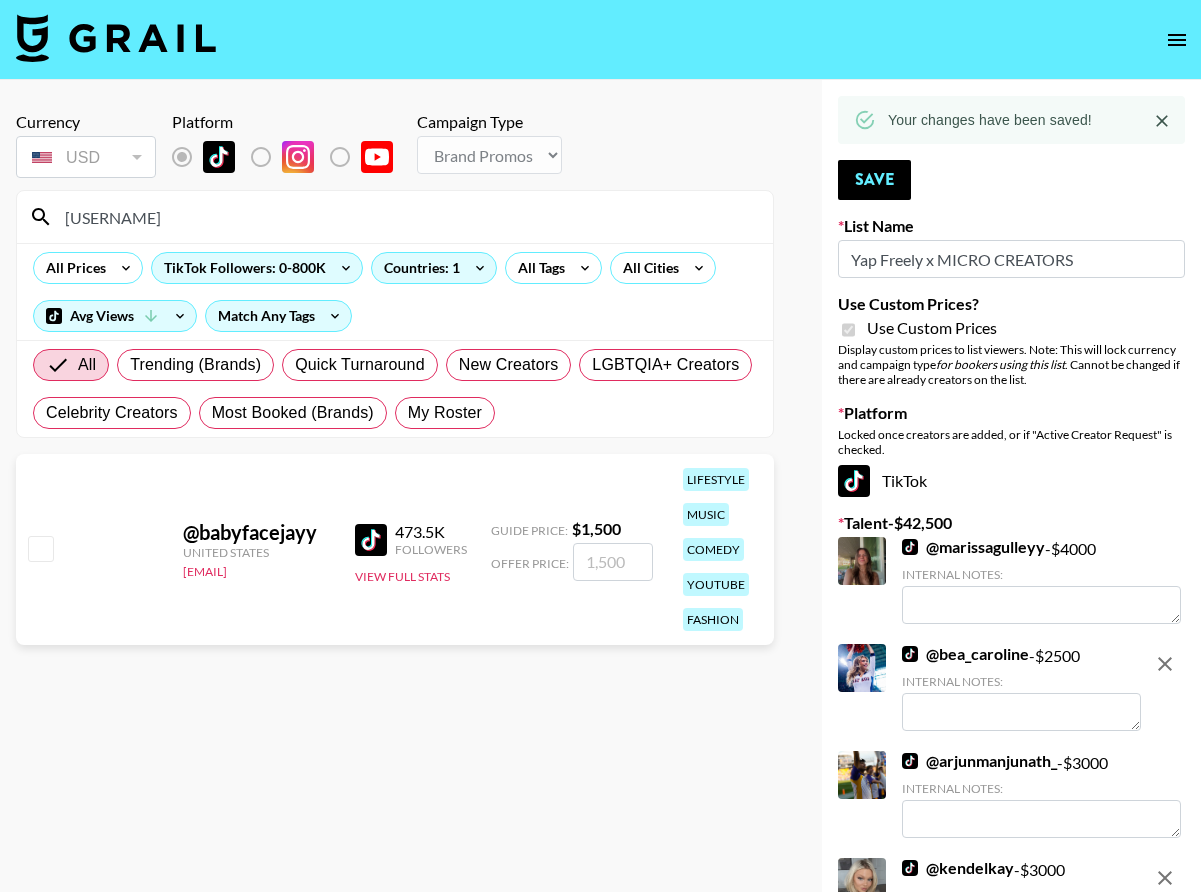 type on "babyface" 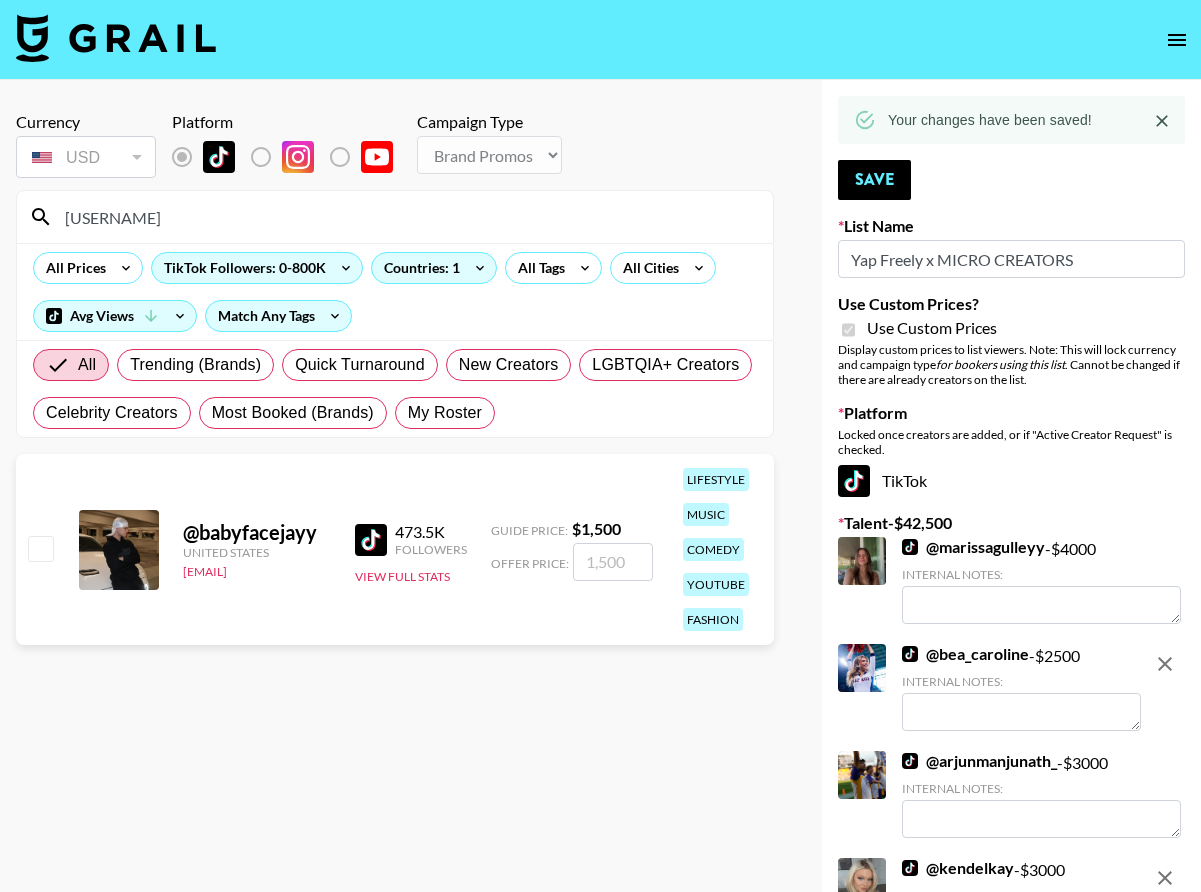 click at bounding box center [40, 548] 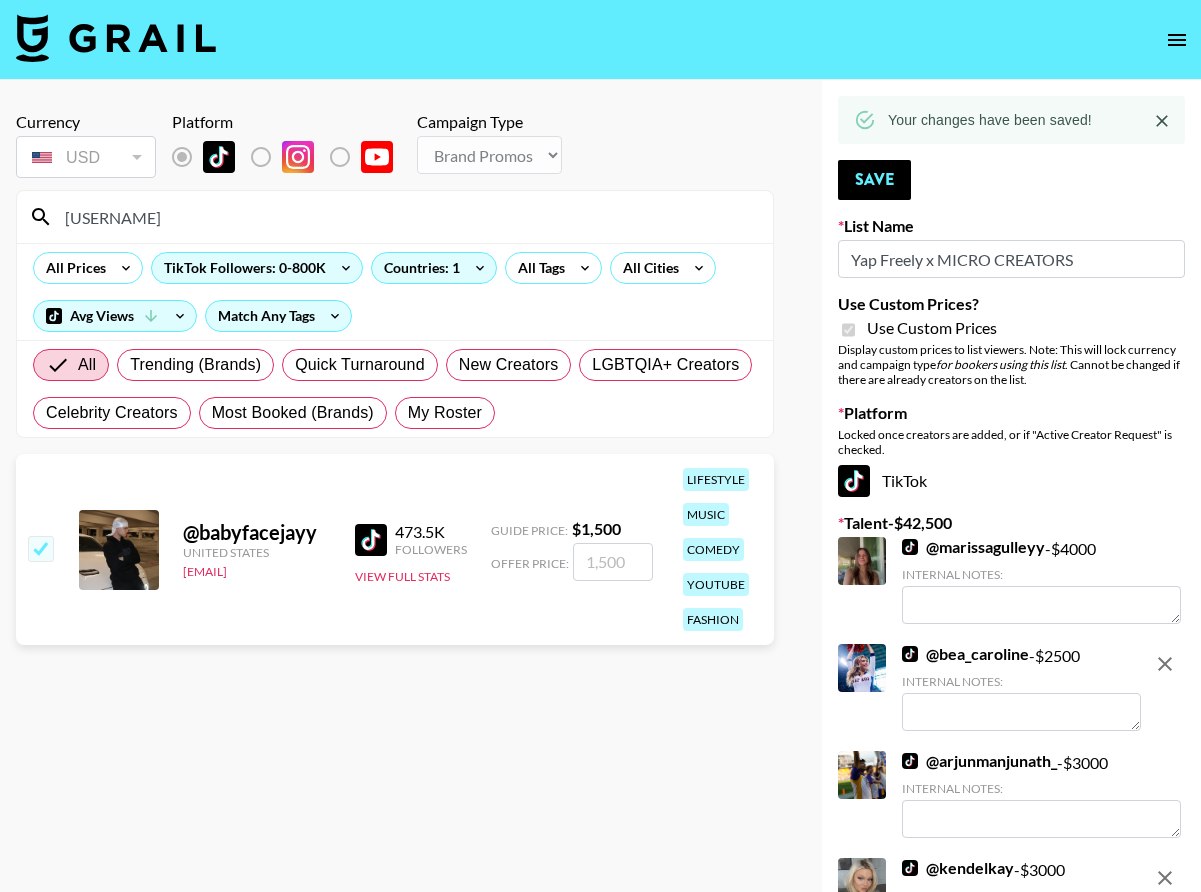 checkbox on "true" 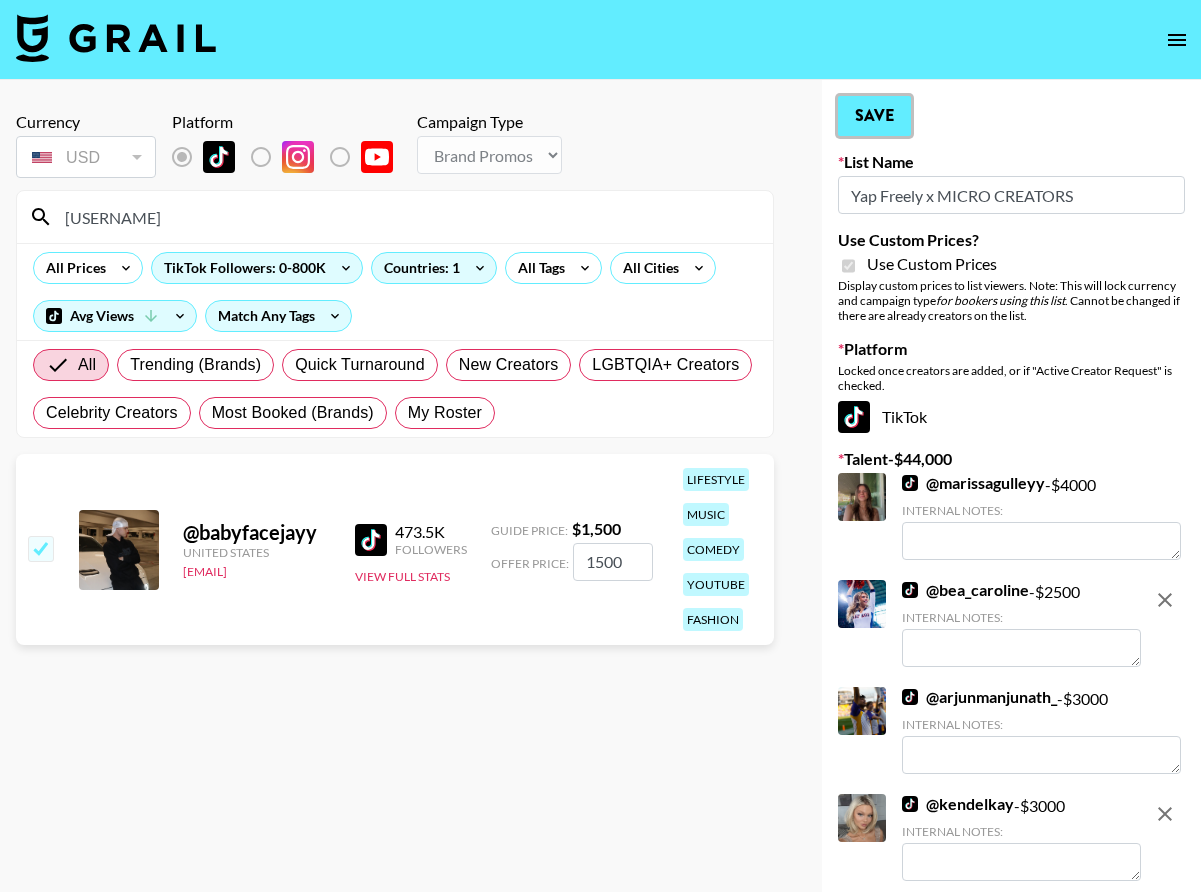 click on "Save" at bounding box center (874, 116) 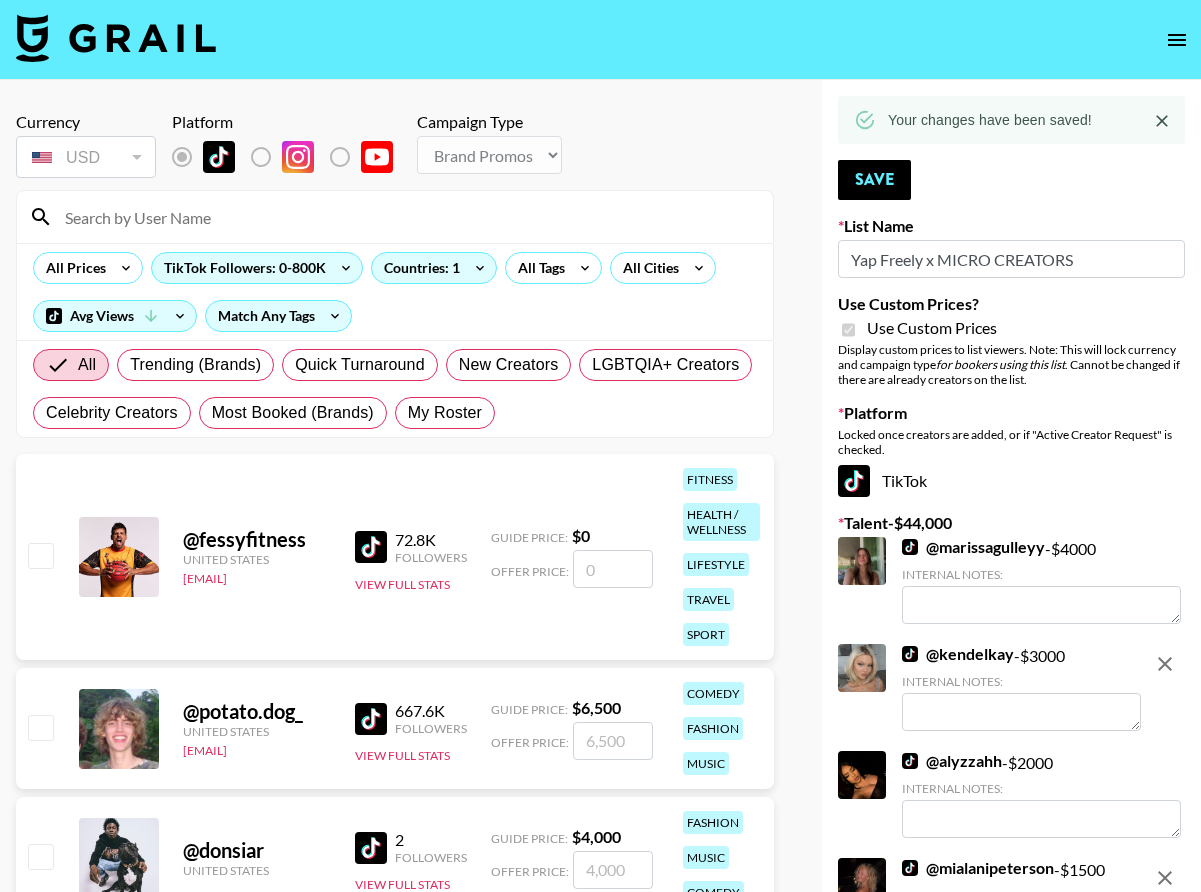 click at bounding box center (407, 217) 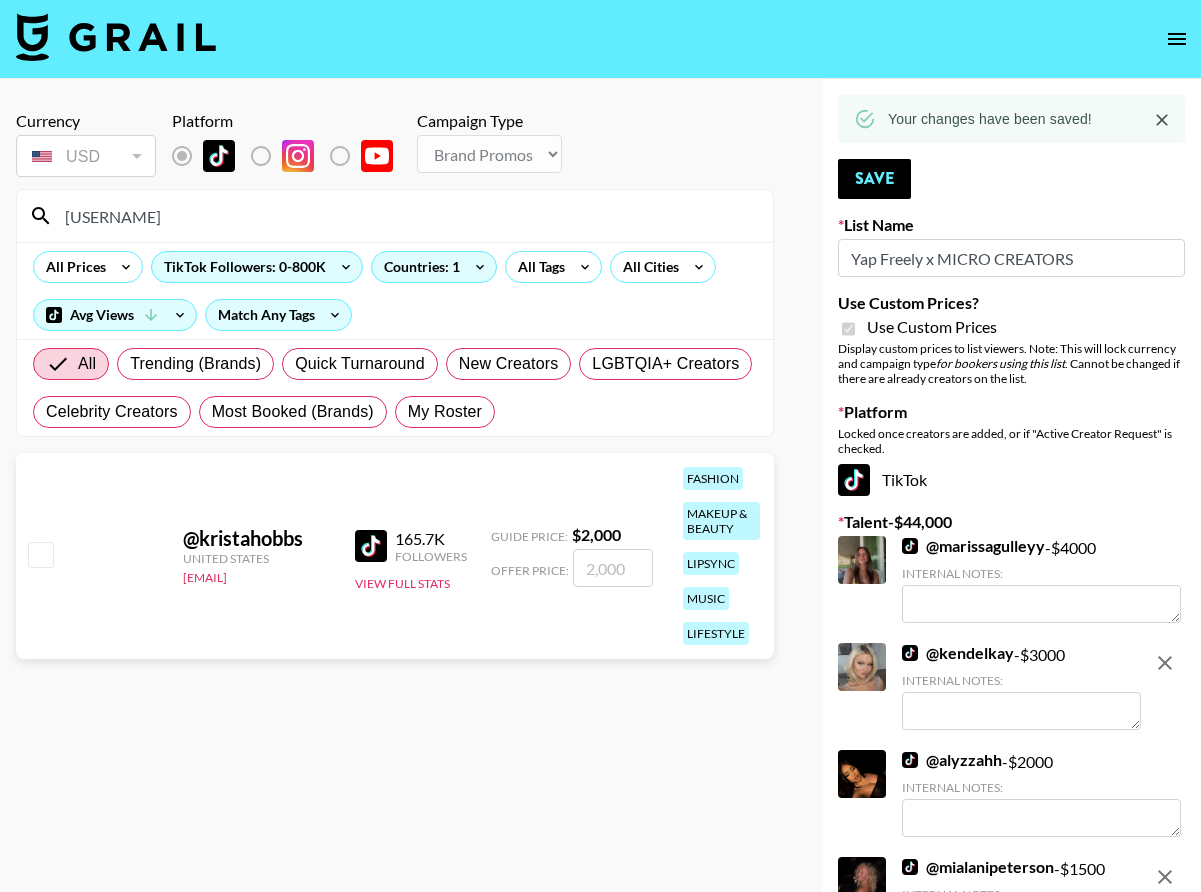 type on "kristaho" 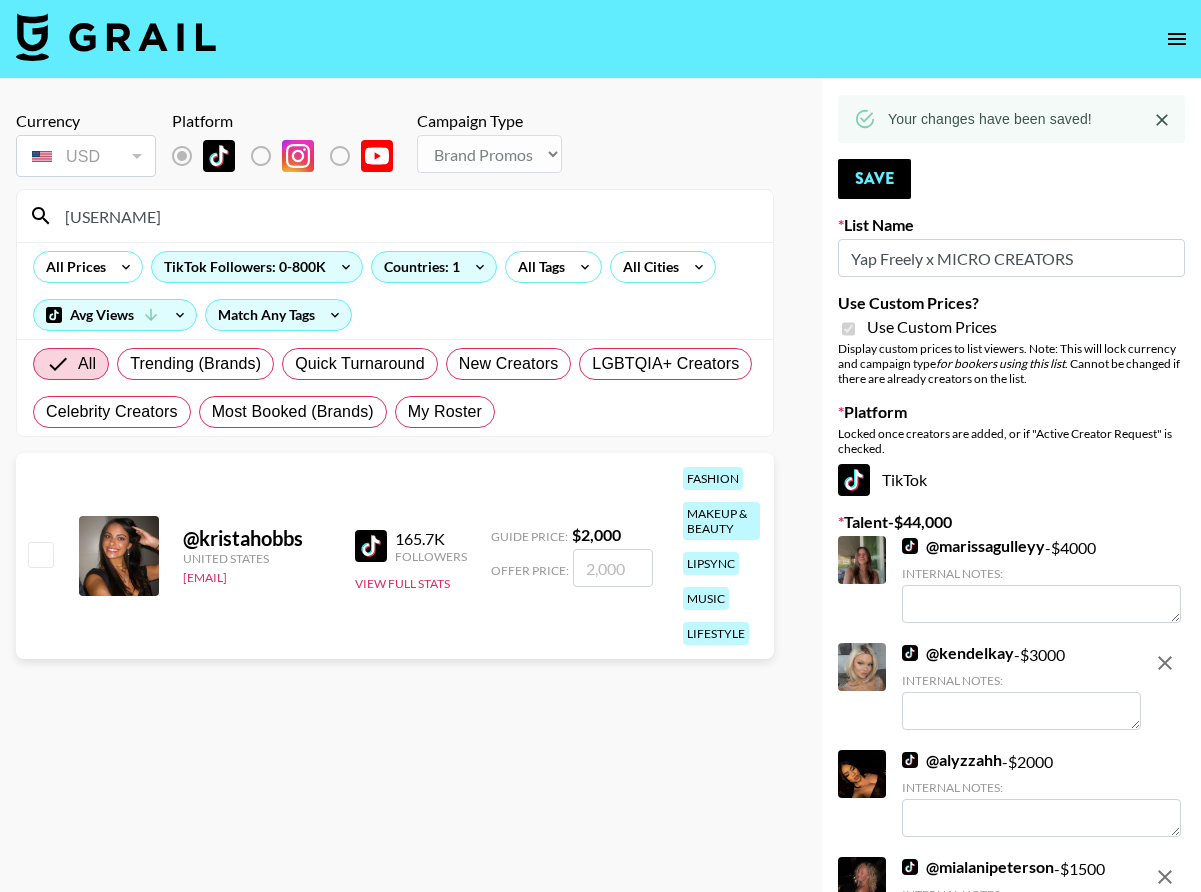 scroll, scrollTop: 2, scrollLeft: 0, axis: vertical 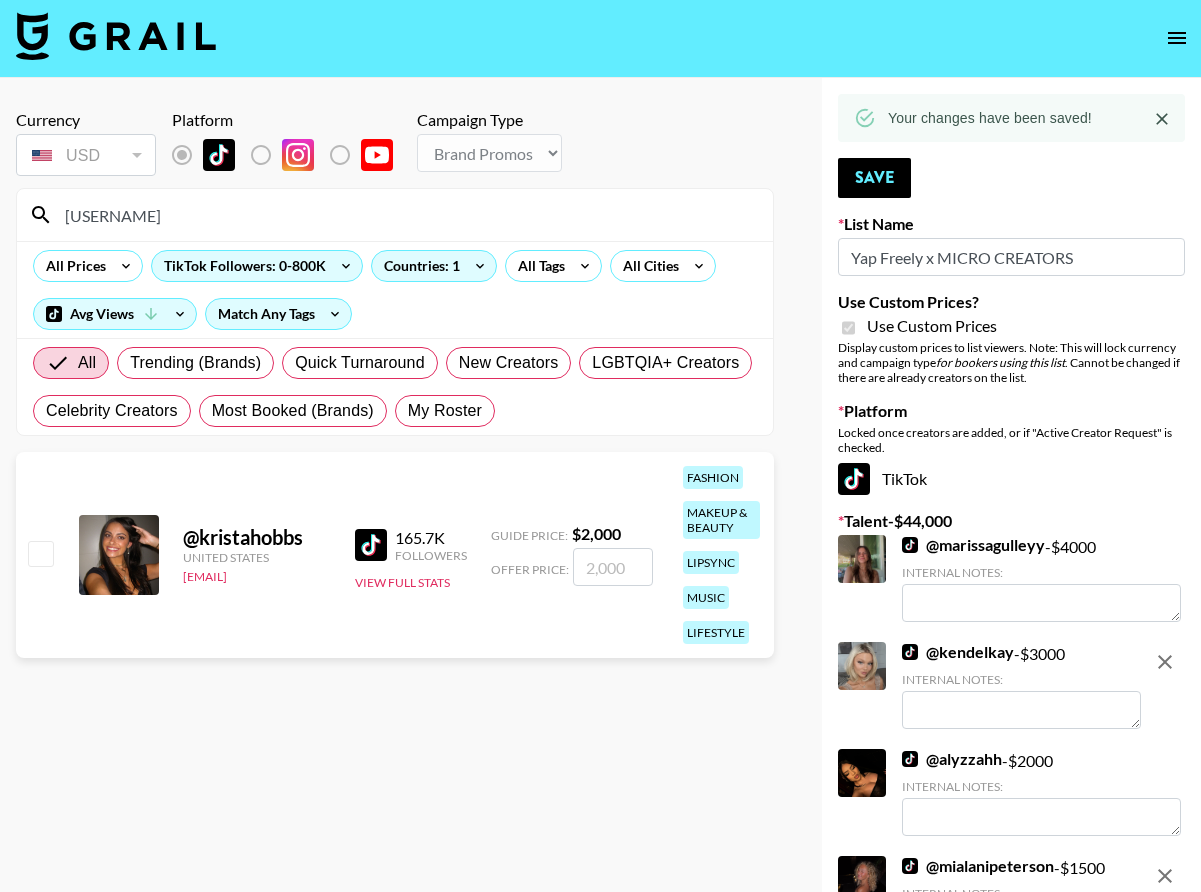 click at bounding box center (39, 555) 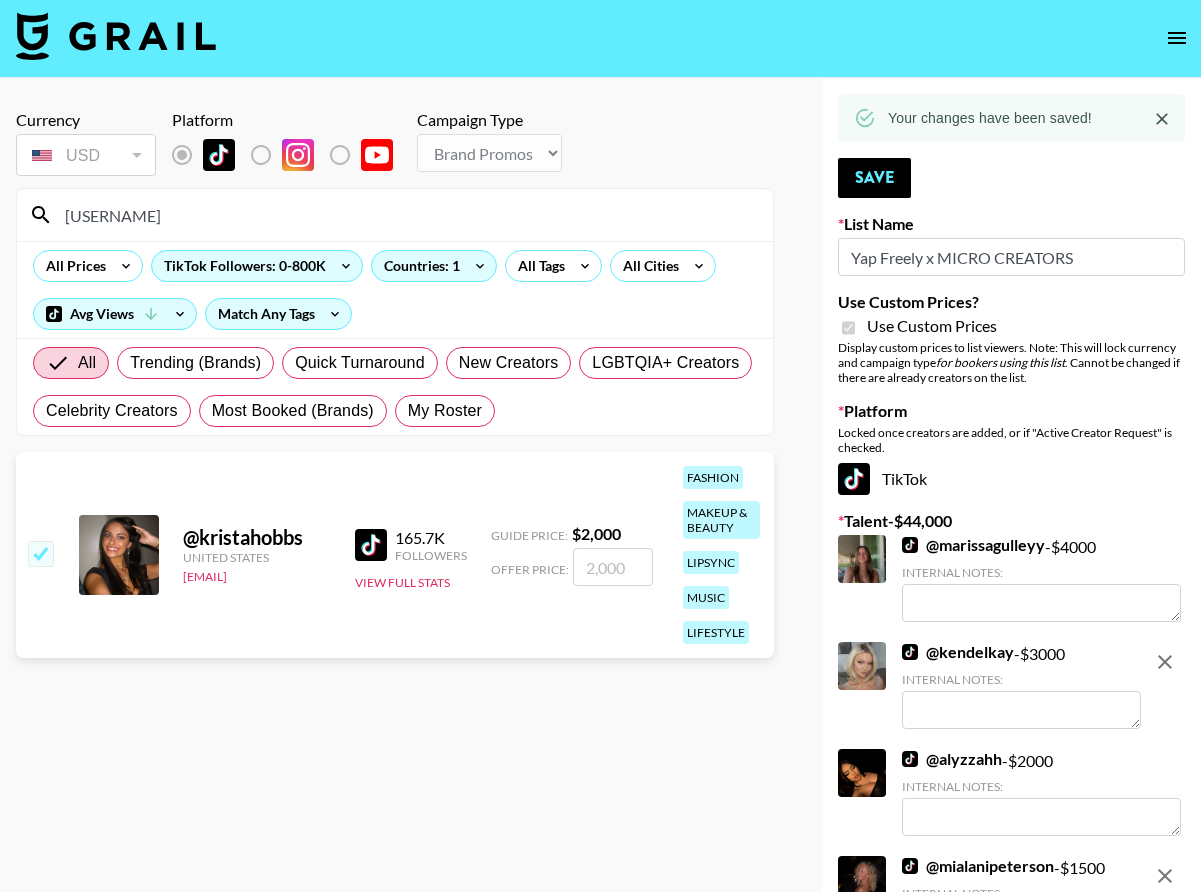 checkbox on "true" 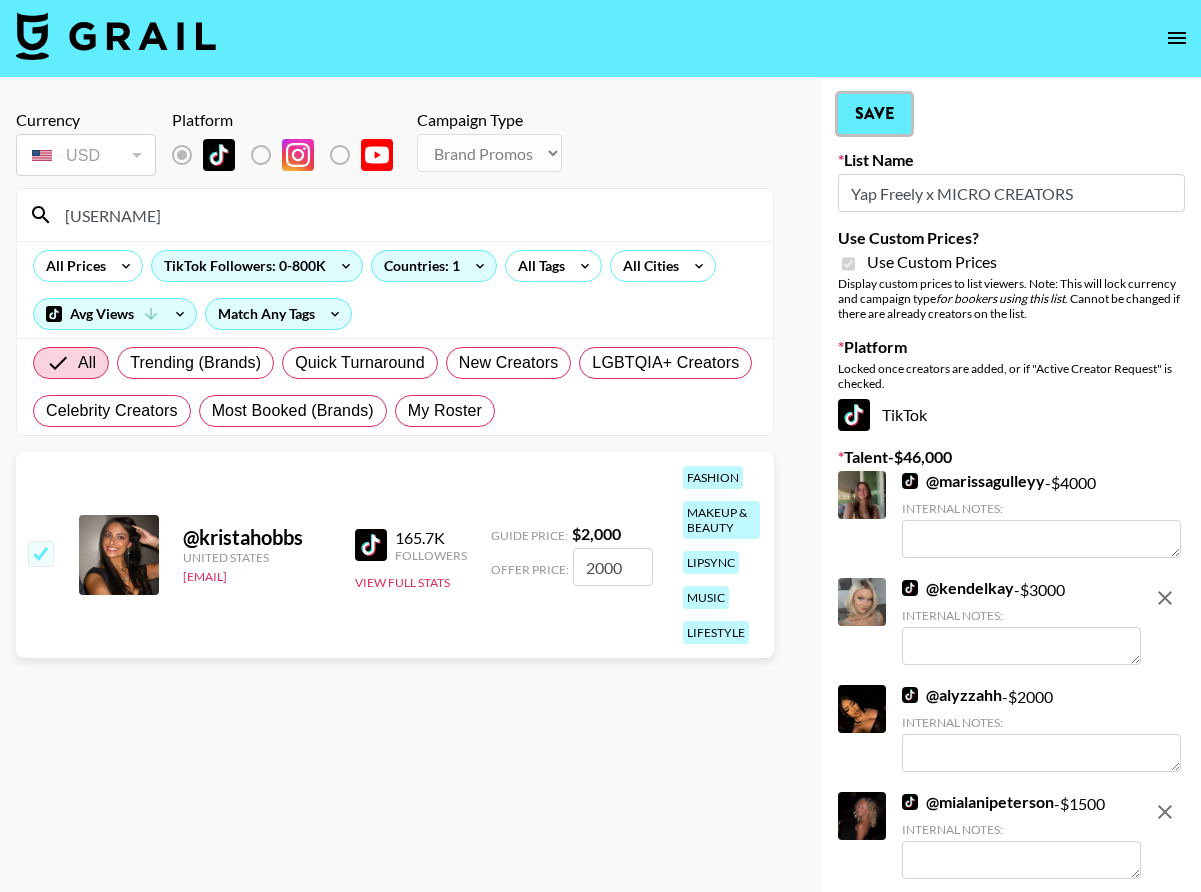 click on "Save" at bounding box center (874, 114) 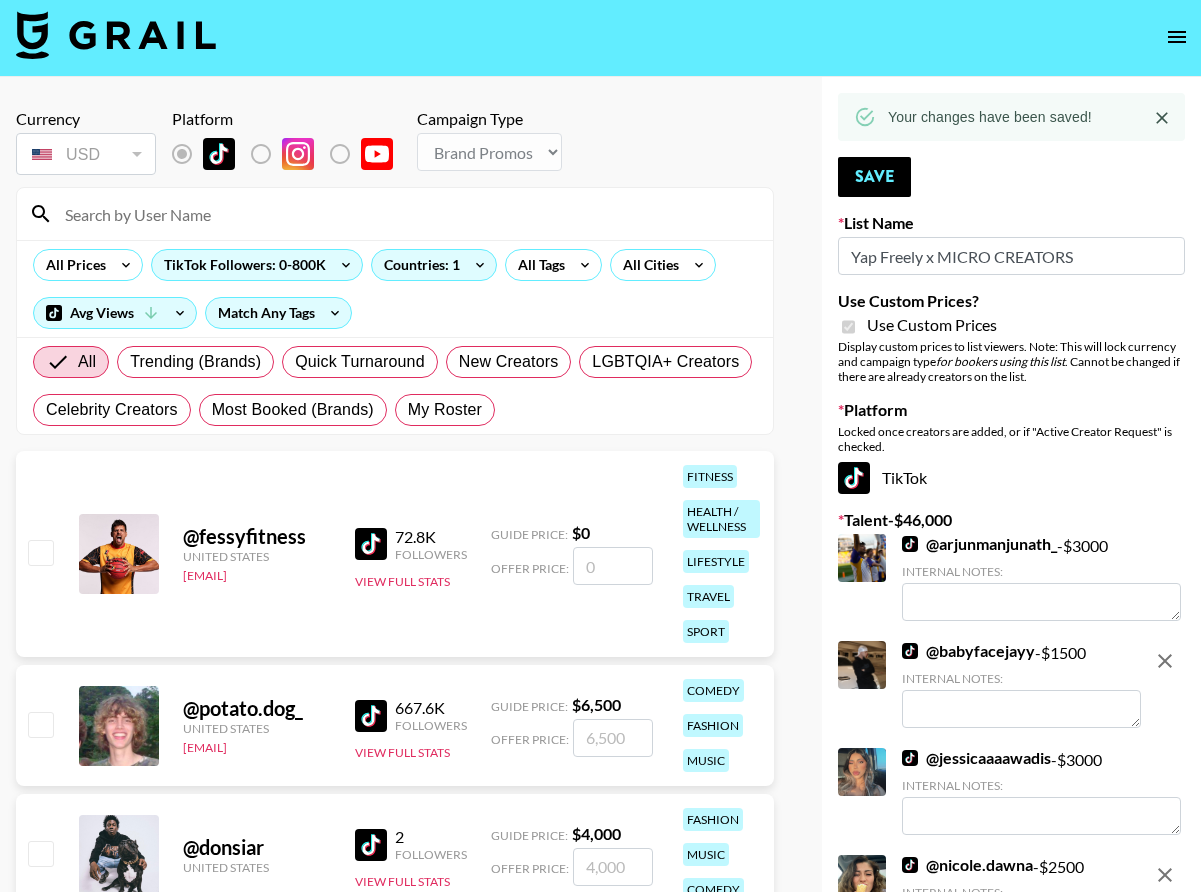click at bounding box center [407, 214] 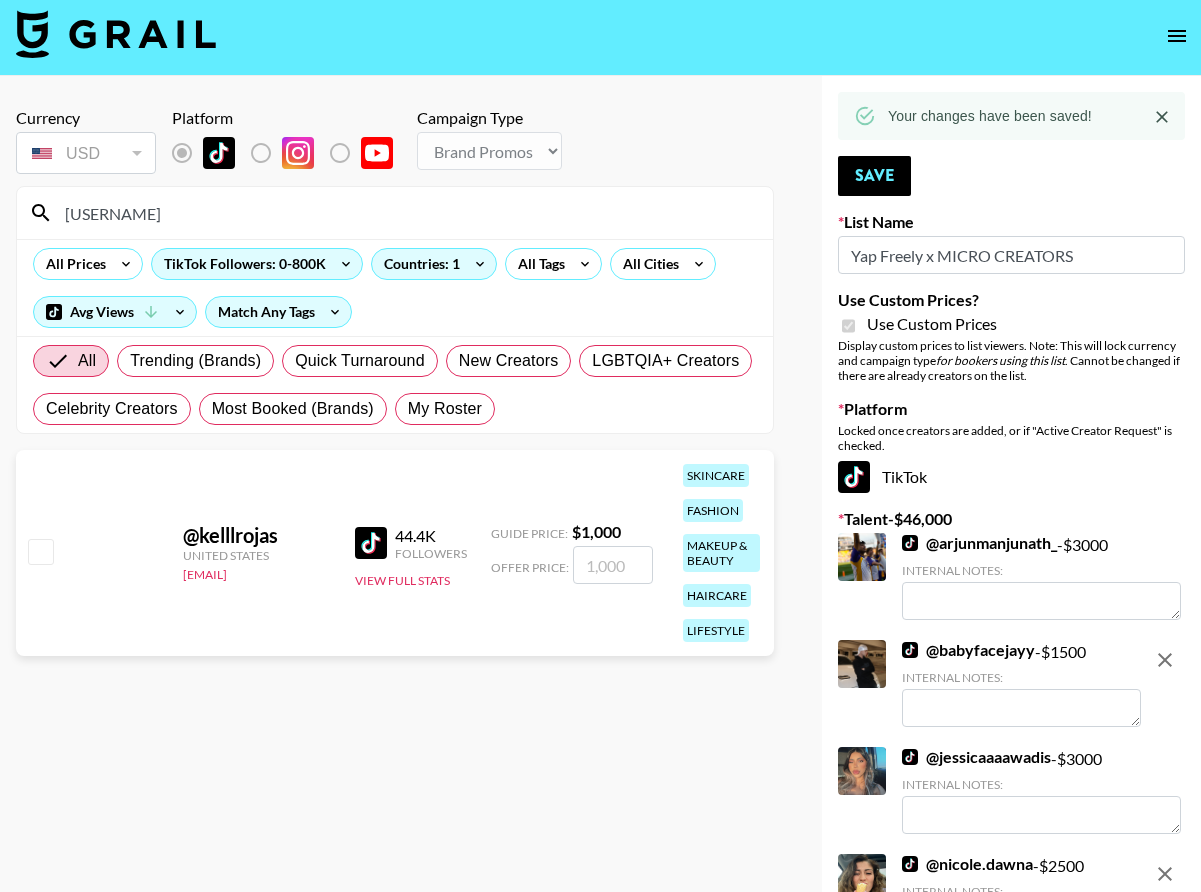 type on "kelllr" 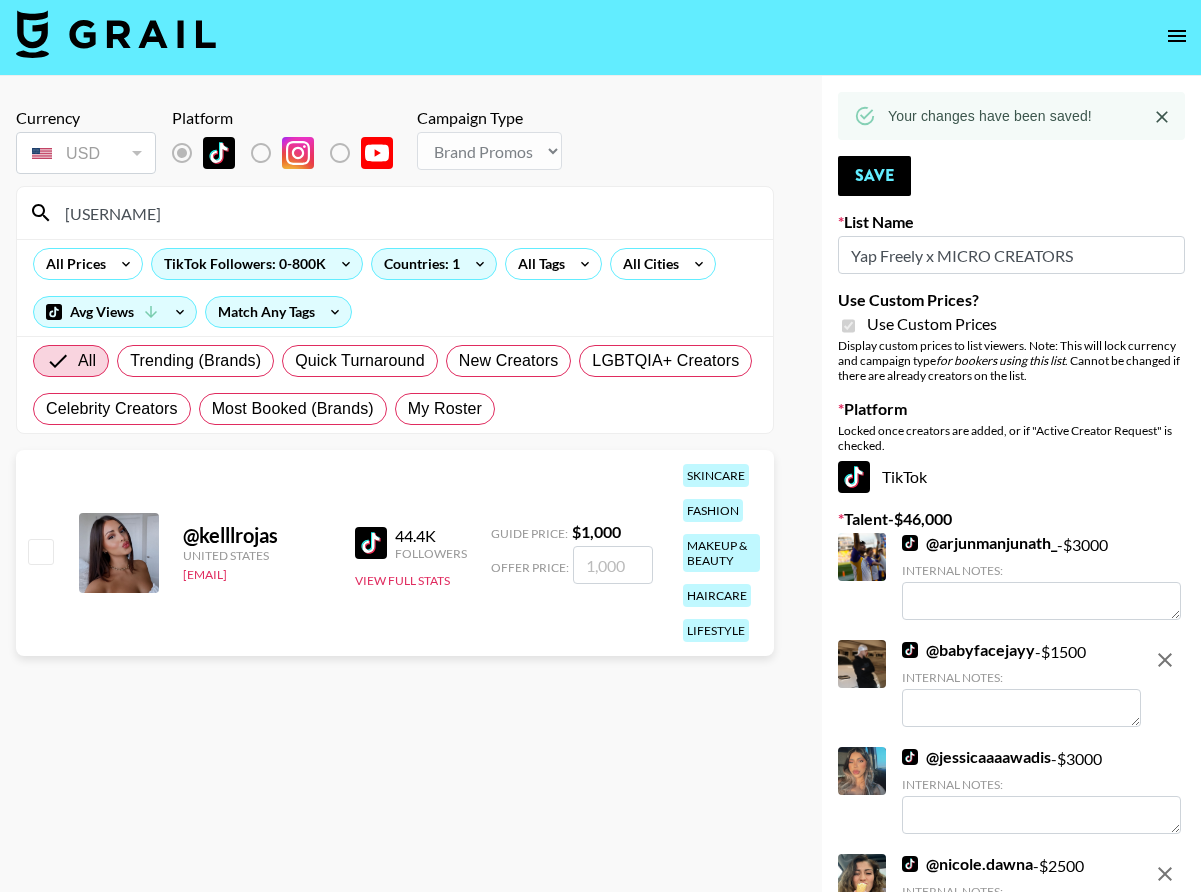 click at bounding box center [40, 551] 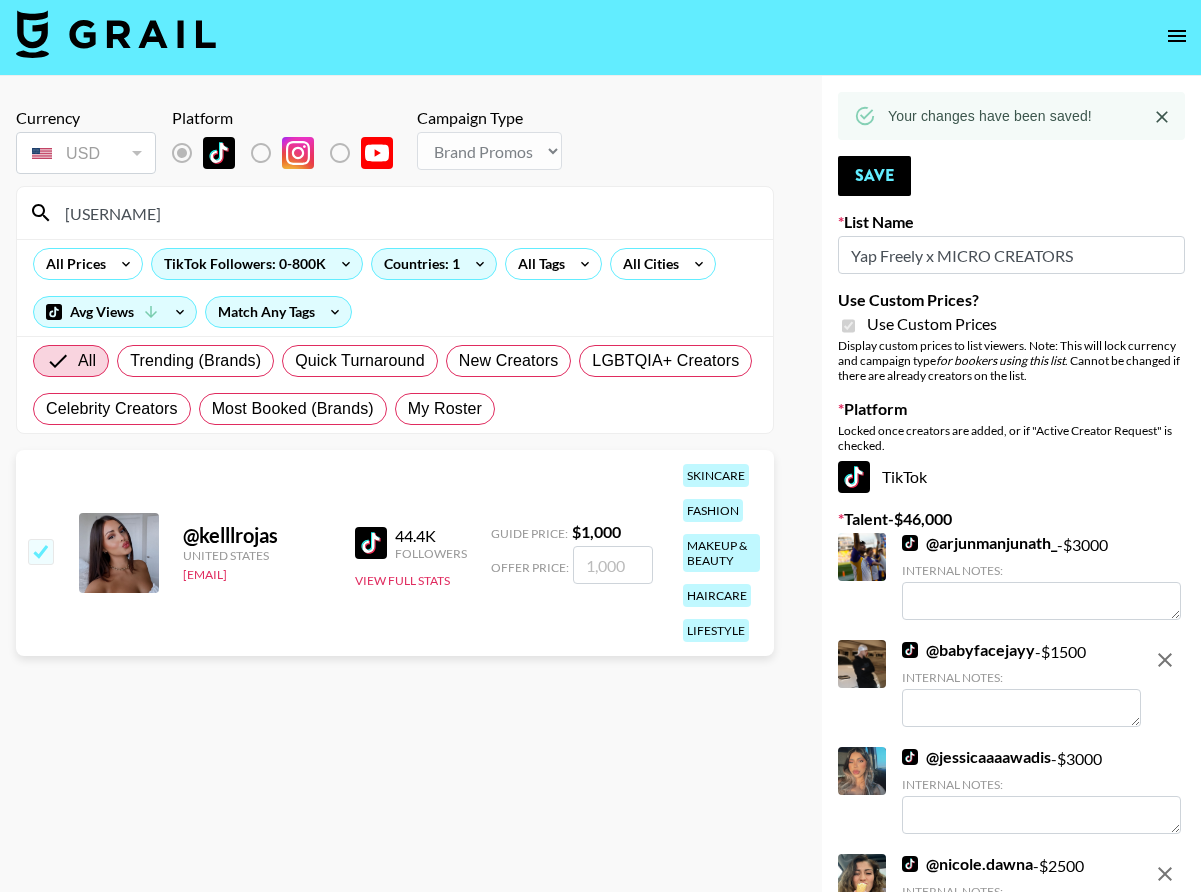 checkbox on "true" 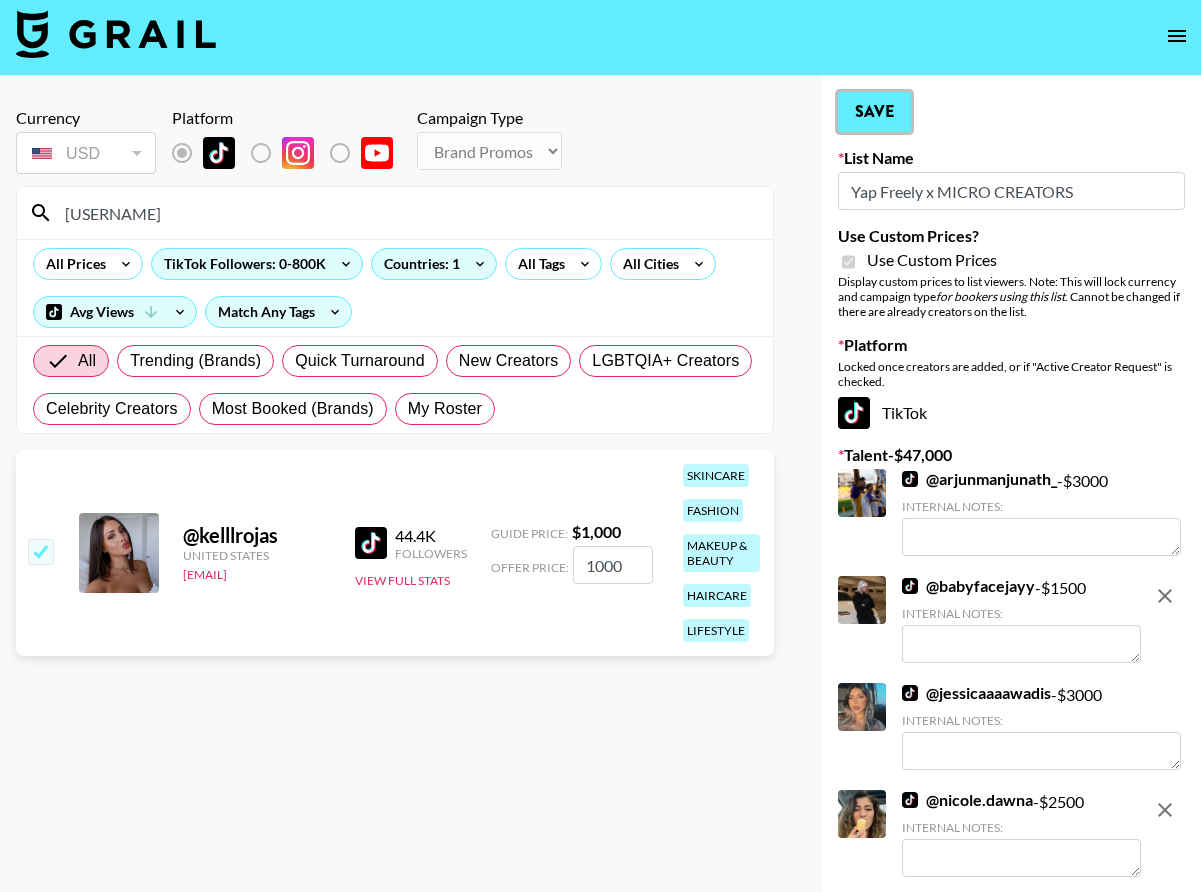 click on "Save" at bounding box center (874, 112) 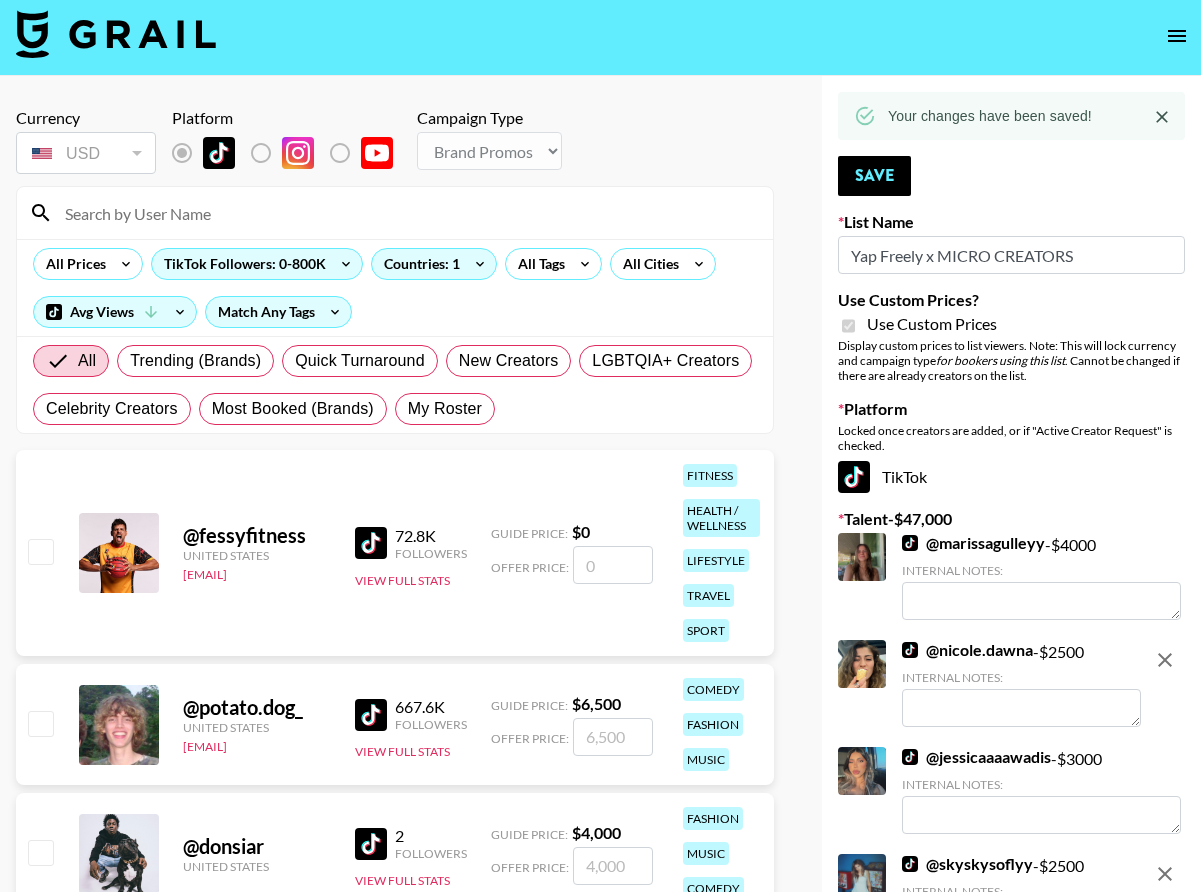click at bounding box center [407, 213] 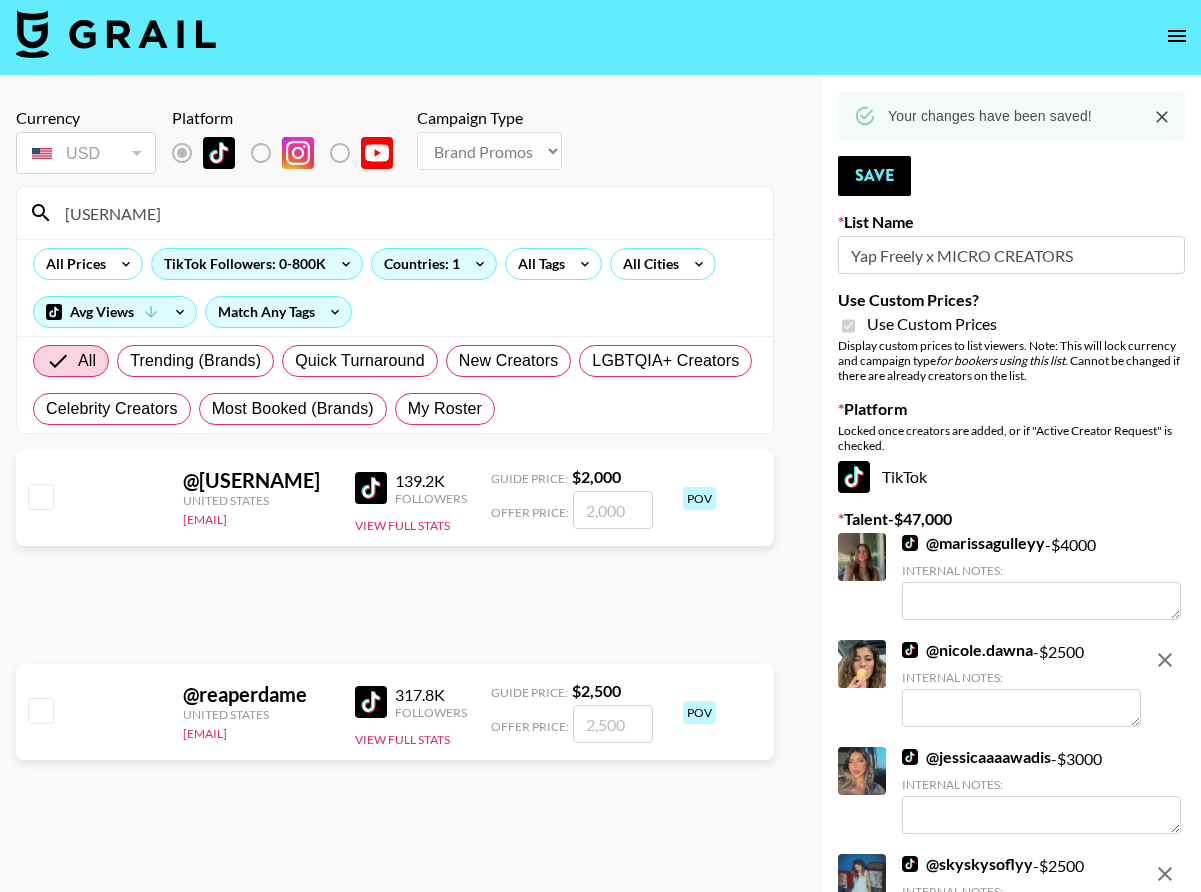 type on "reaperda" 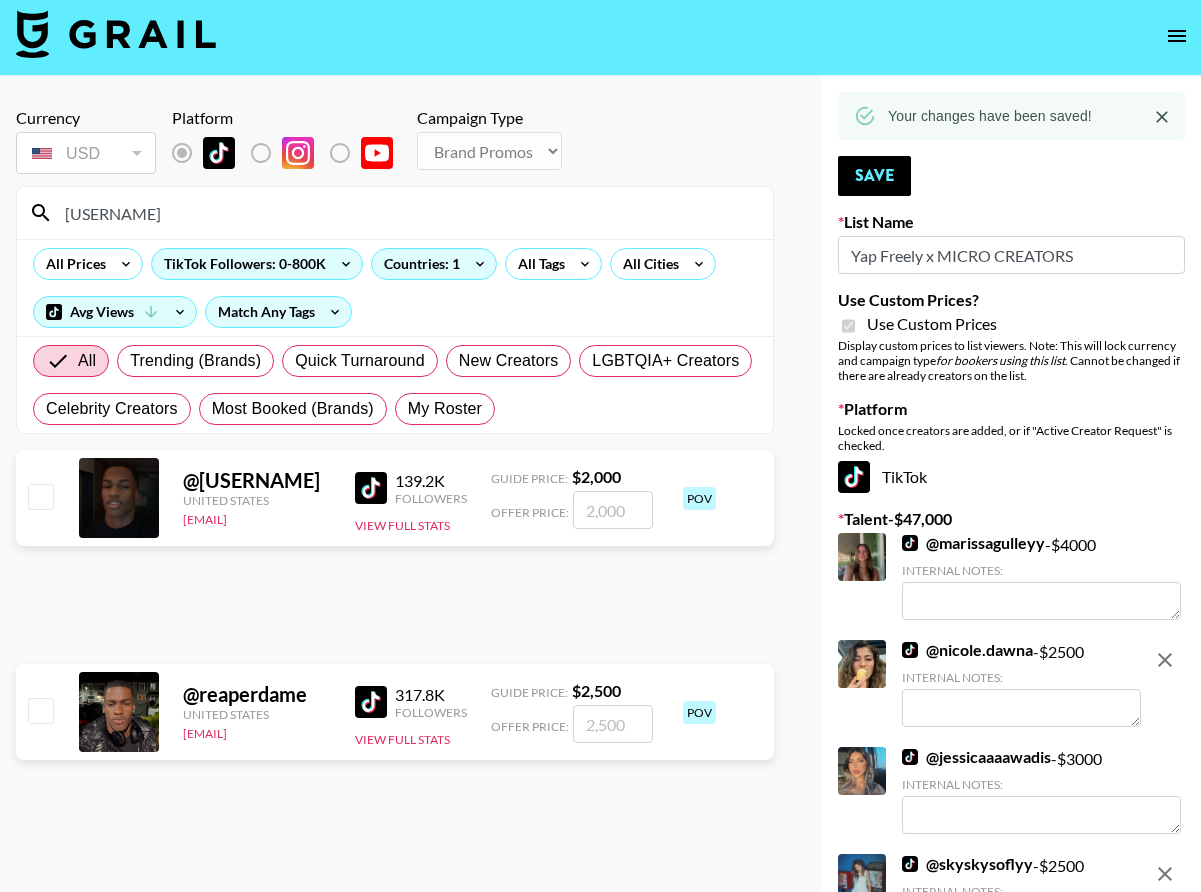 click at bounding box center [40, 710] 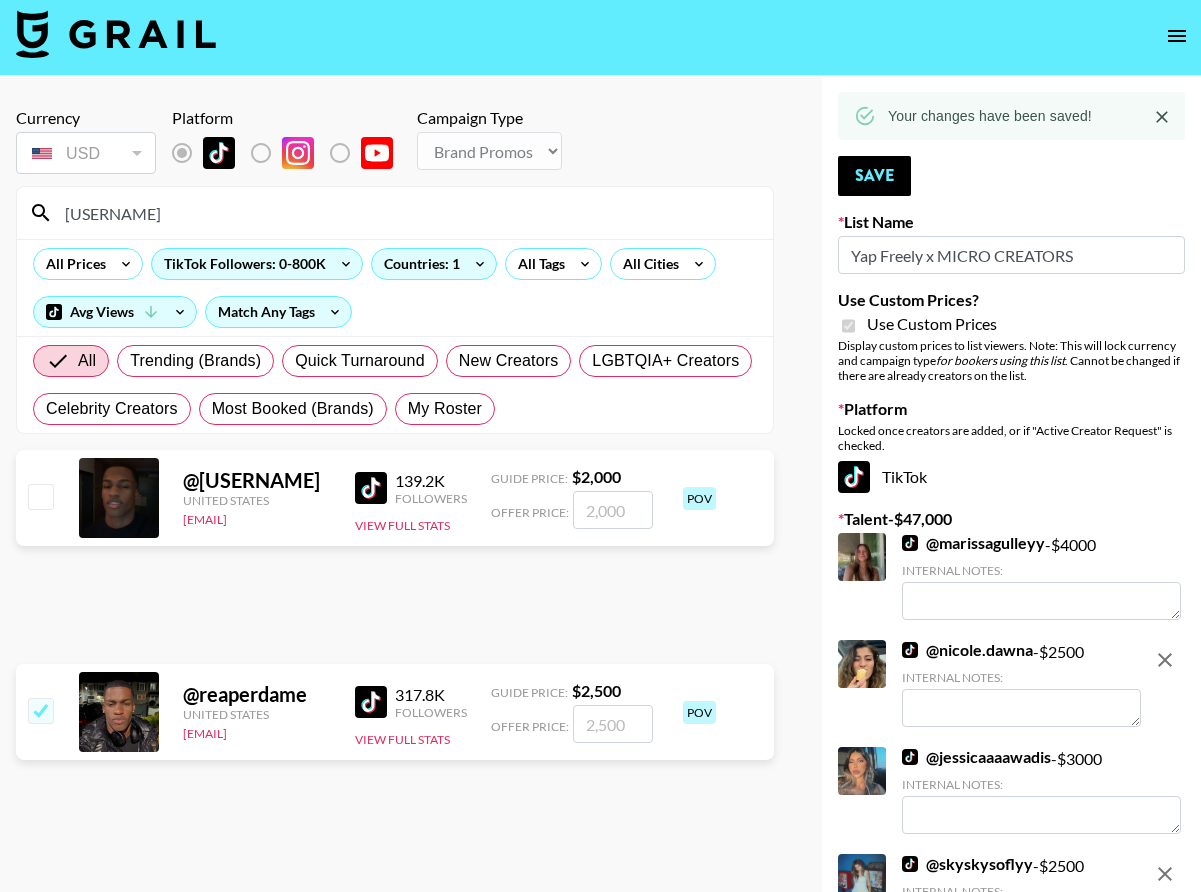 checkbox on "true" 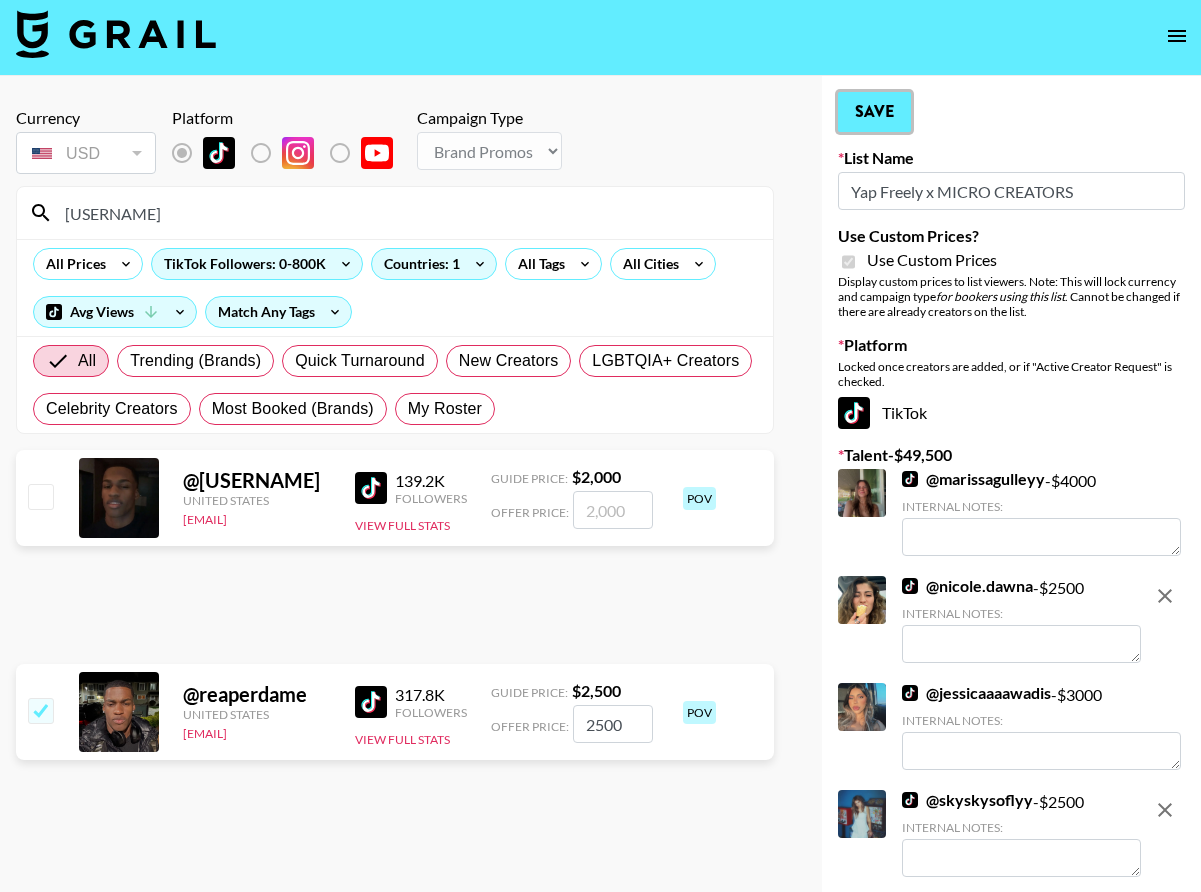 click on "Save" at bounding box center (874, 112) 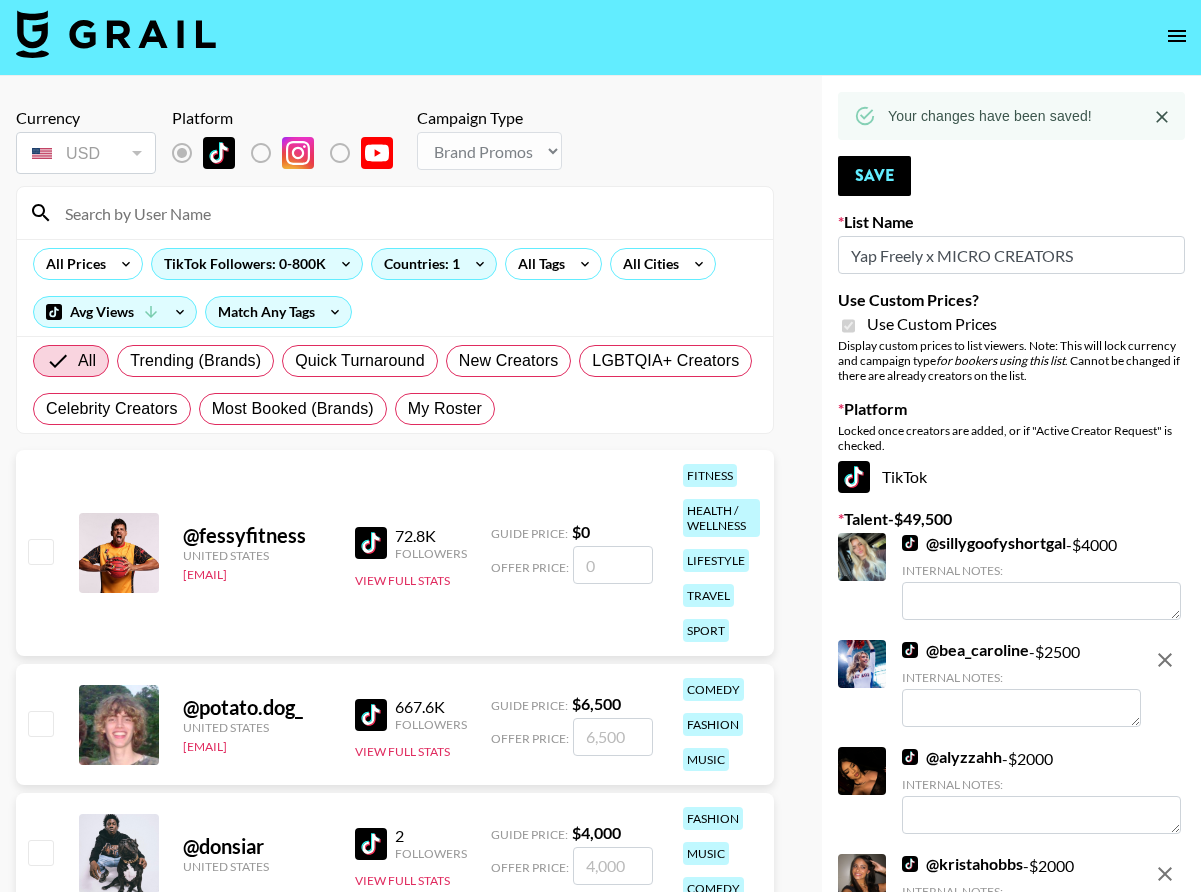 click at bounding box center (407, 213) 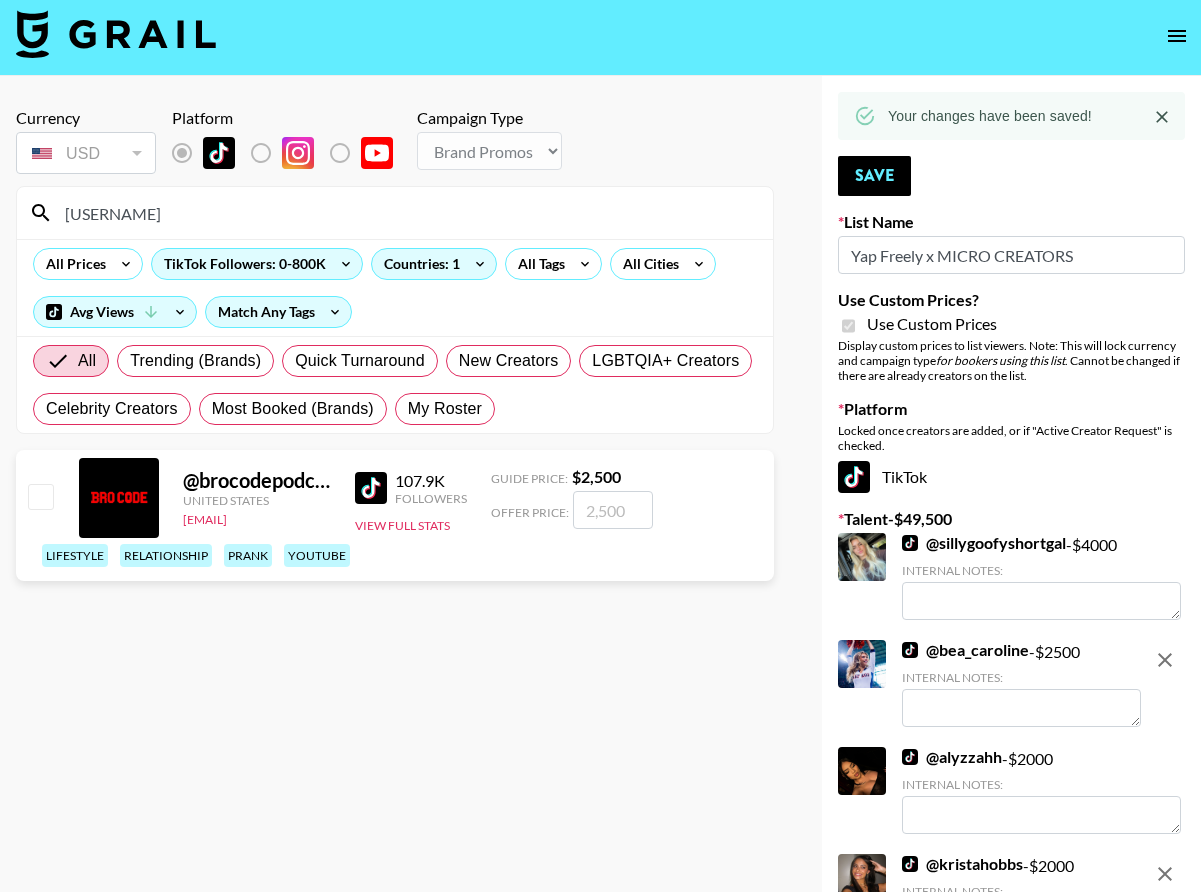 type on "brocod" 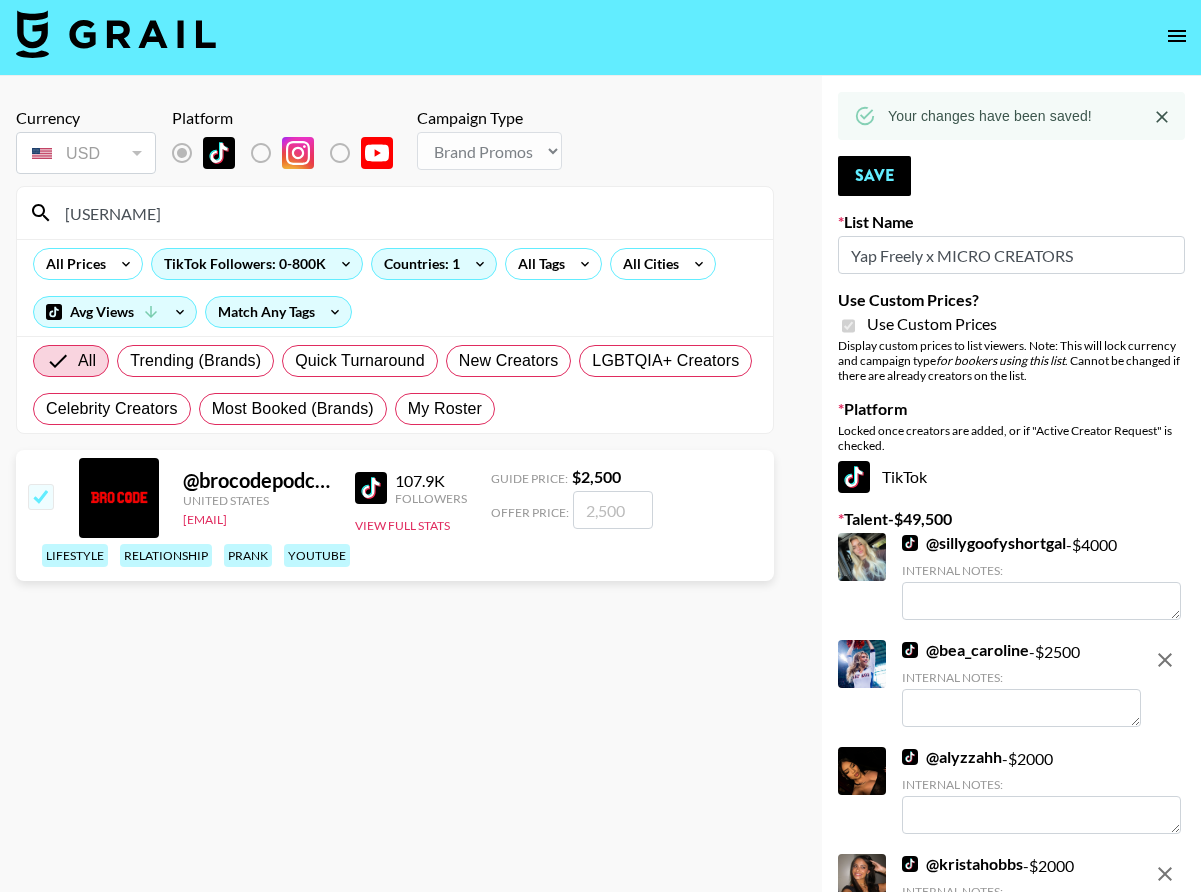 checkbox on "true" 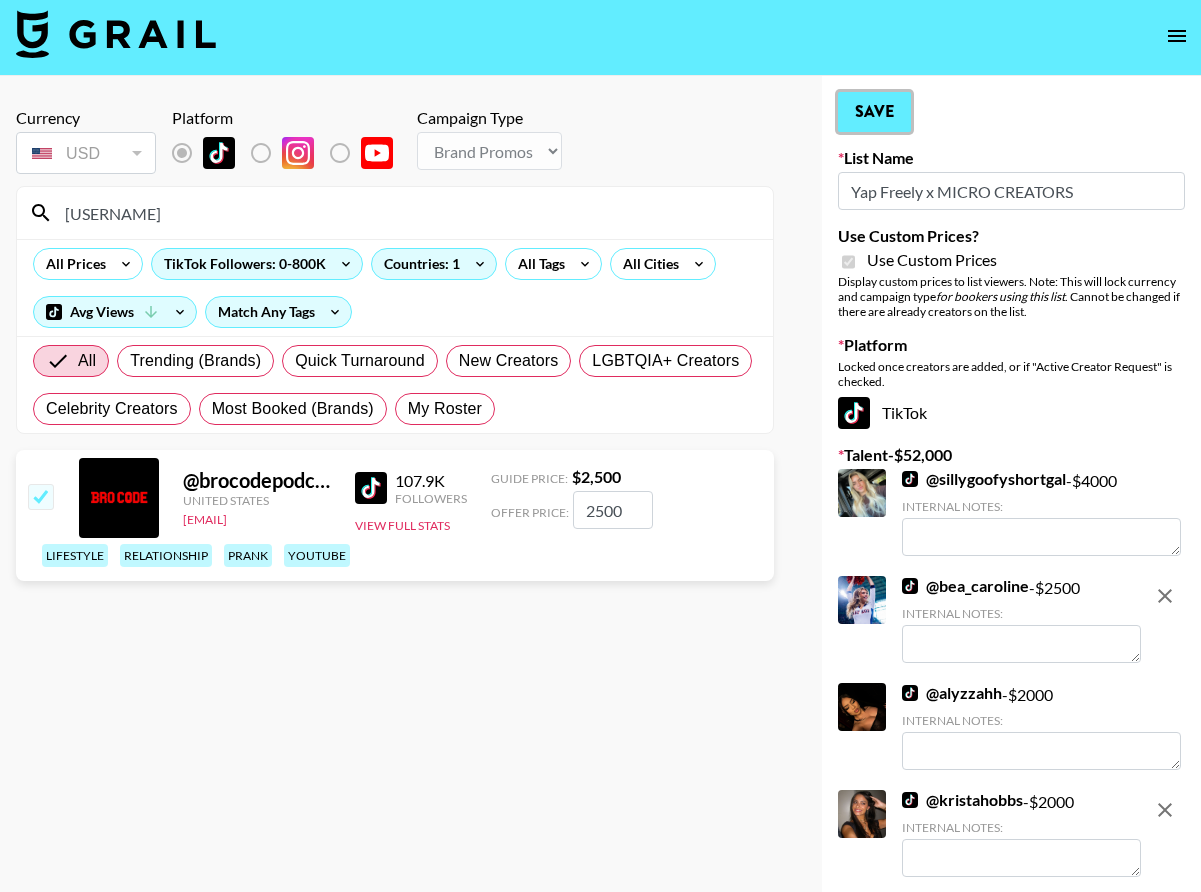 click on "Save" at bounding box center [874, 112] 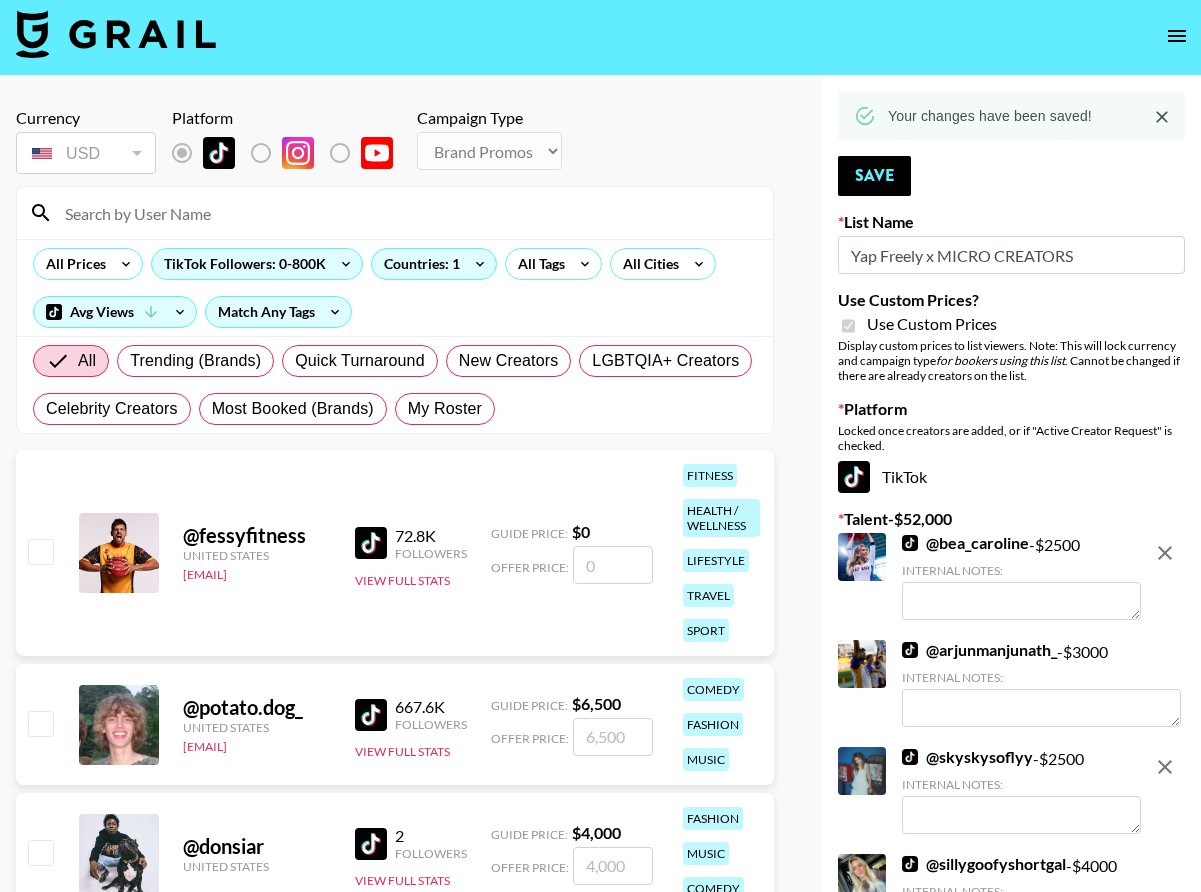 click at bounding box center (407, 213) 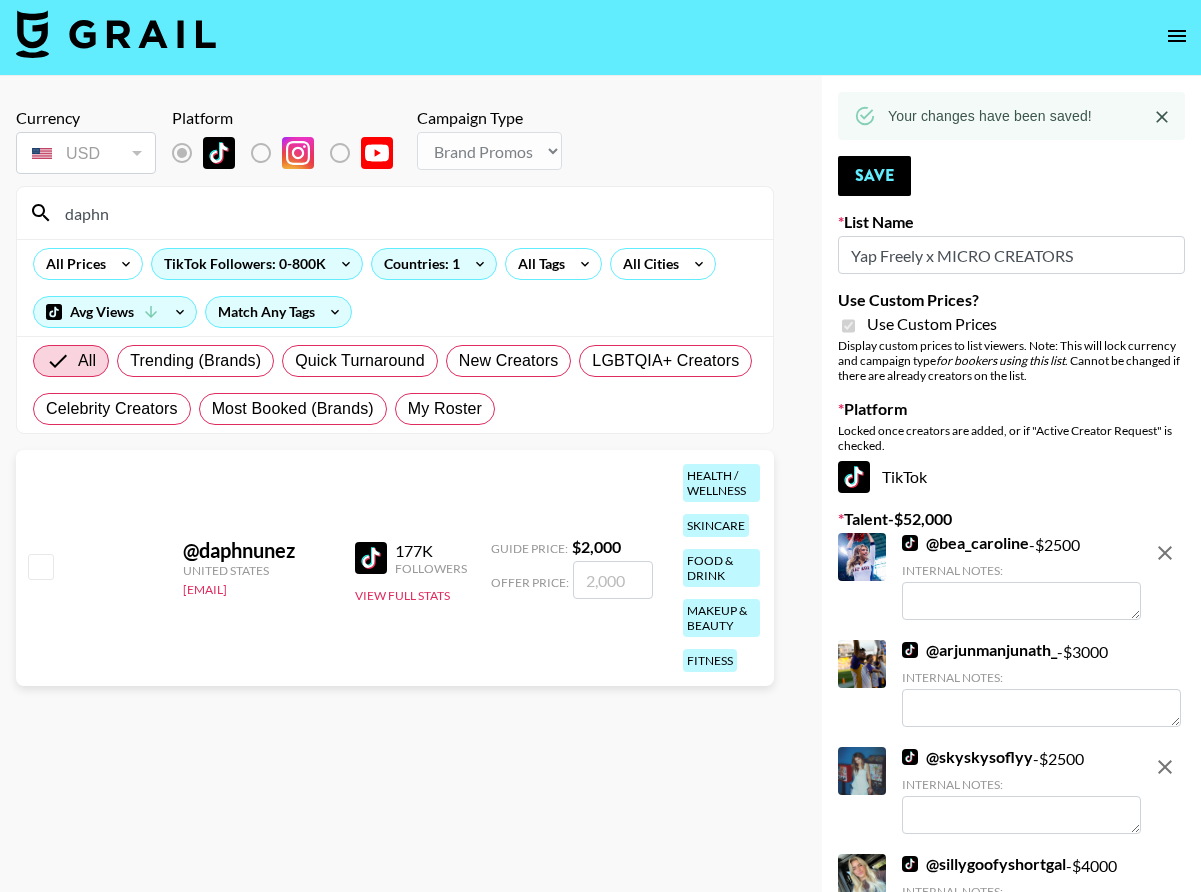 type on "daphn" 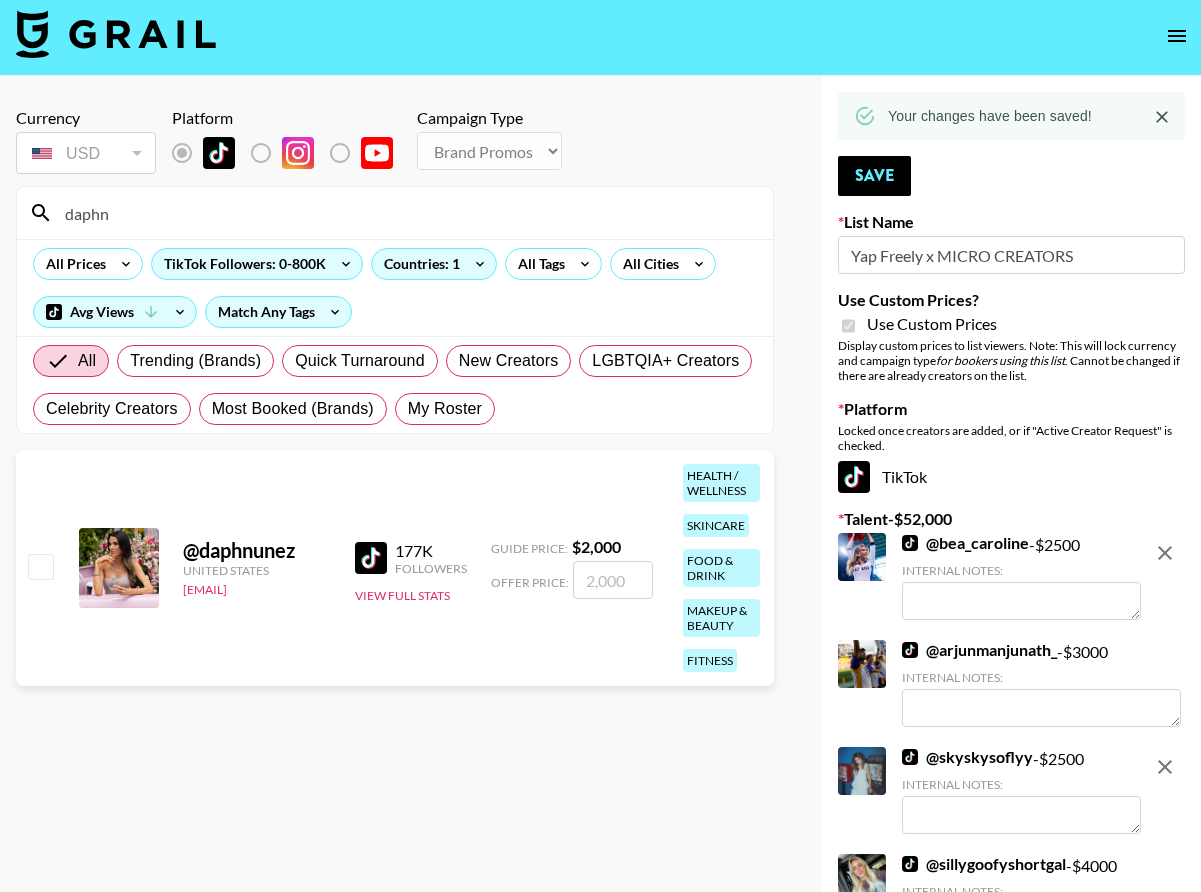 click at bounding box center [40, 566] 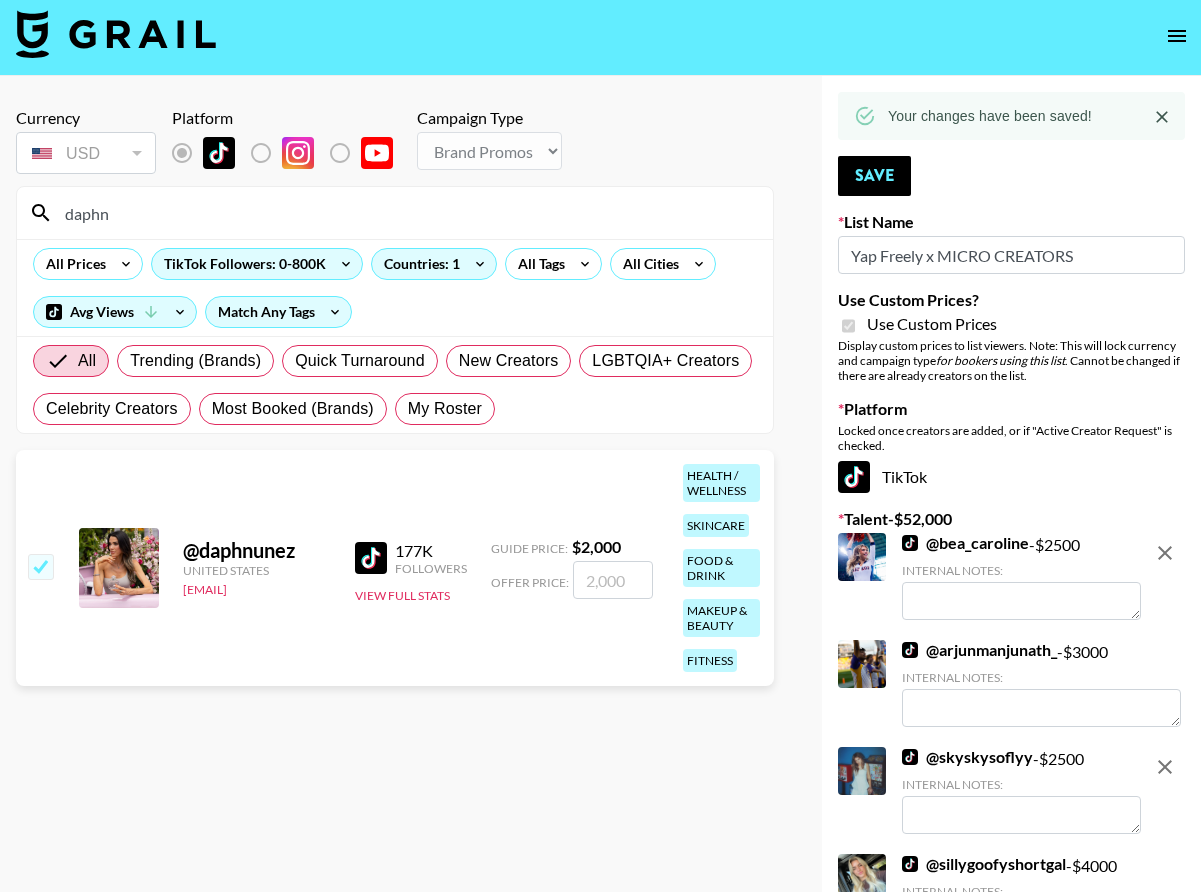 checkbox on "true" 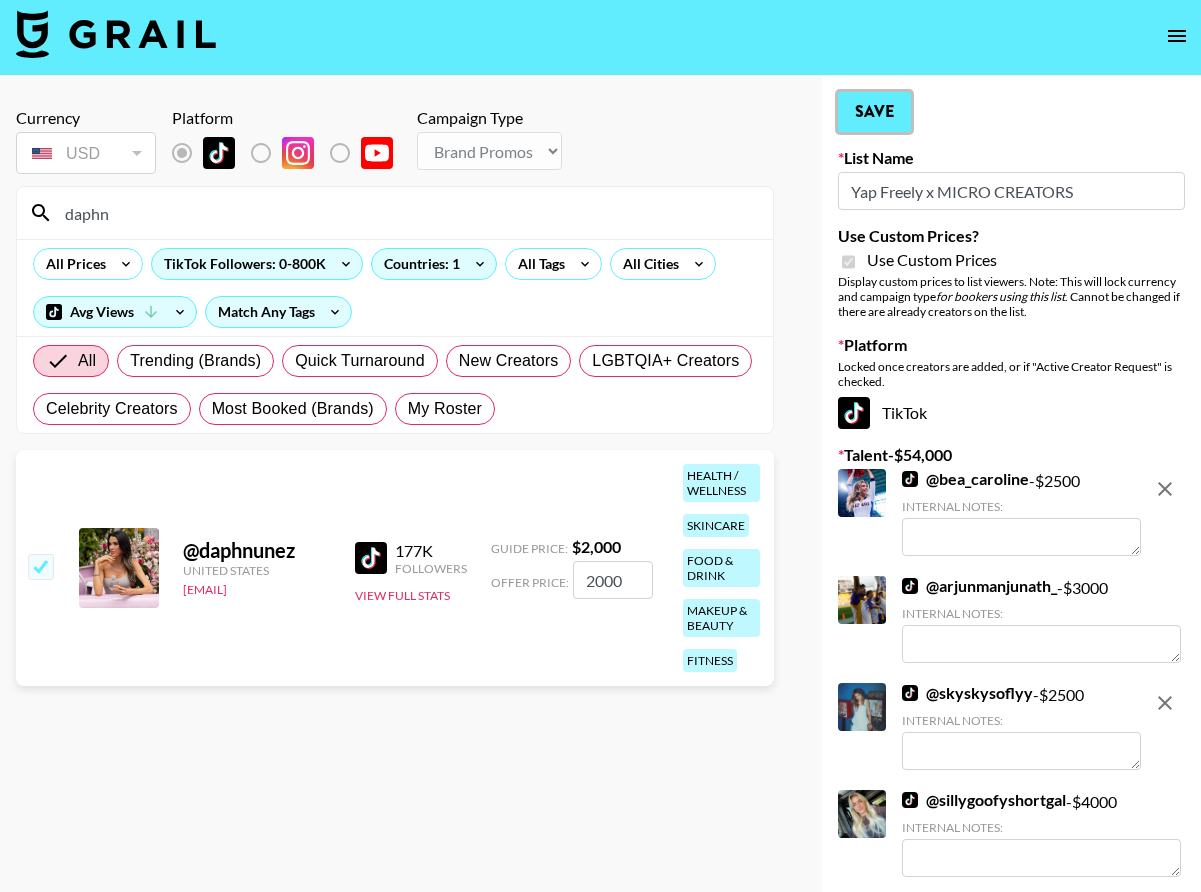 click on "Save" at bounding box center [874, 112] 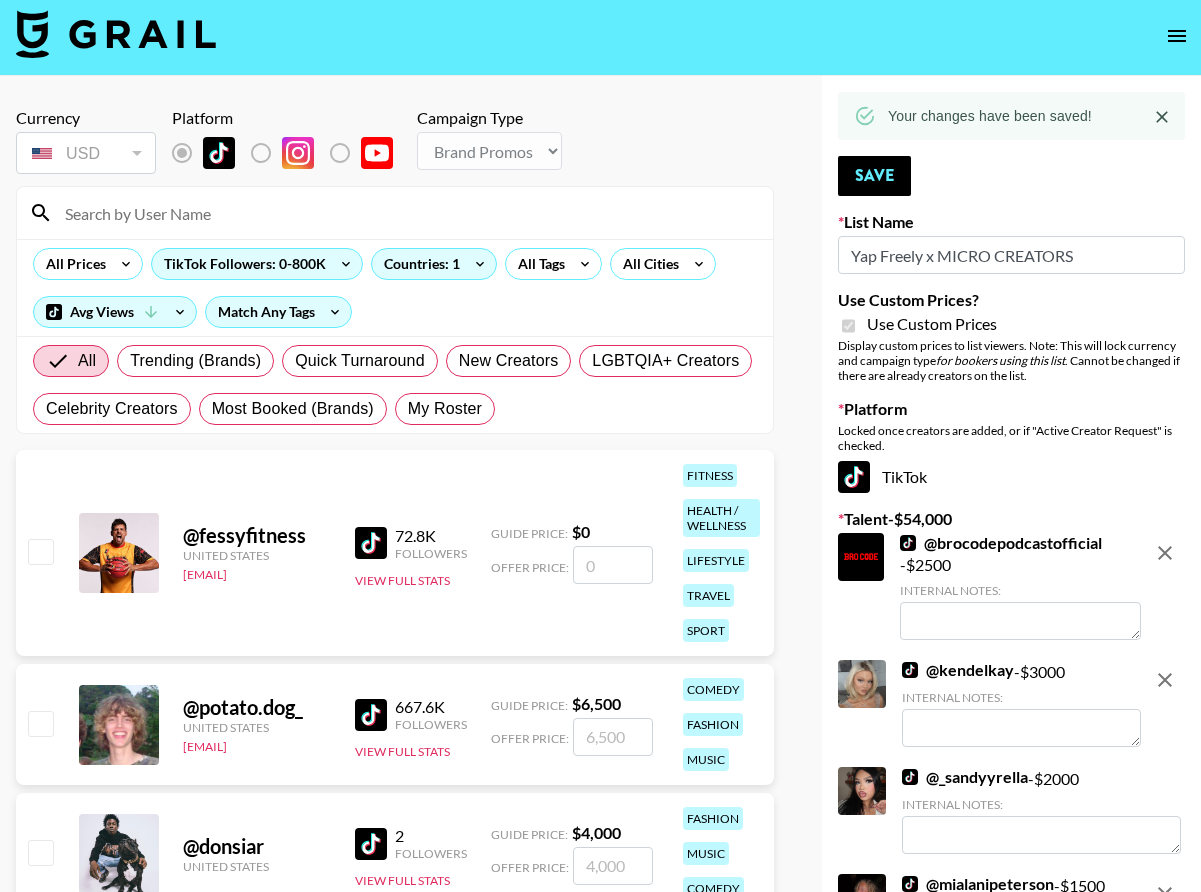 click at bounding box center [407, 213] 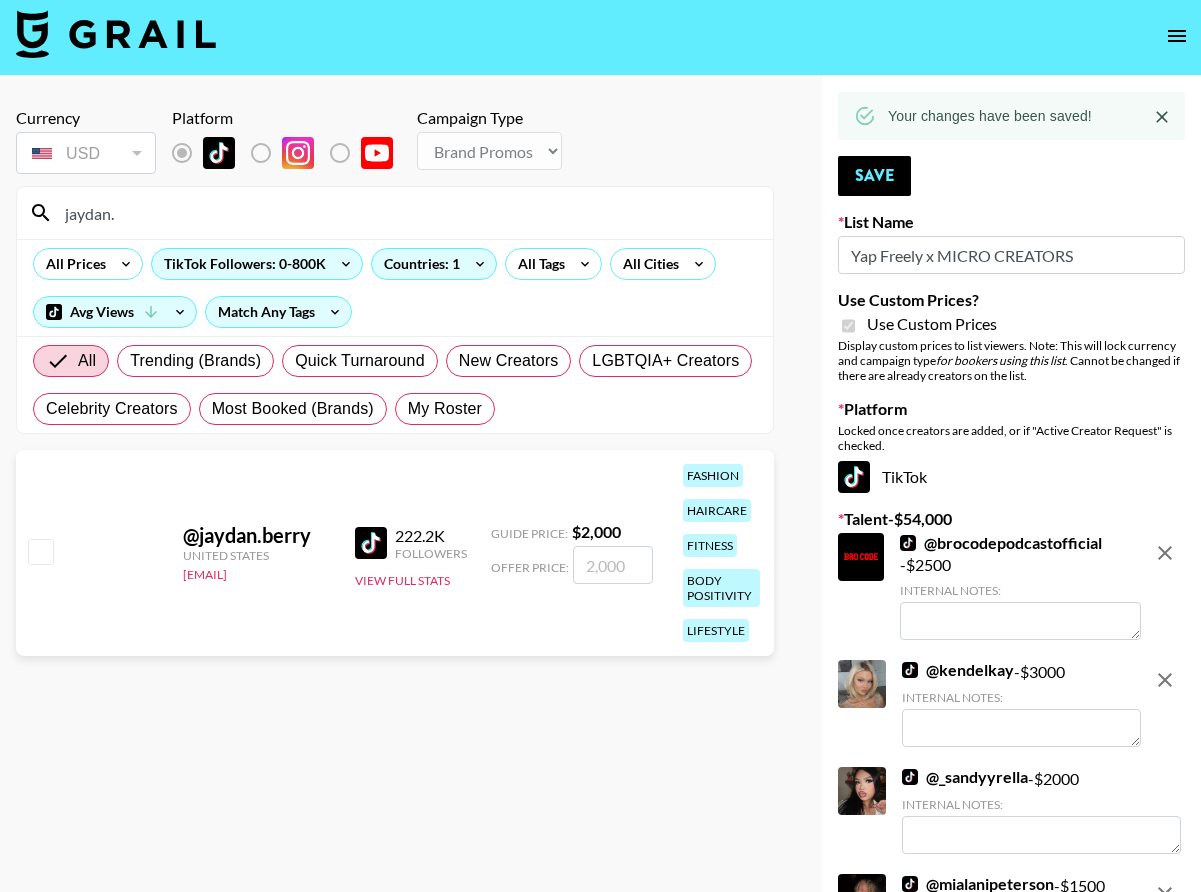 type on "jaydan." 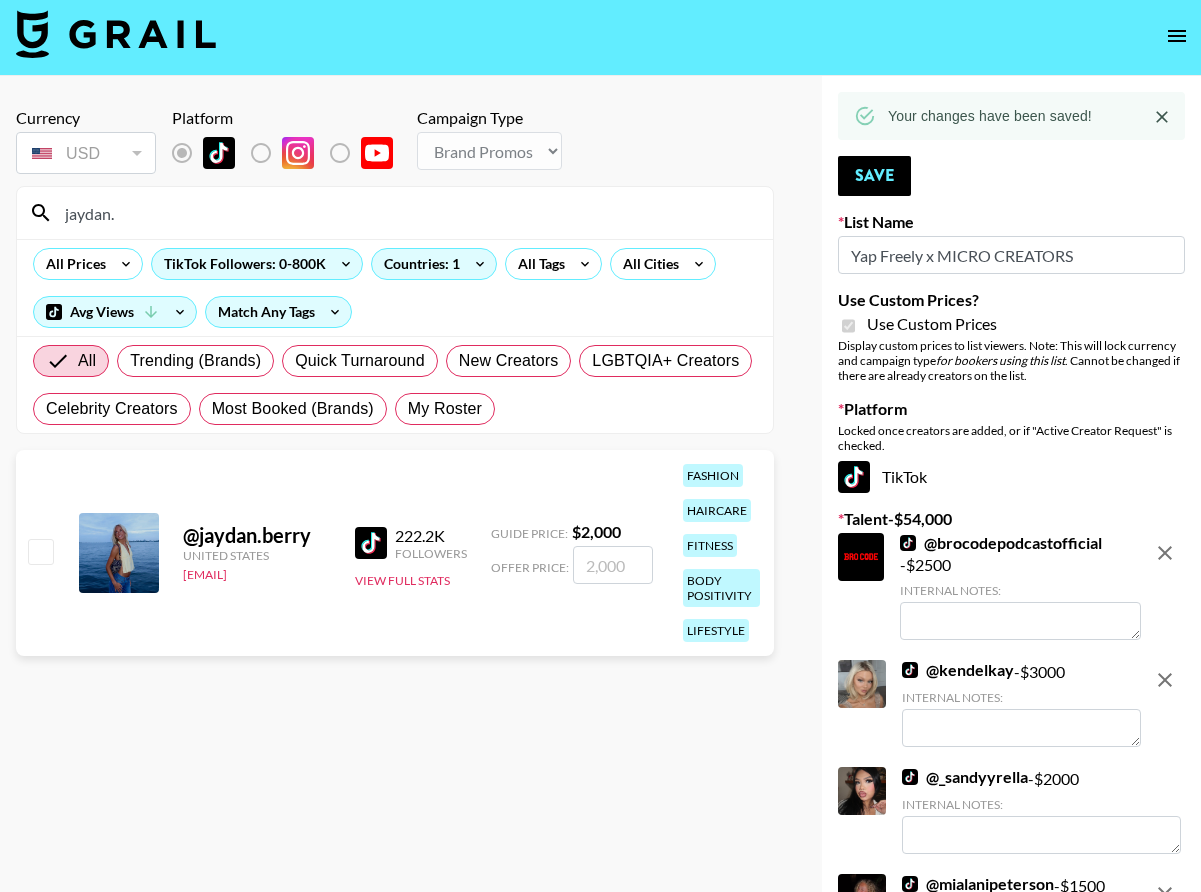 click at bounding box center (40, 551) 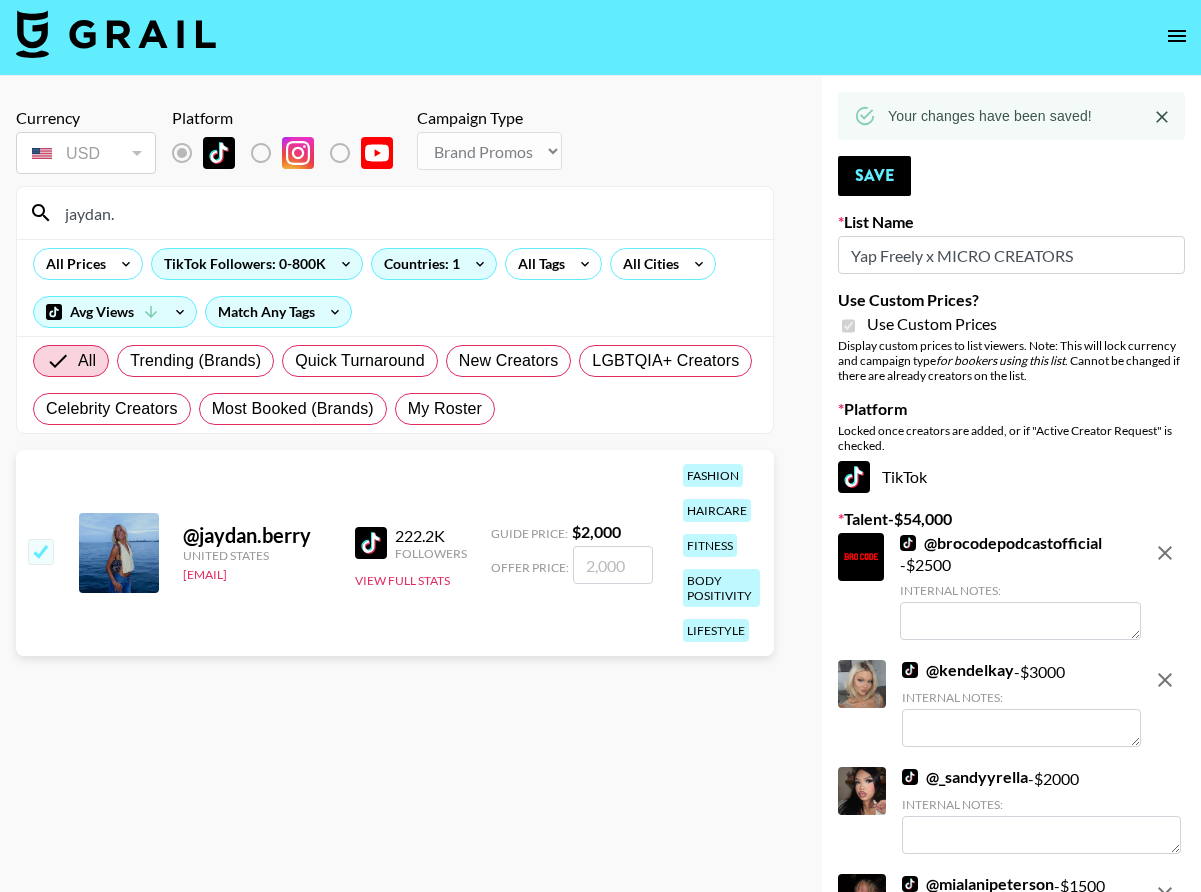 checkbox on "true" 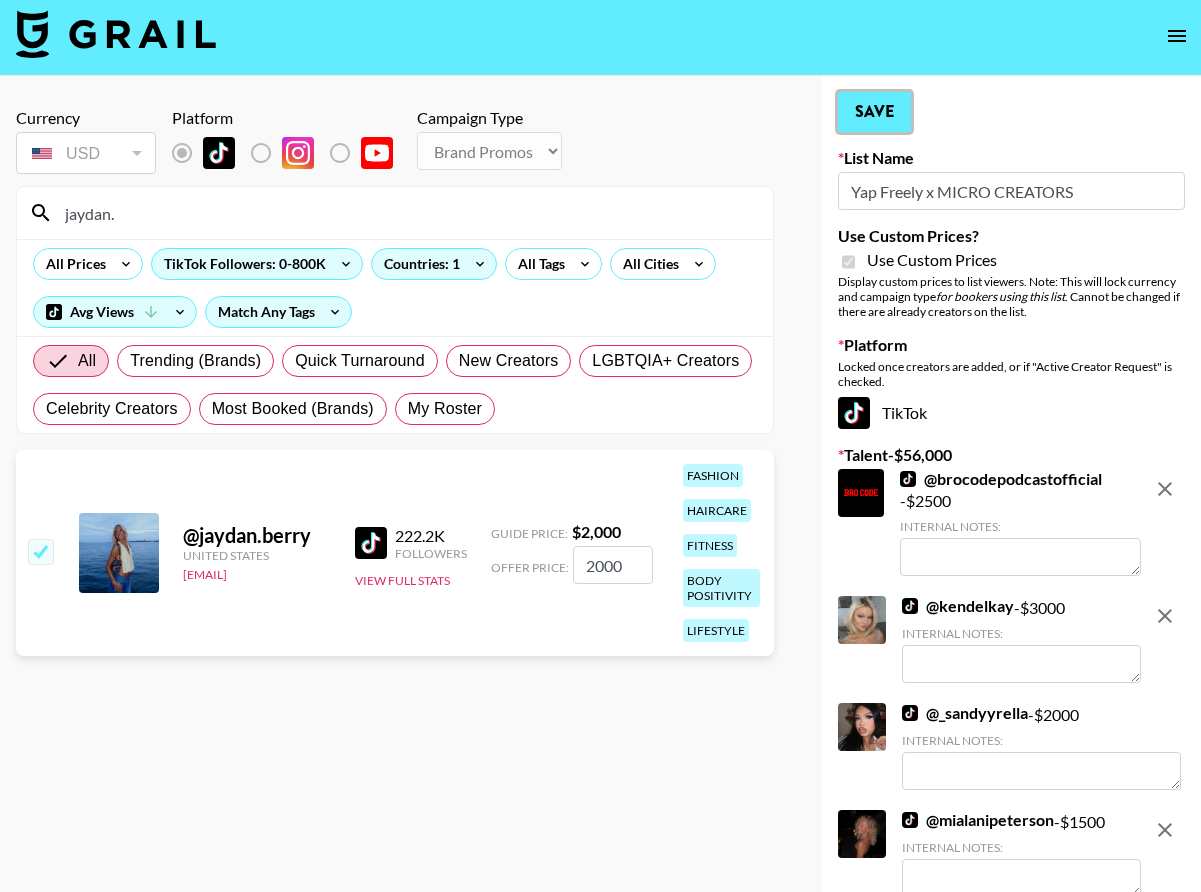 click on "Save" at bounding box center (874, 112) 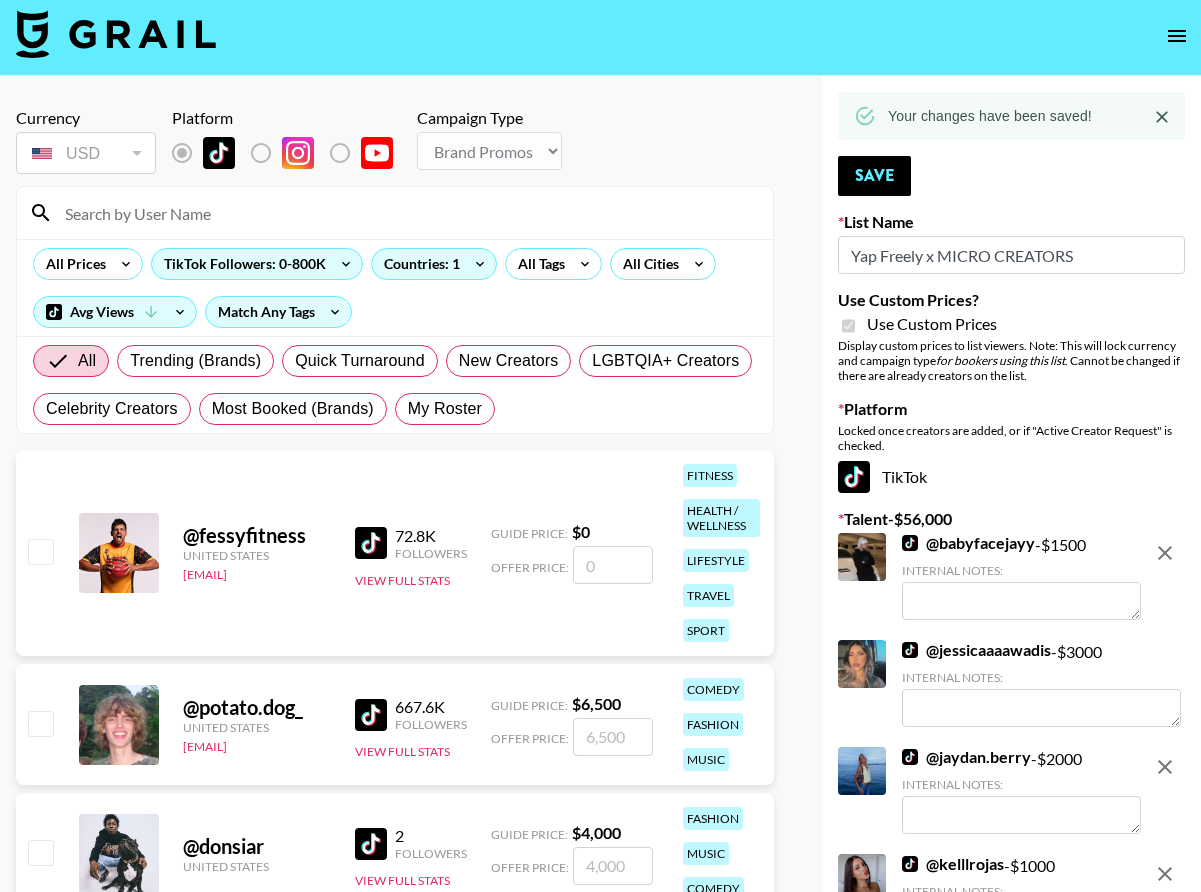 click at bounding box center (407, 213) 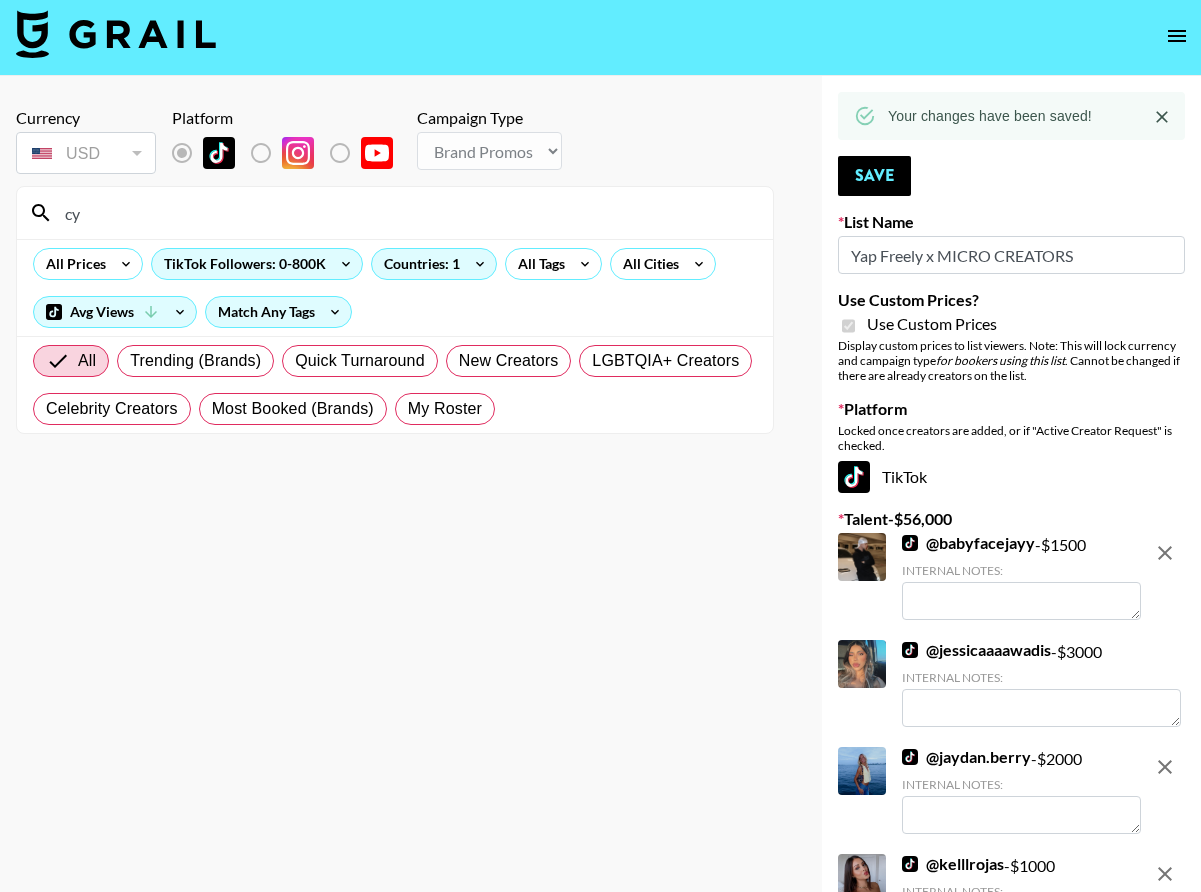type on "c" 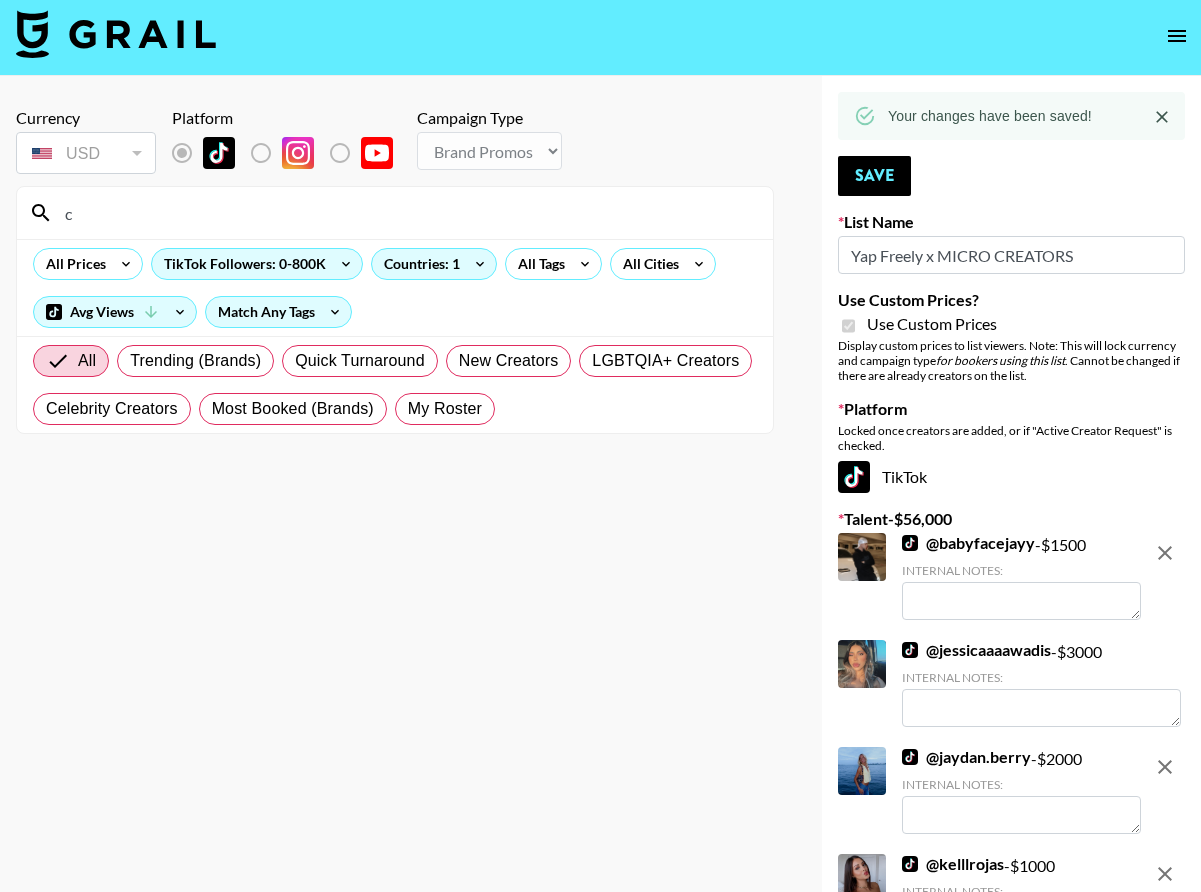 type 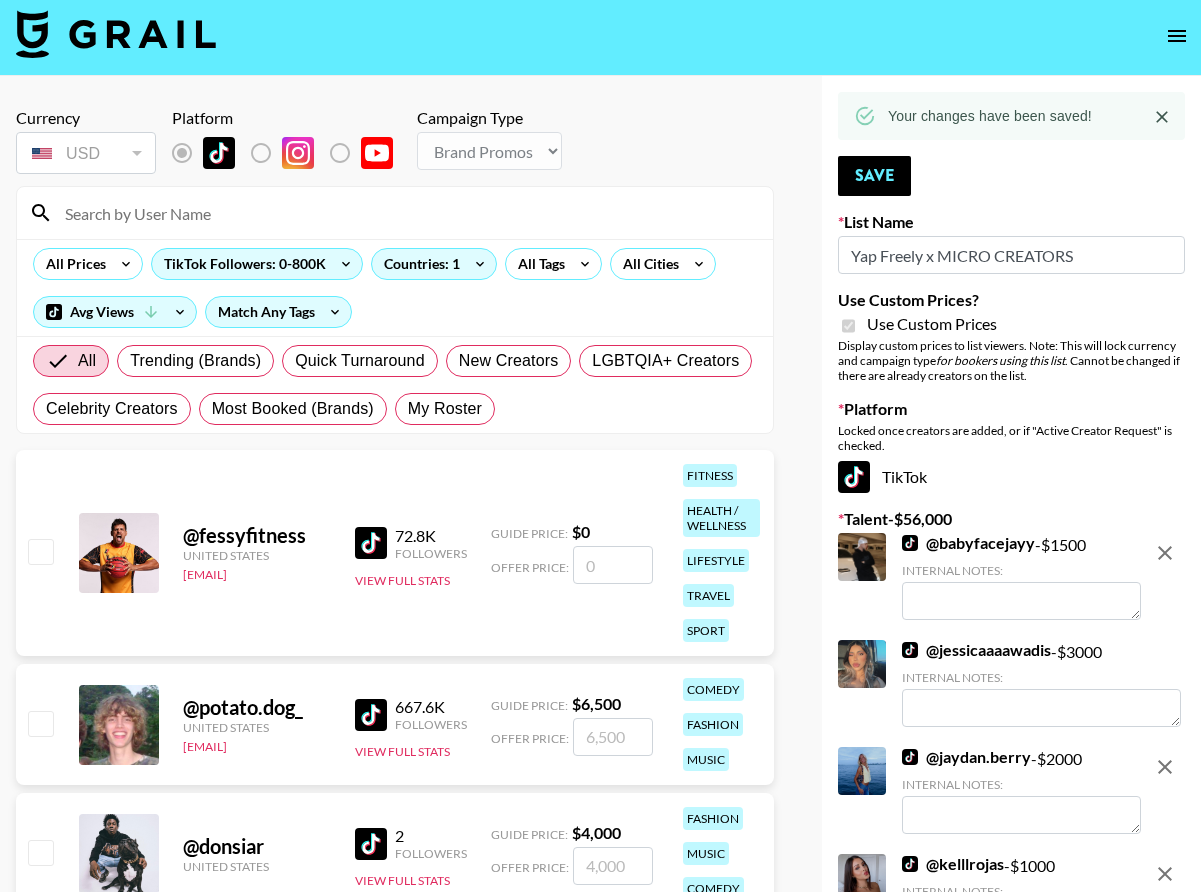 scroll, scrollTop: 0, scrollLeft: 0, axis: both 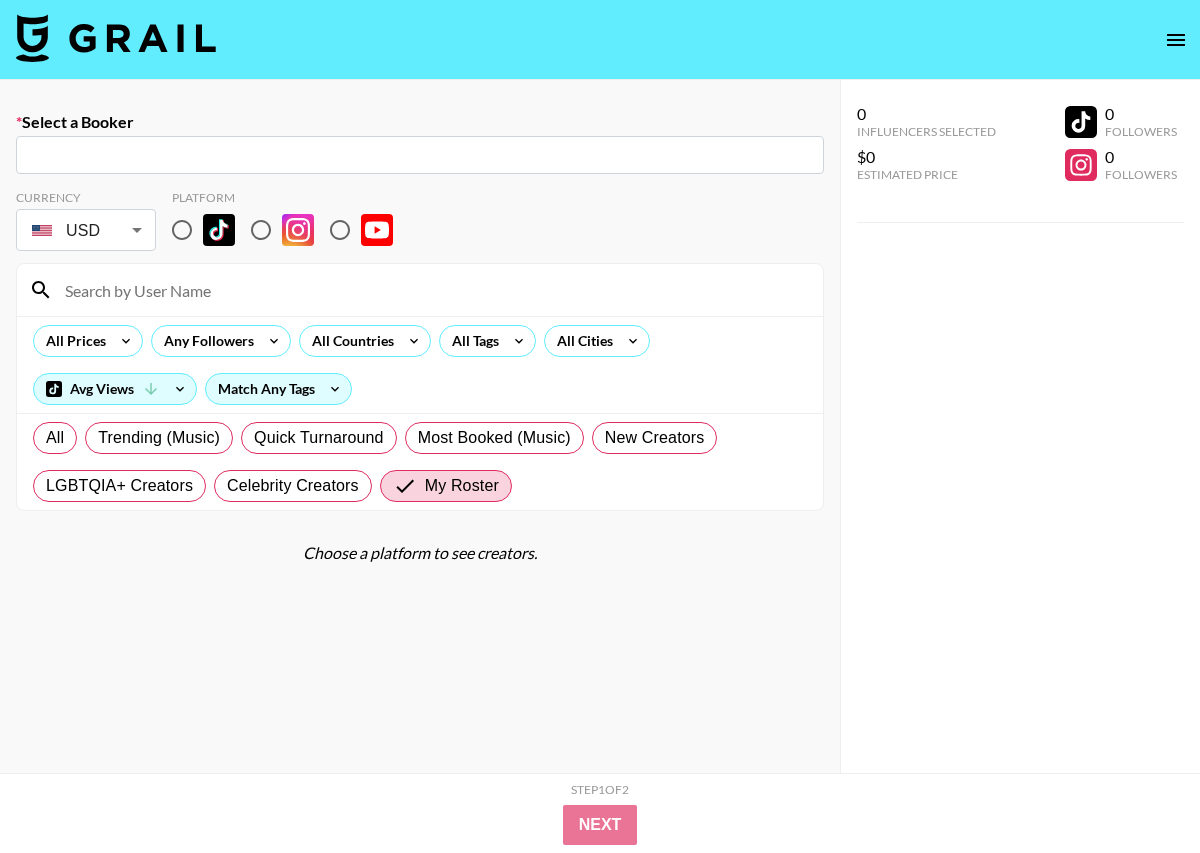click at bounding box center [116, 38] 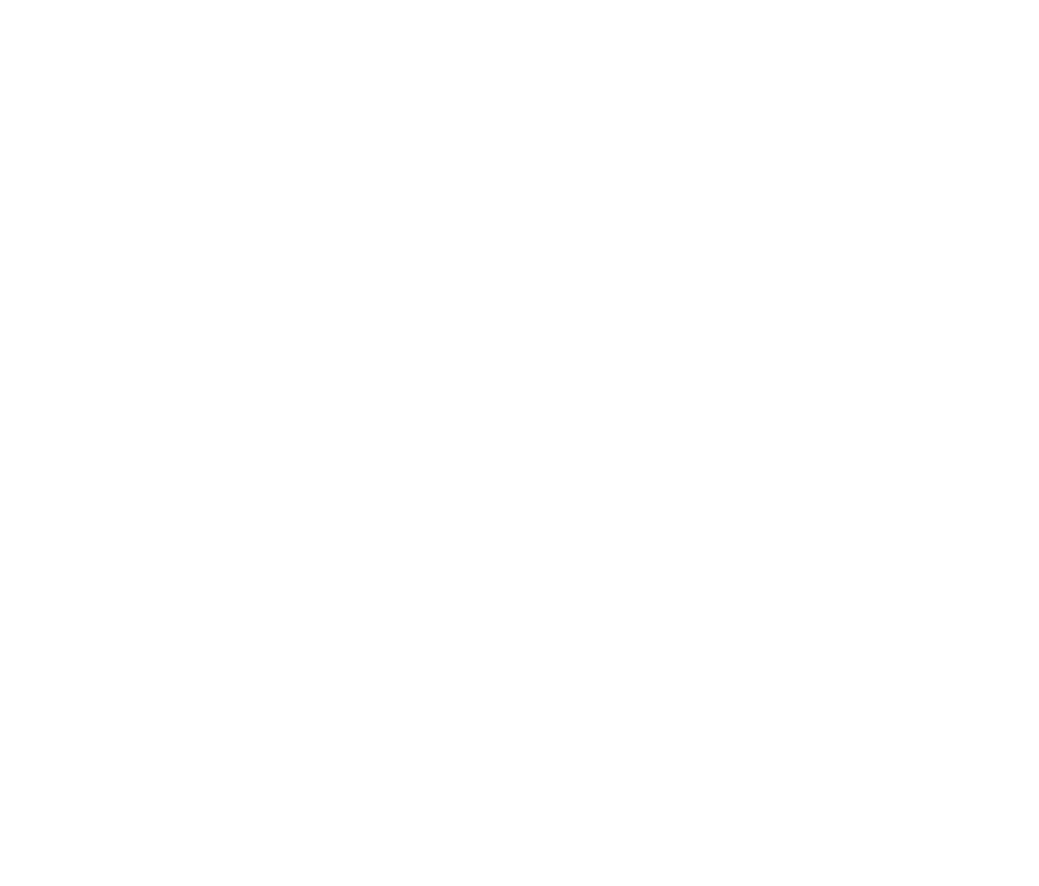 scroll, scrollTop: 0, scrollLeft: 0, axis: both 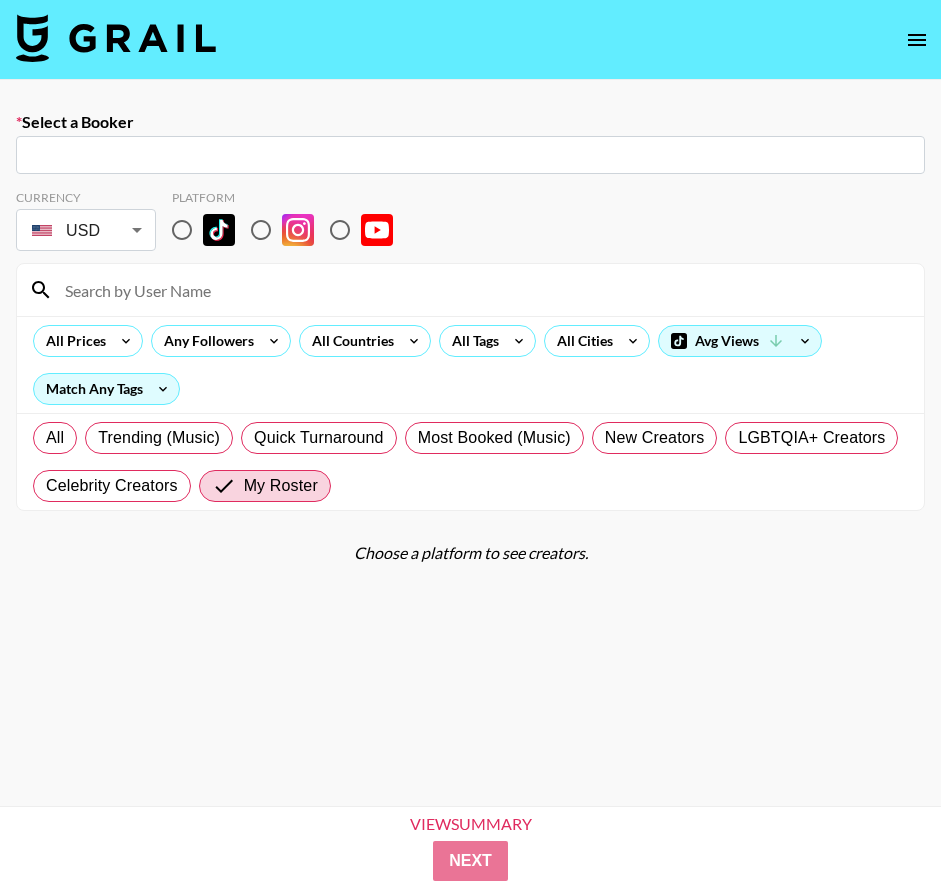 click at bounding box center (116, 38) 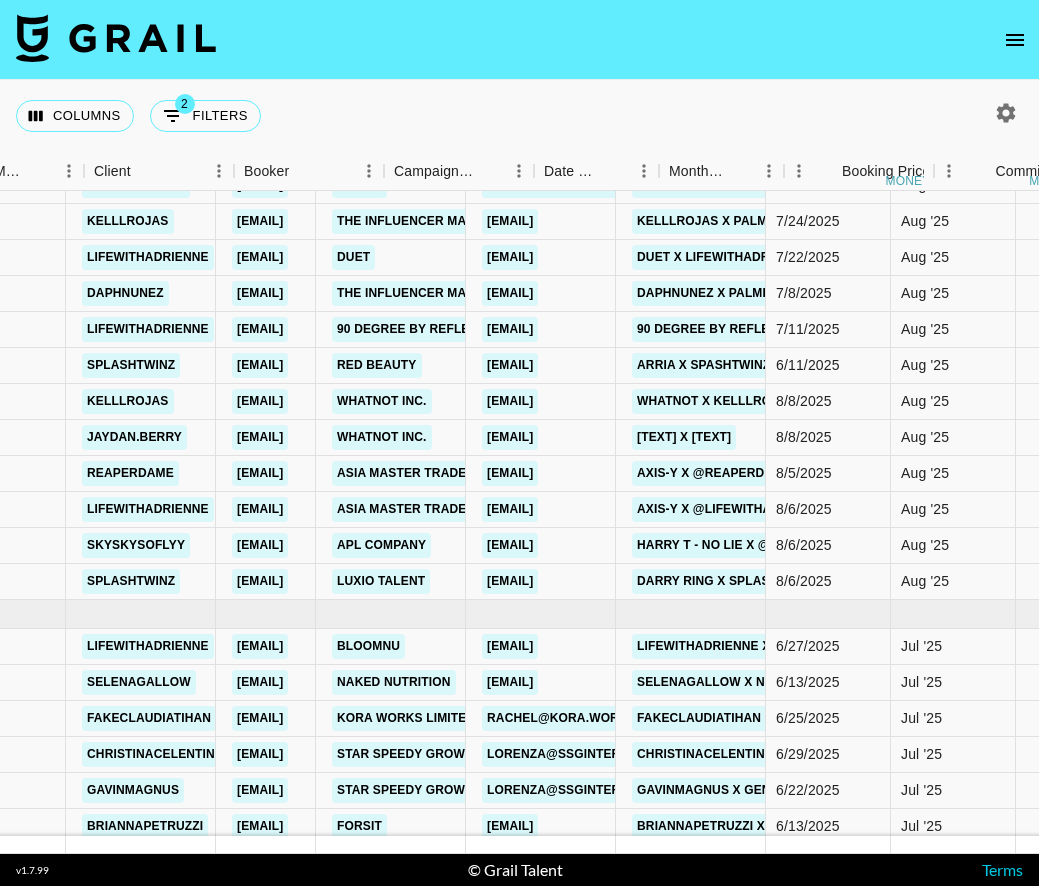 scroll, scrollTop: 657, scrollLeft: 90, axis: both 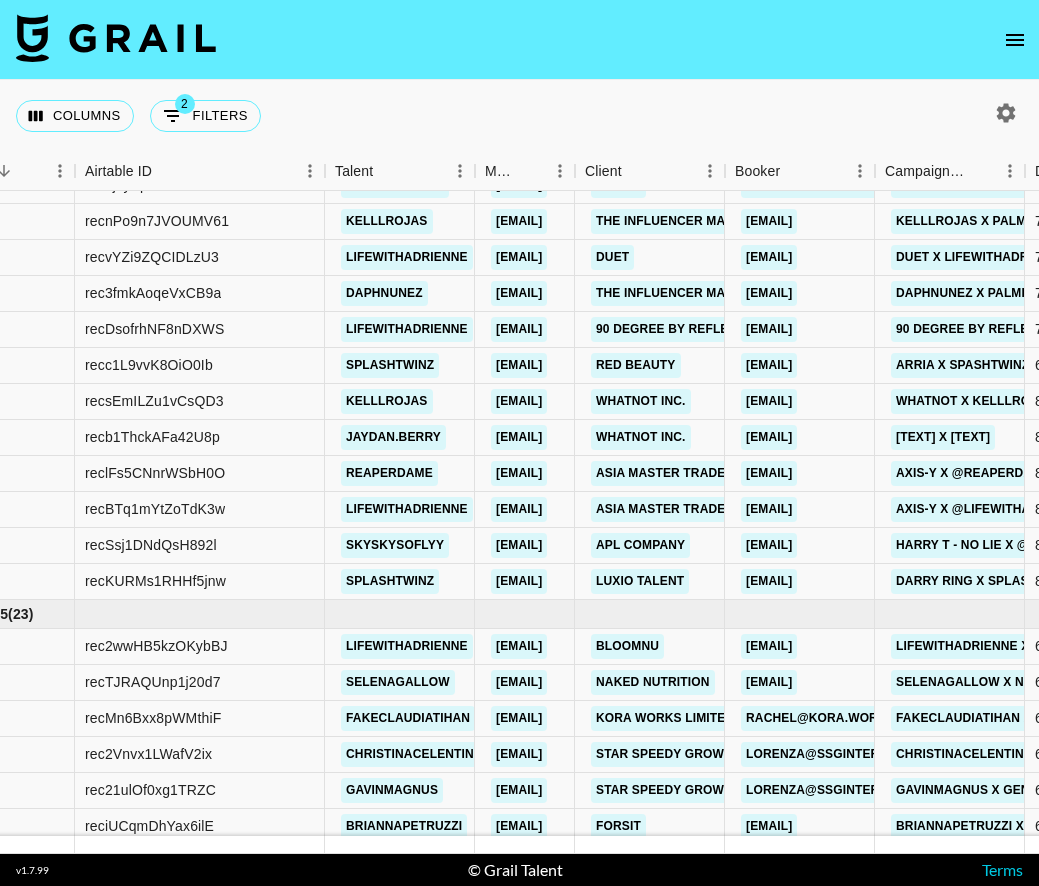 click 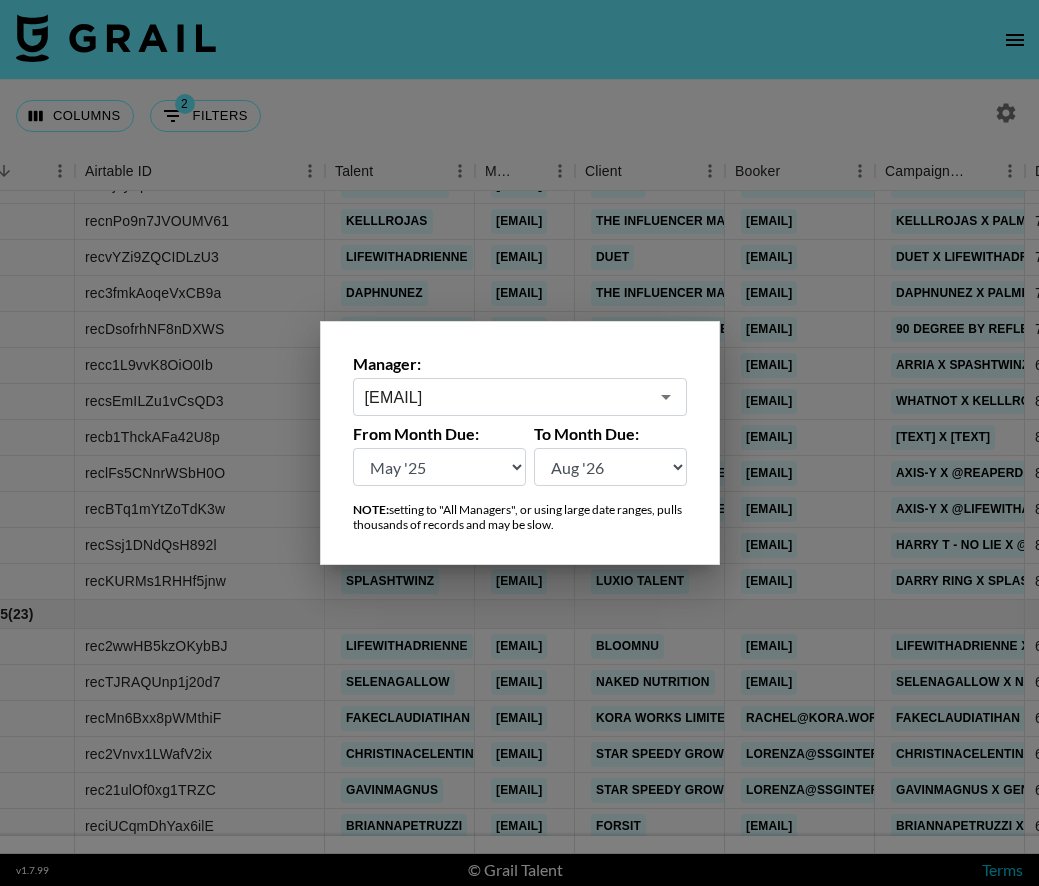 click on "maxelk@grail-talent.com" at bounding box center [506, 397] 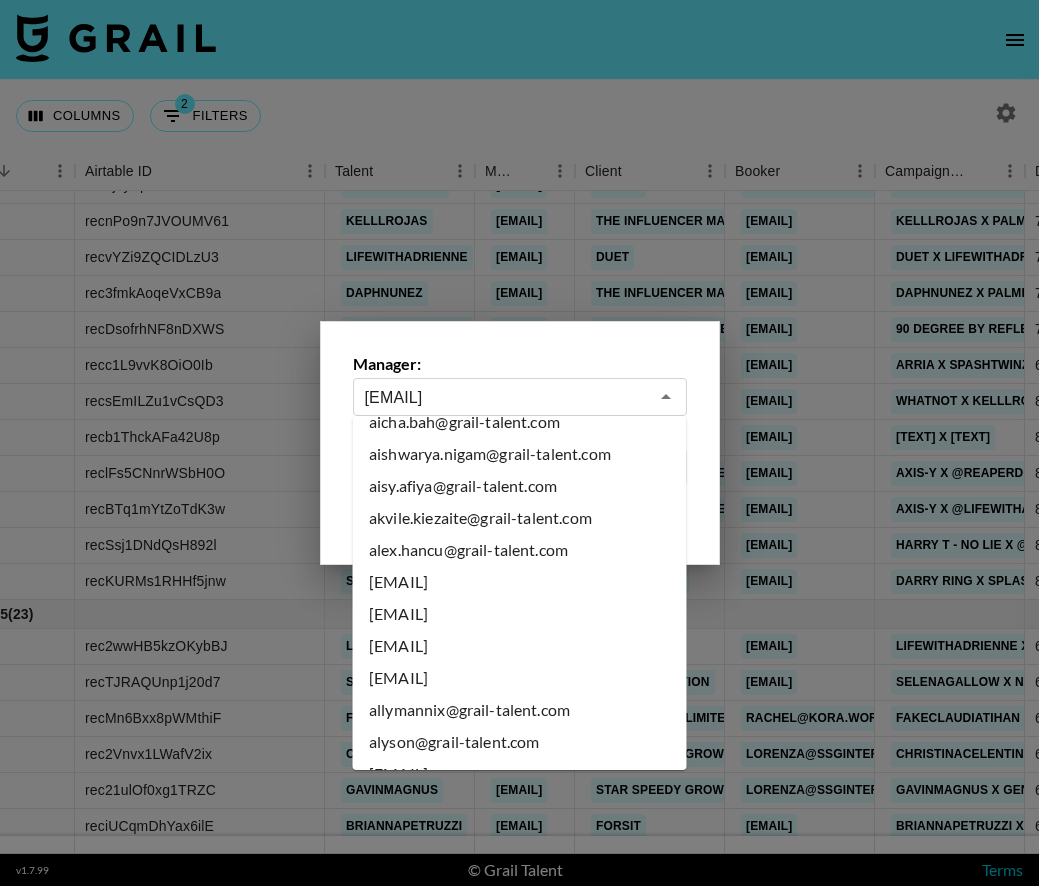 scroll, scrollTop: 0, scrollLeft: 0, axis: both 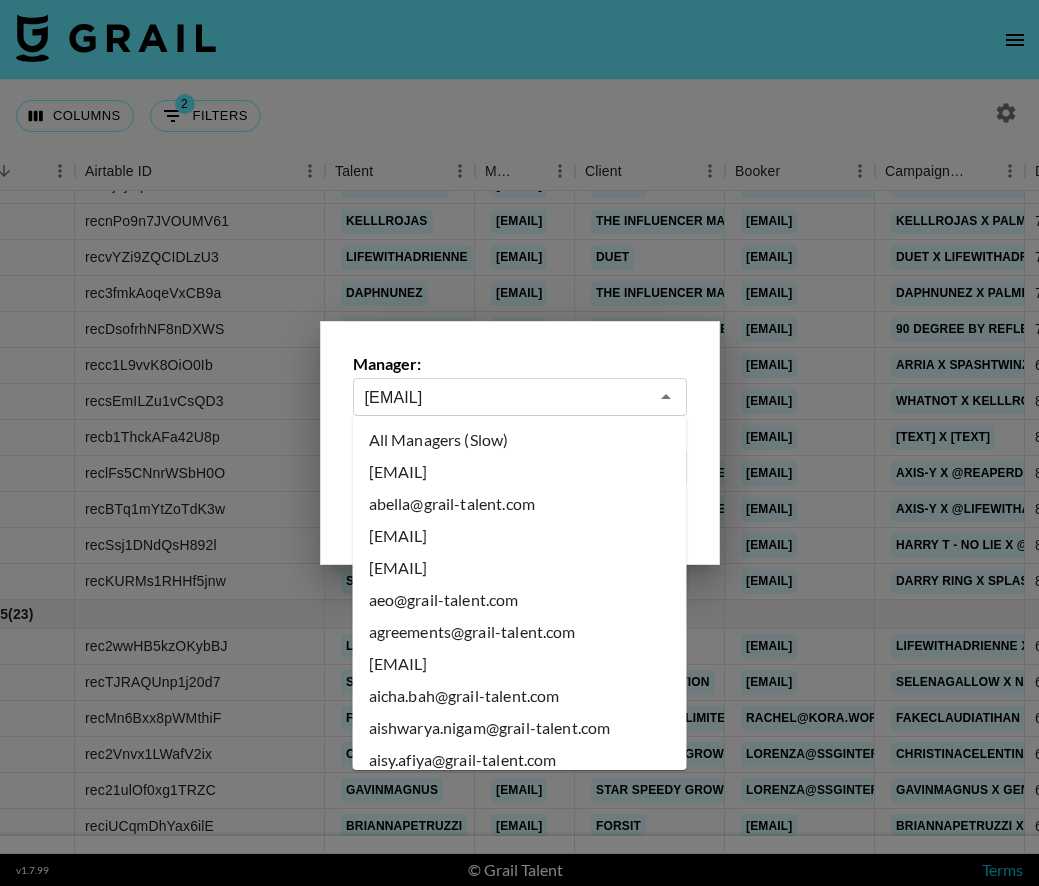 click on "All Managers (Slow)" at bounding box center [520, 440] 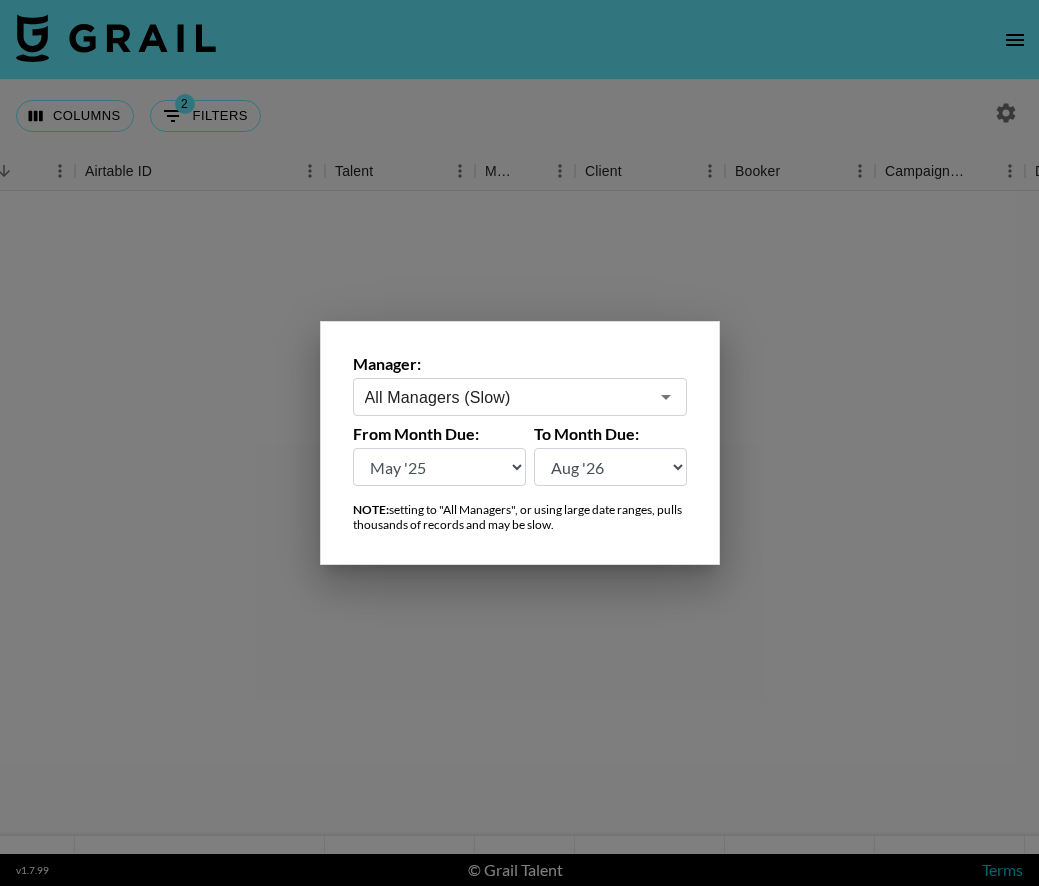 scroll, scrollTop: 0, scrollLeft: 90, axis: horizontal 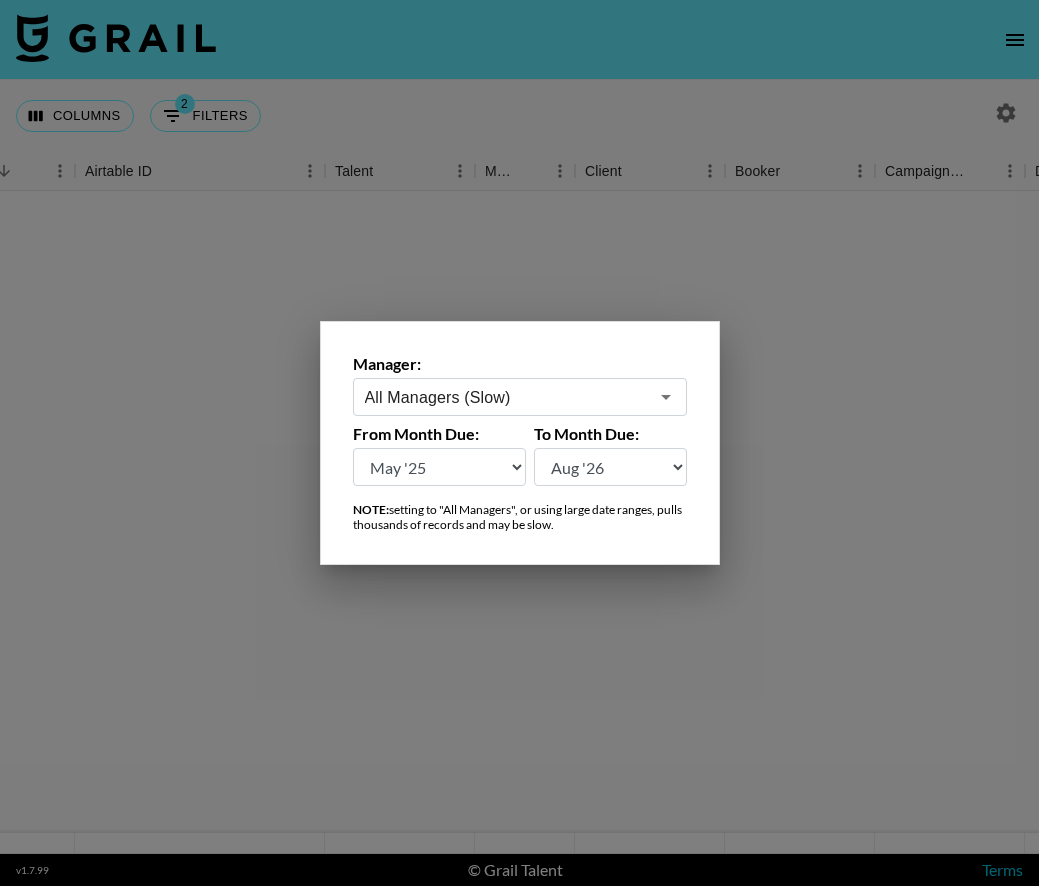 click at bounding box center [519, 443] 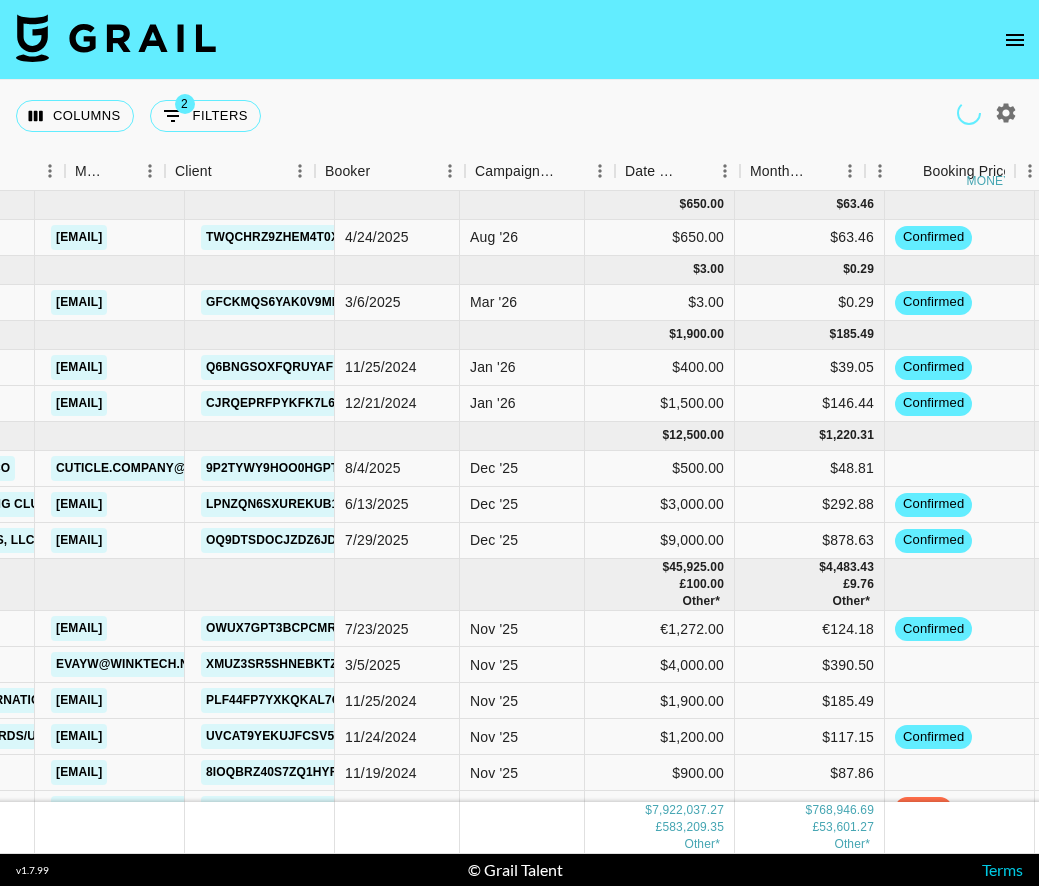 scroll, scrollTop: 0, scrollLeft: 808, axis: horizontal 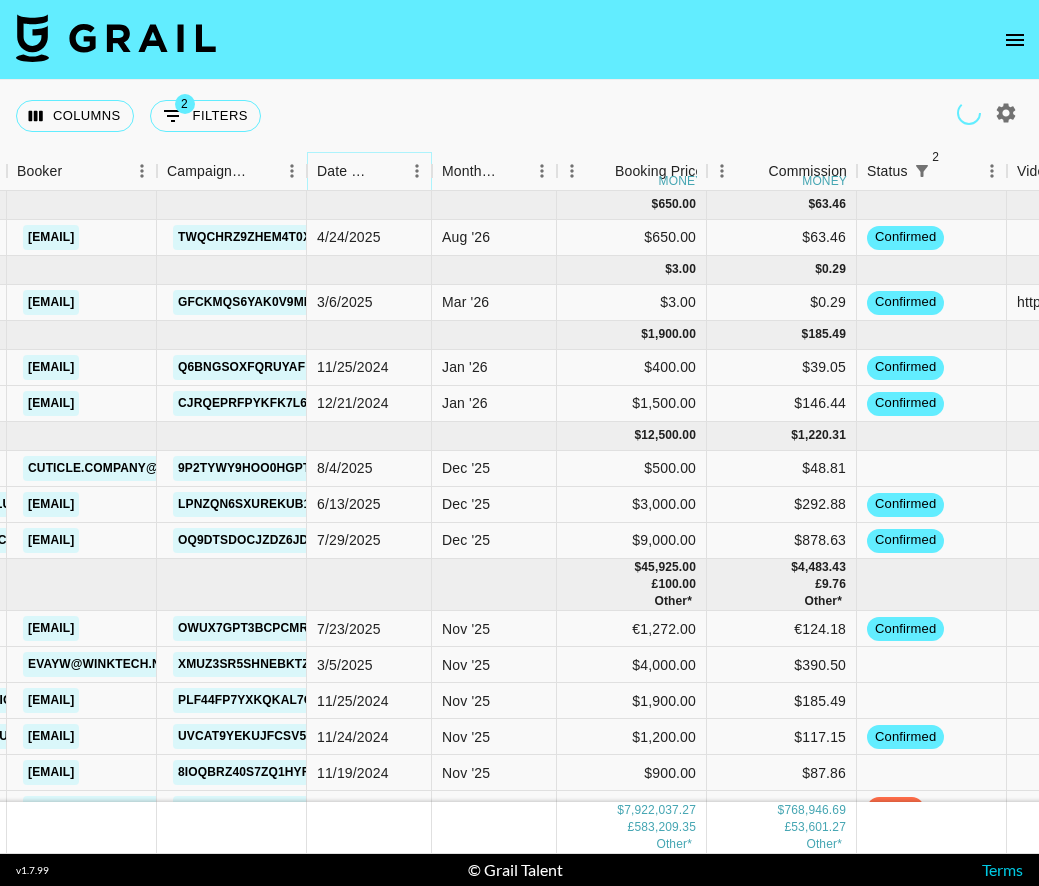 click 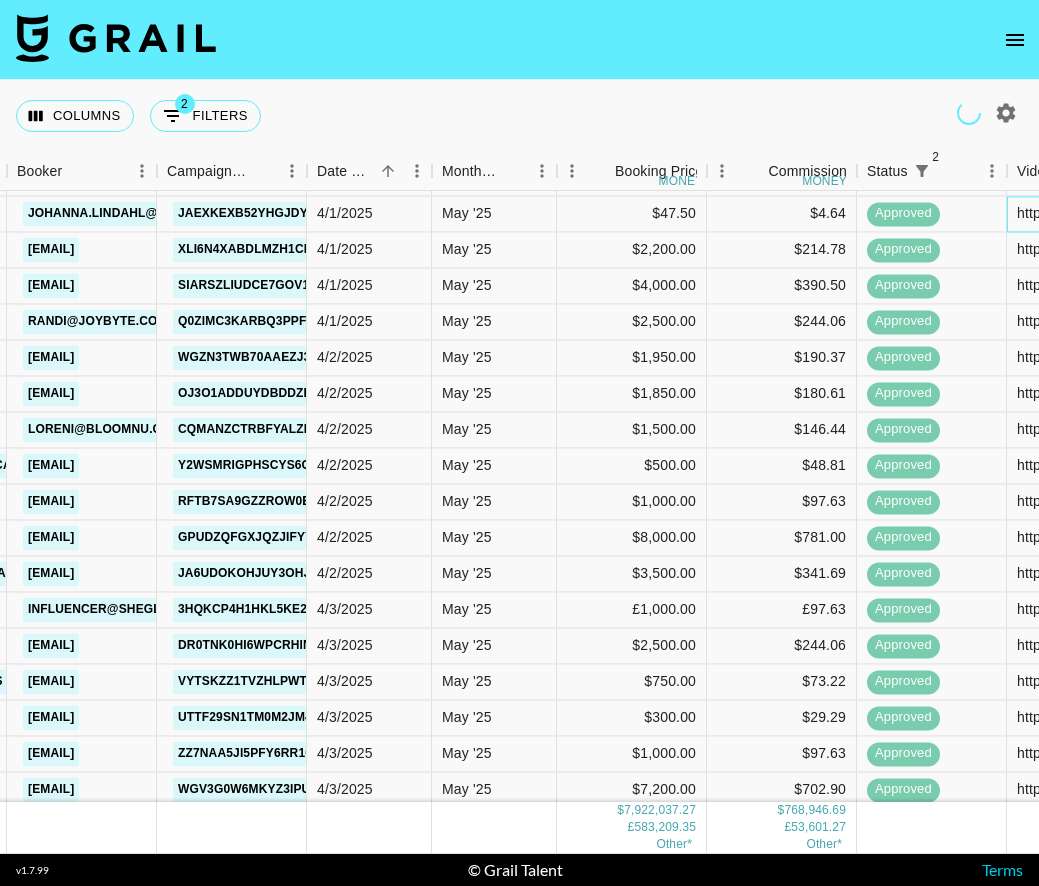 click on "https://www.tiktok.com/@agatheanneg/video/7481254263621045526?_t=ZN-8ueDrjT5mdS&_r=1" at bounding box center [1081, 214] 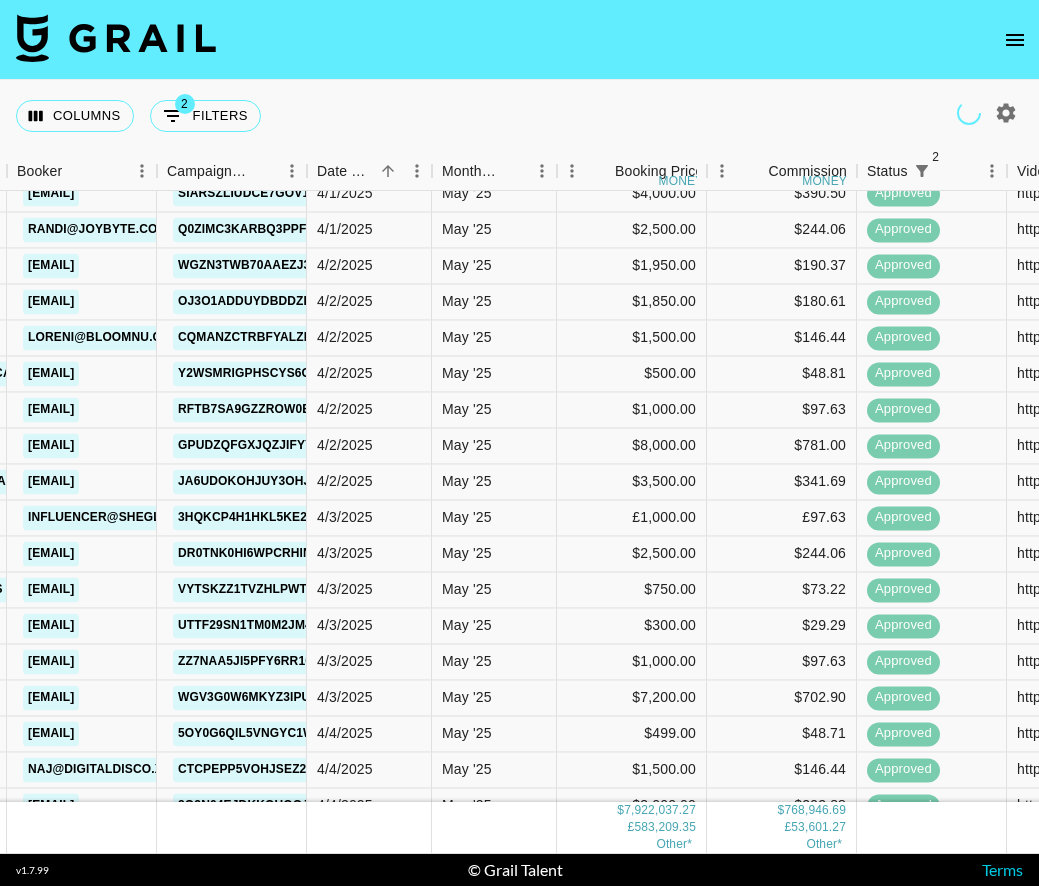 scroll, scrollTop: 2964, scrollLeft: 808, axis: both 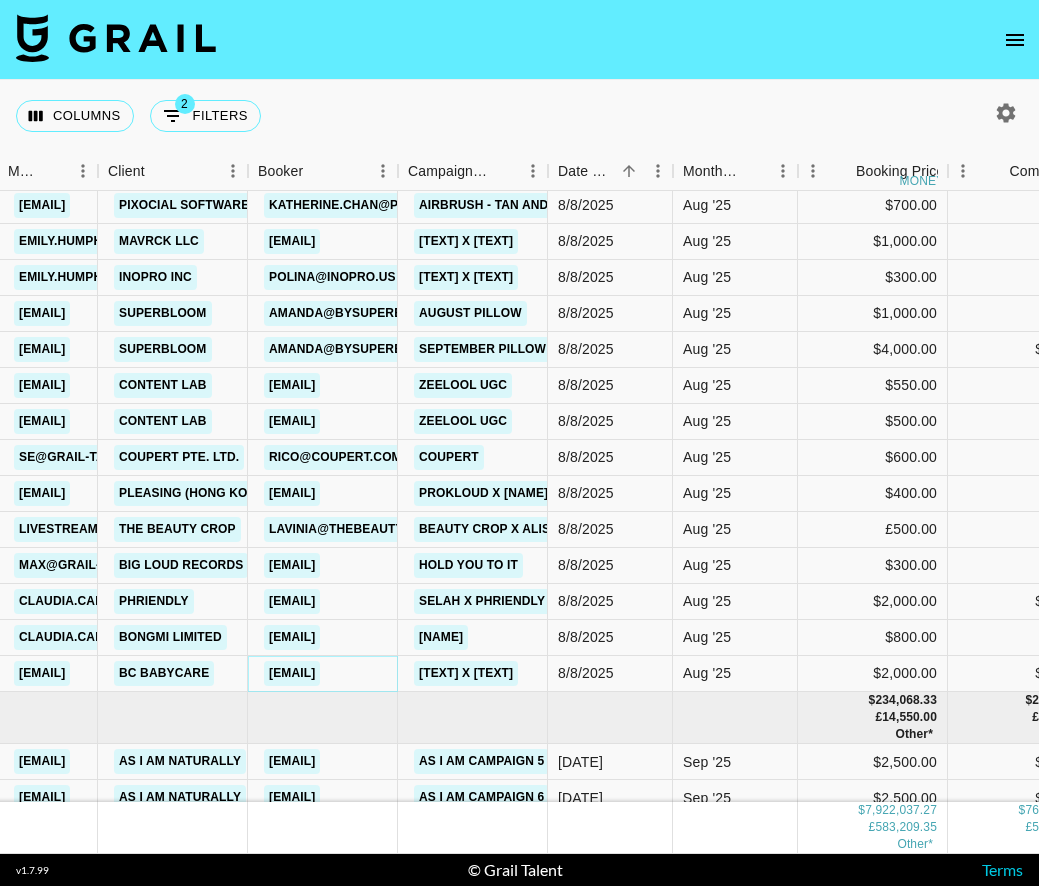 click on "viola.ying@tec-do.com" at bounding box center [292, 673] 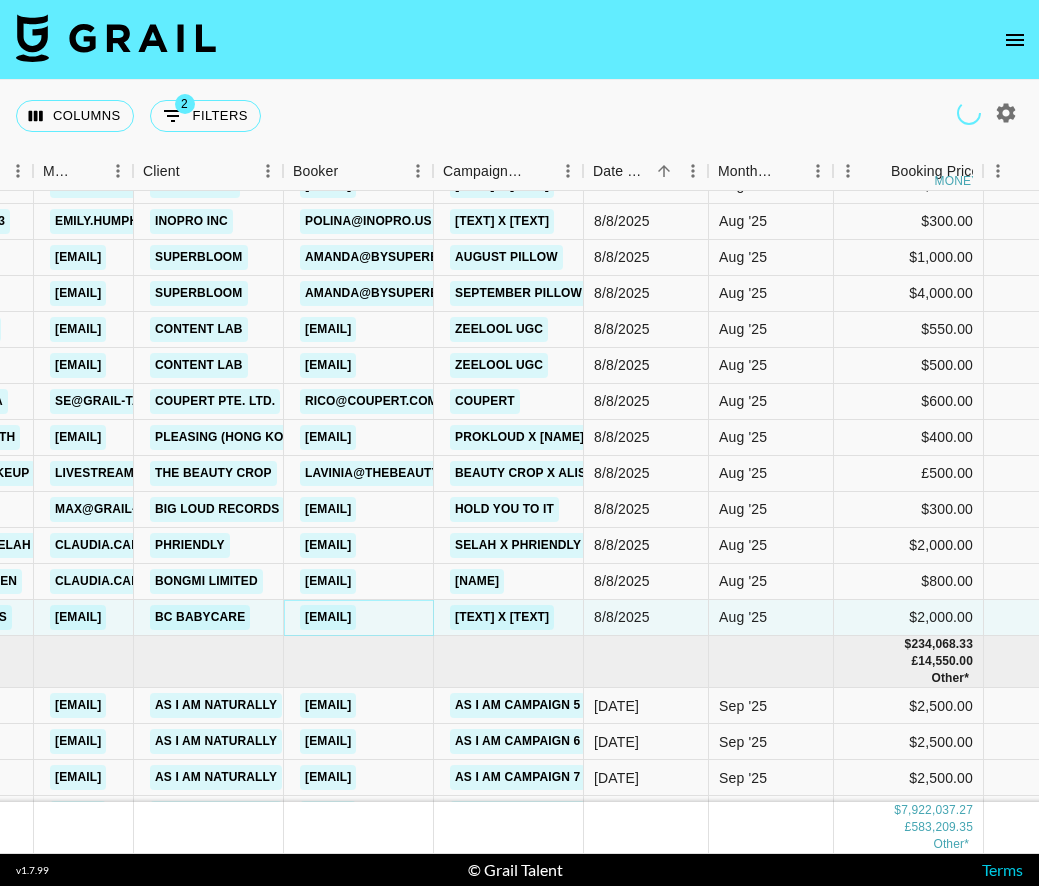 scroll, scrollTop: 216709, scrollLeft: 532, axis: both 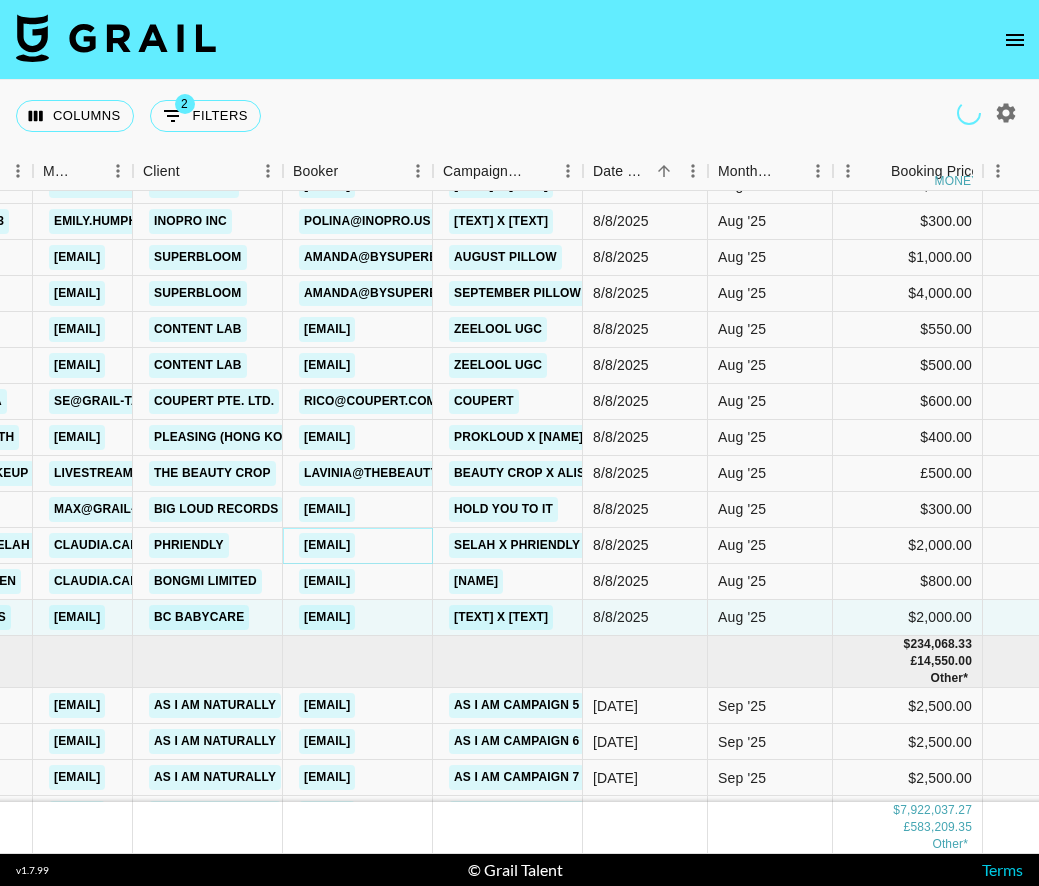 click on "partnerships@neongrowth.com" at bounding box center (327, 545) 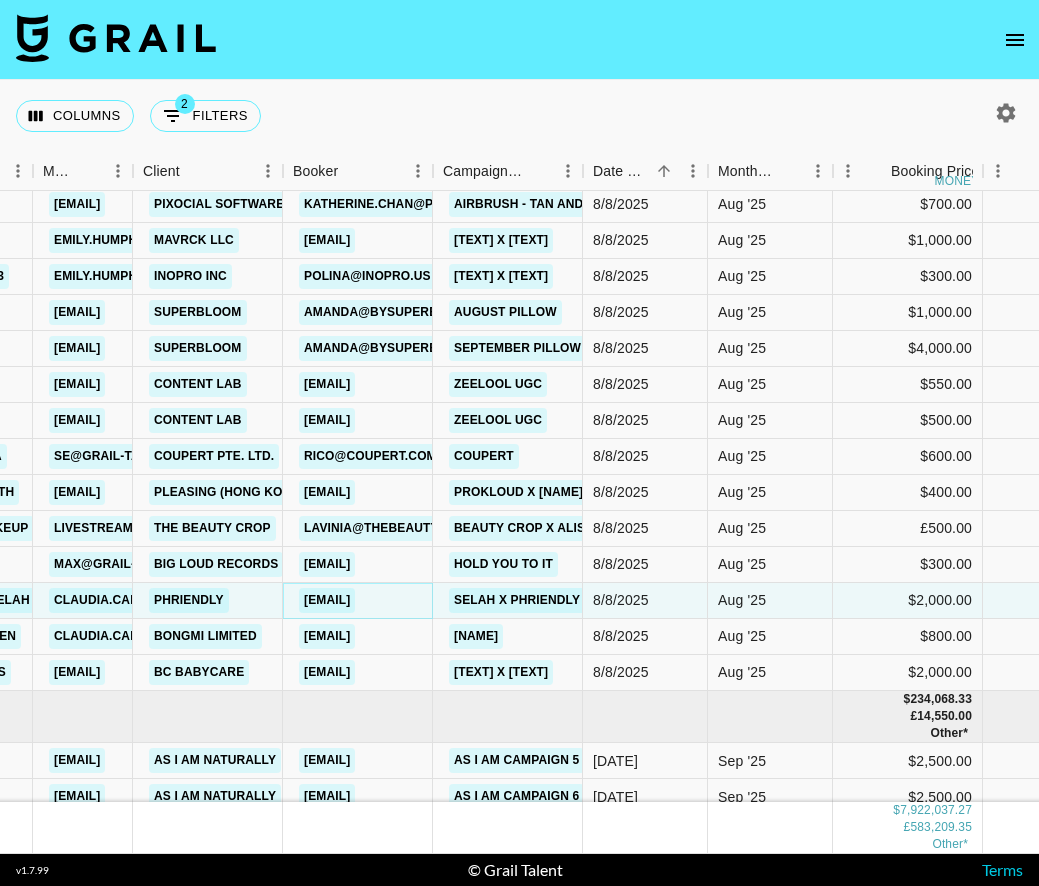 scroll, scrollTop: 216568, scrollLeft: 532, axis: both 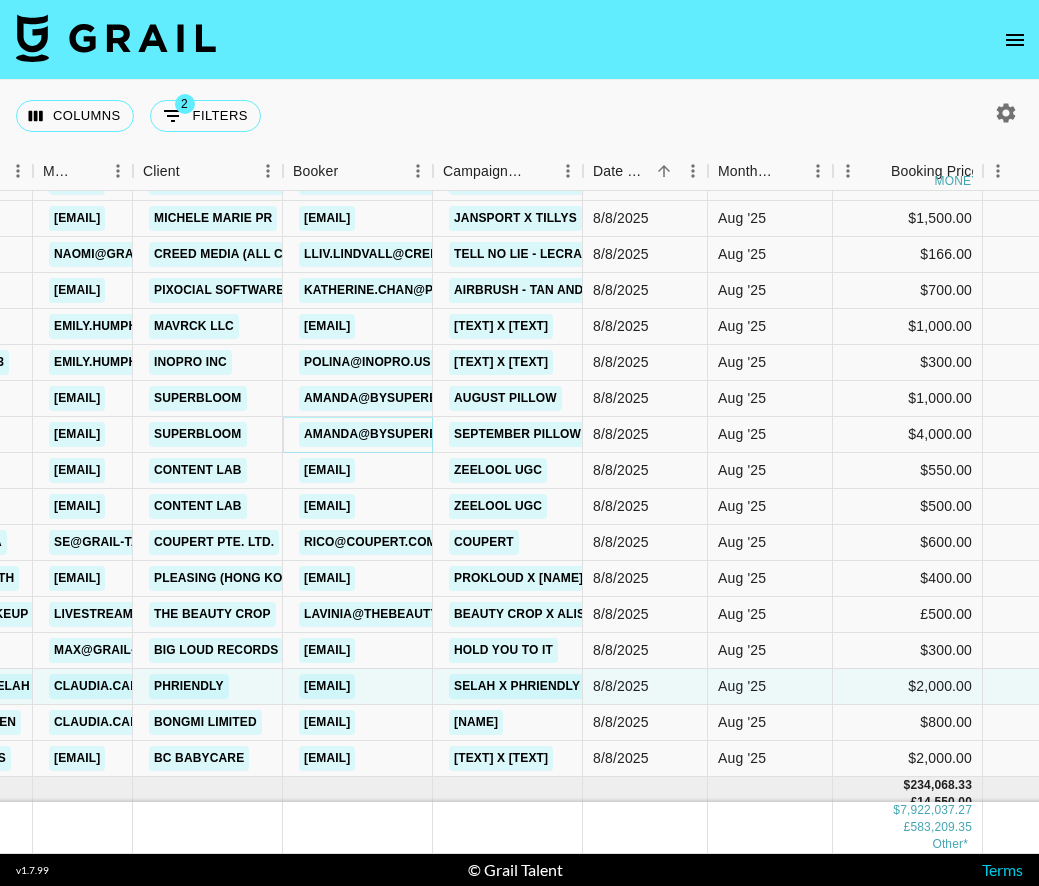 click on "amanda@bysuperbloom.com" at bounding box center [405, 434] 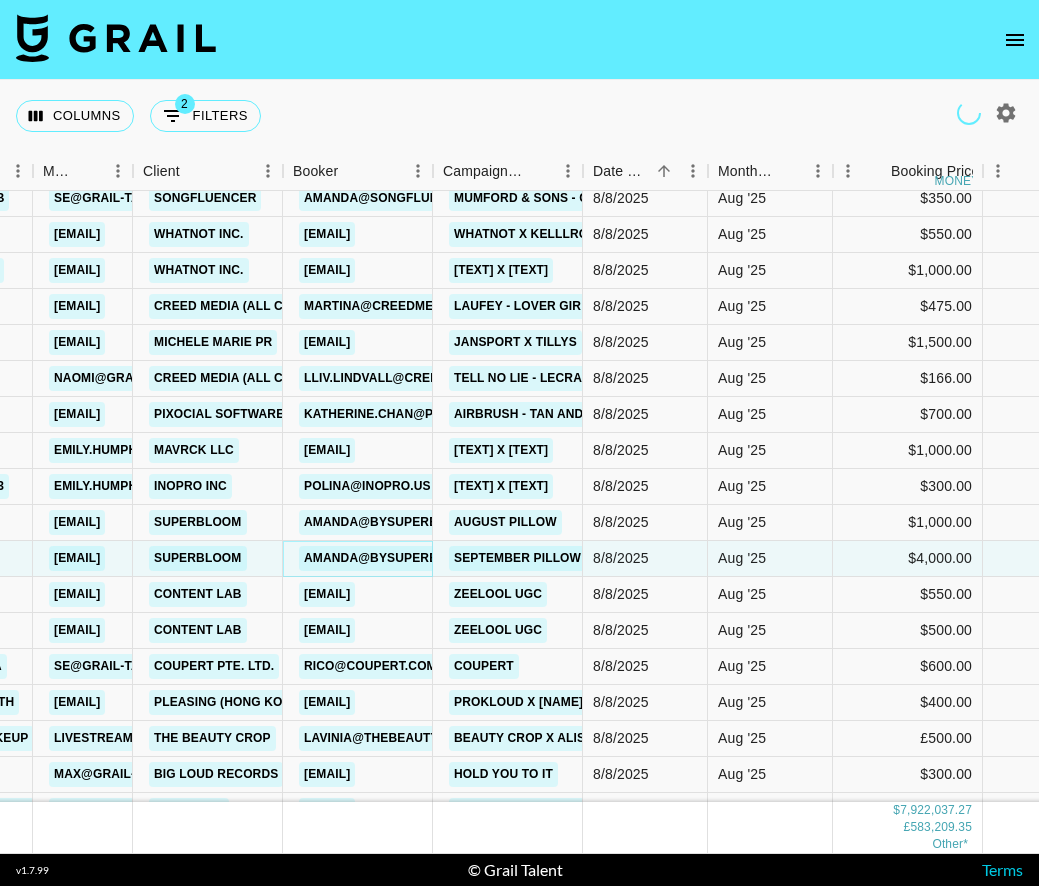 scroll, scrollTop: 216450, scrollLeft: 532, axis: both 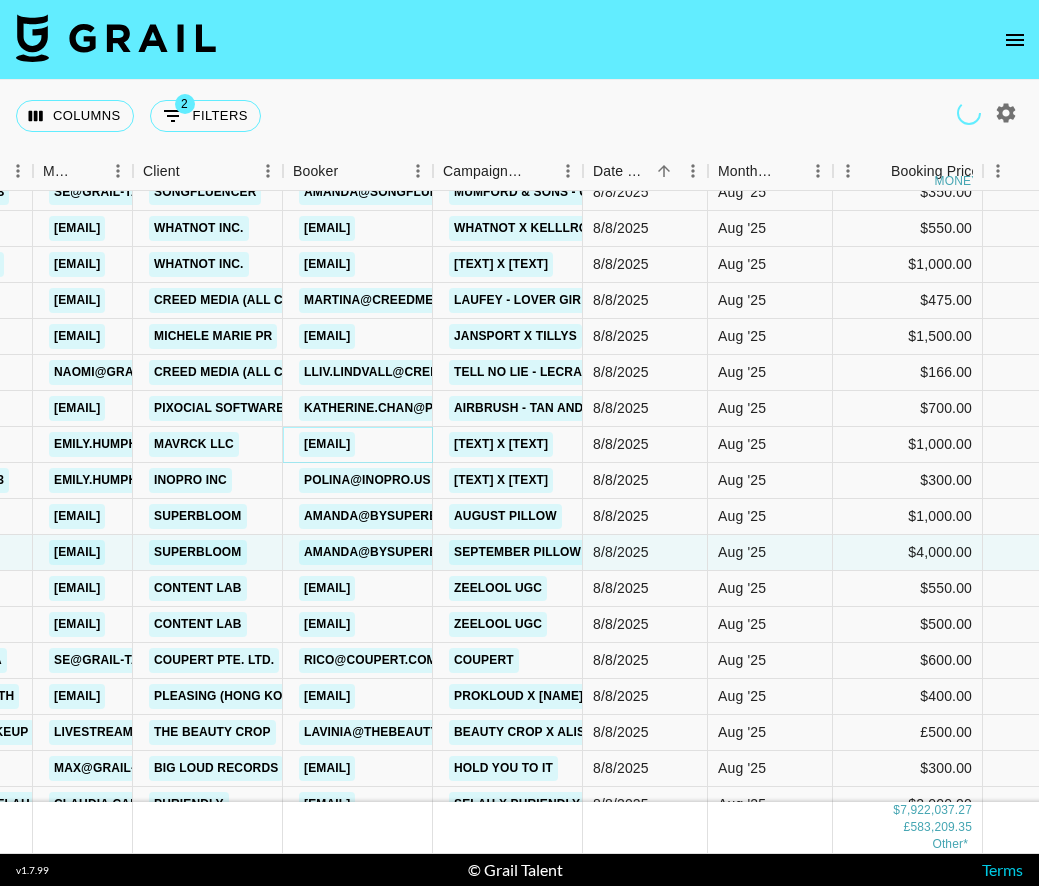 click on "campaigns_team@later.com" at bounding box center (327, 444) 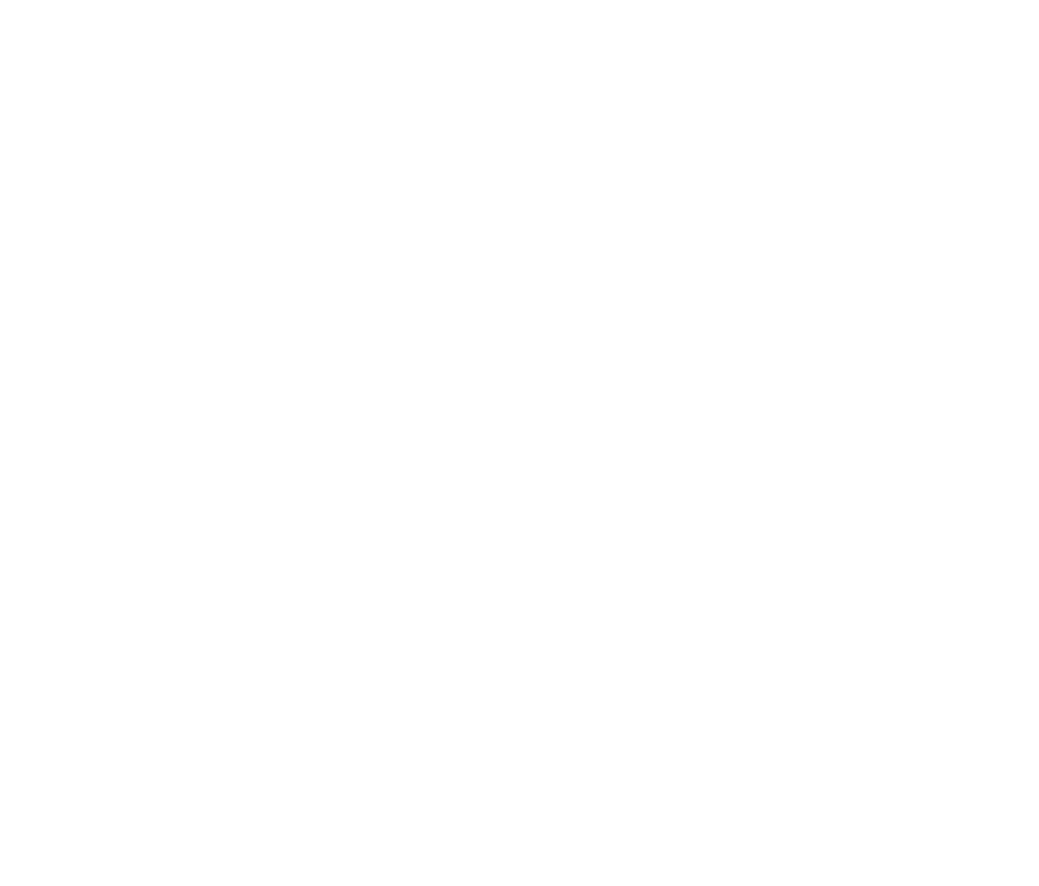 scroll, scrollTop: 0, scrollLeft: 0, axis: both 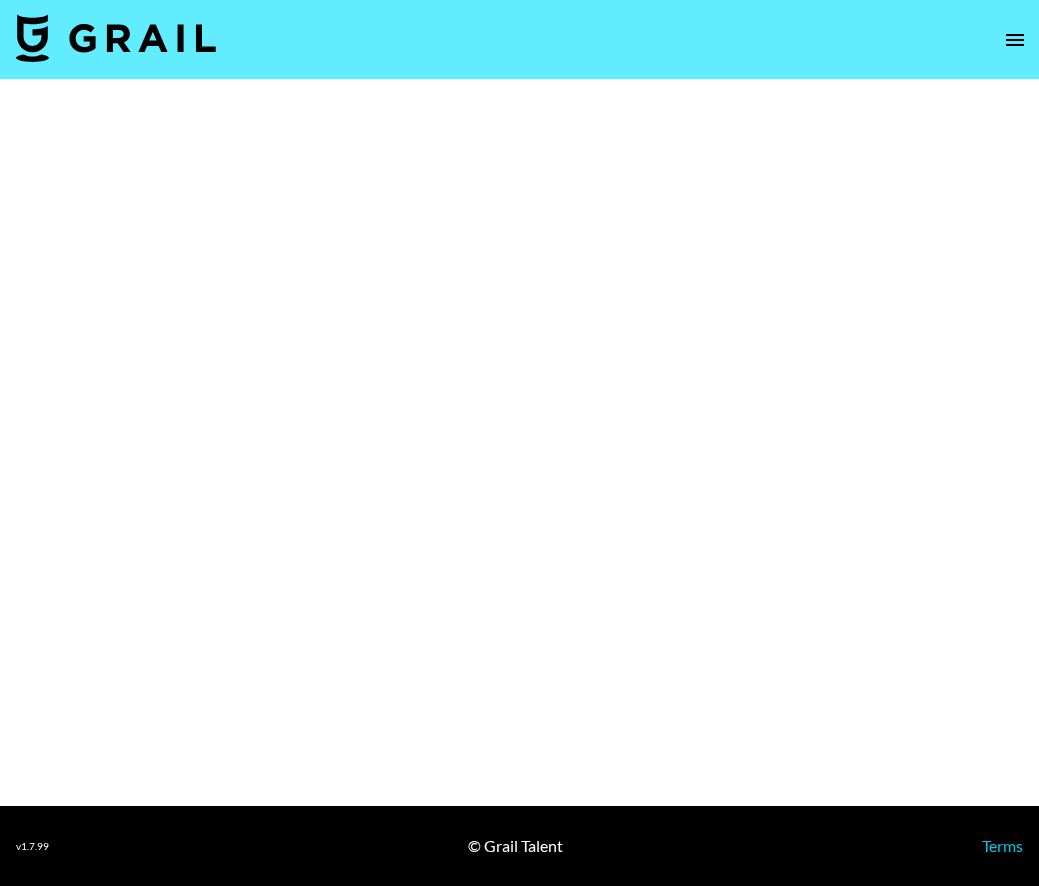 select on "Brand" 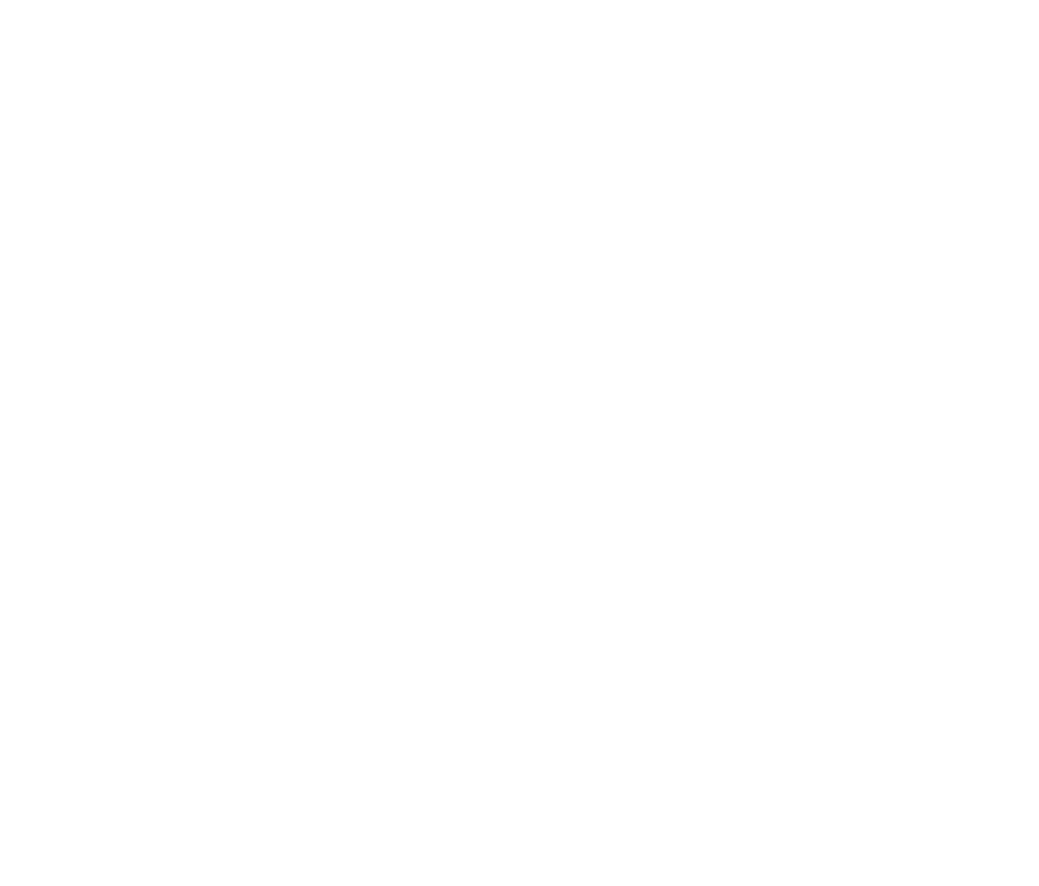 scroll, scrollTop: 0, scrollLeft: 0, axis: both 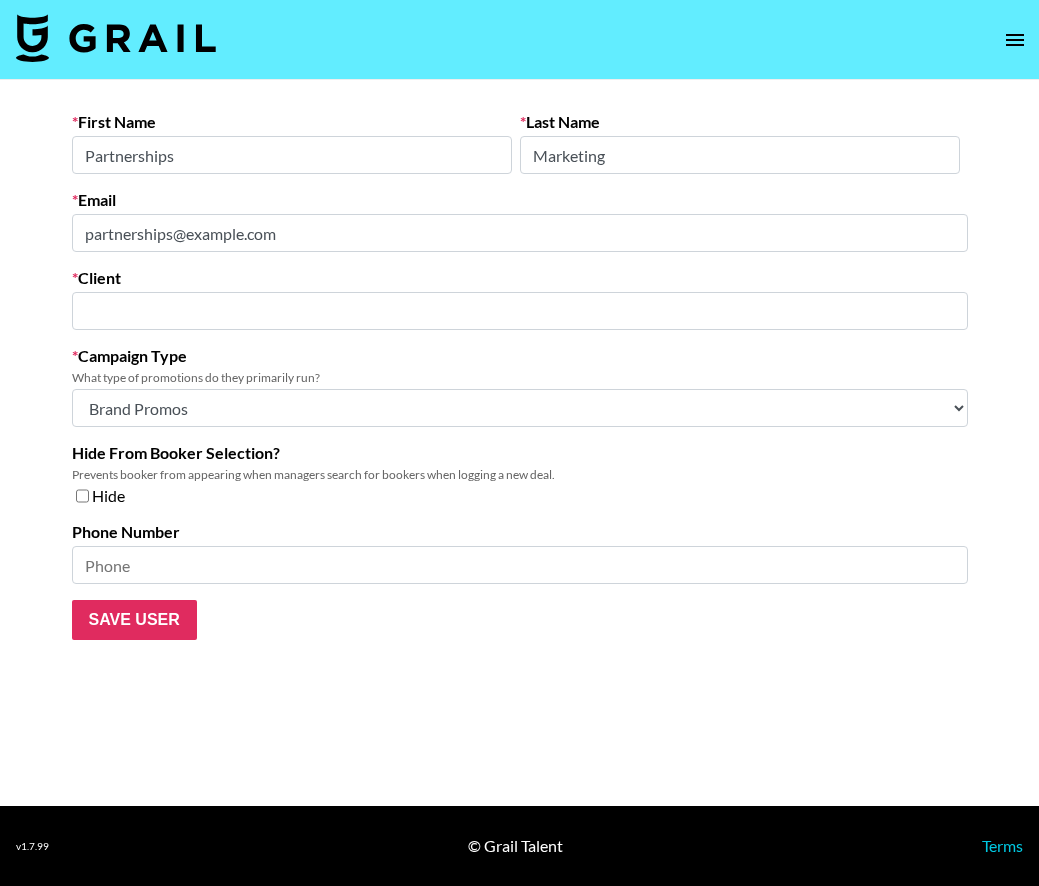 type on "phriendly" 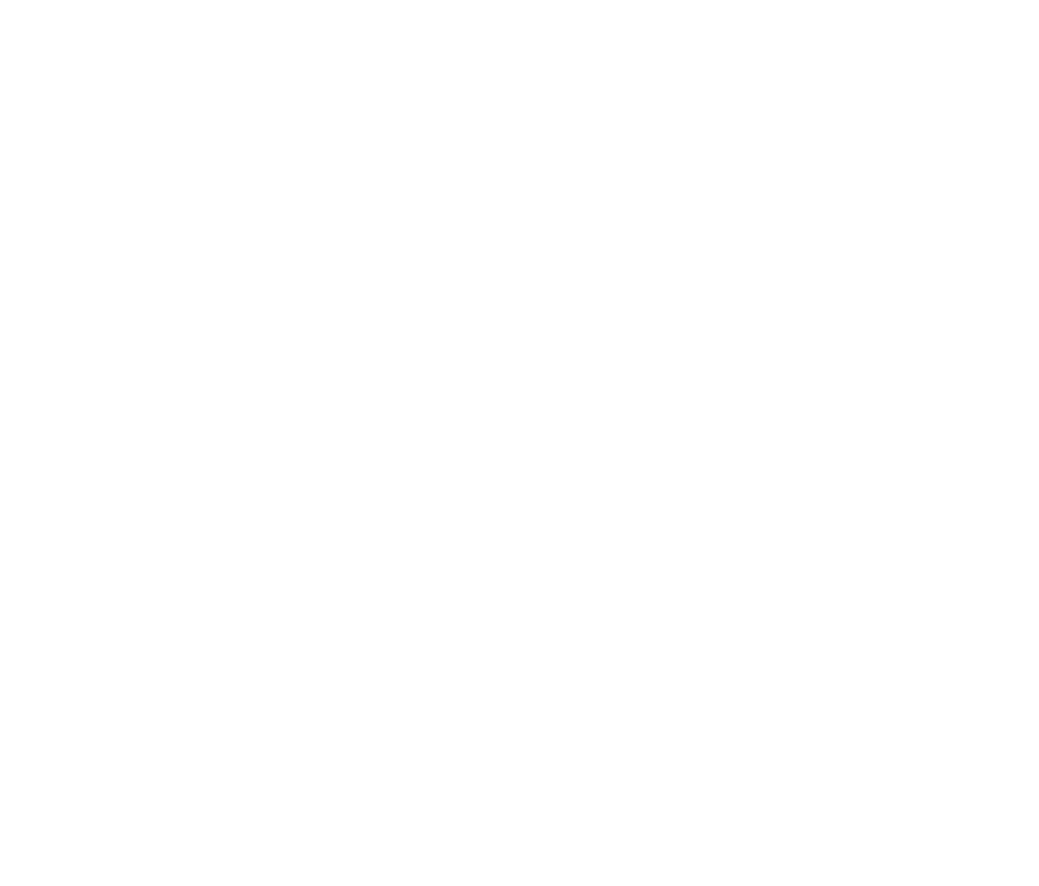 scroll, scrollTop: 0, scrollLeft: 0, axis: both 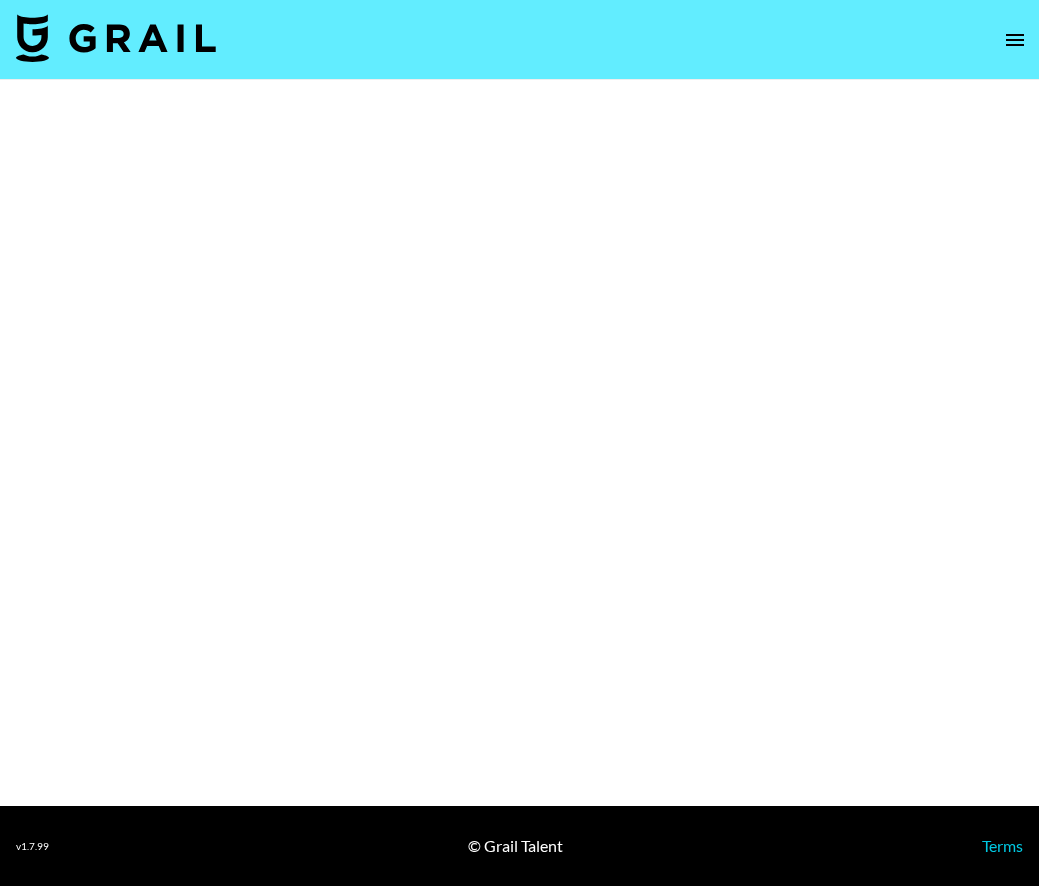 select on "Brand" 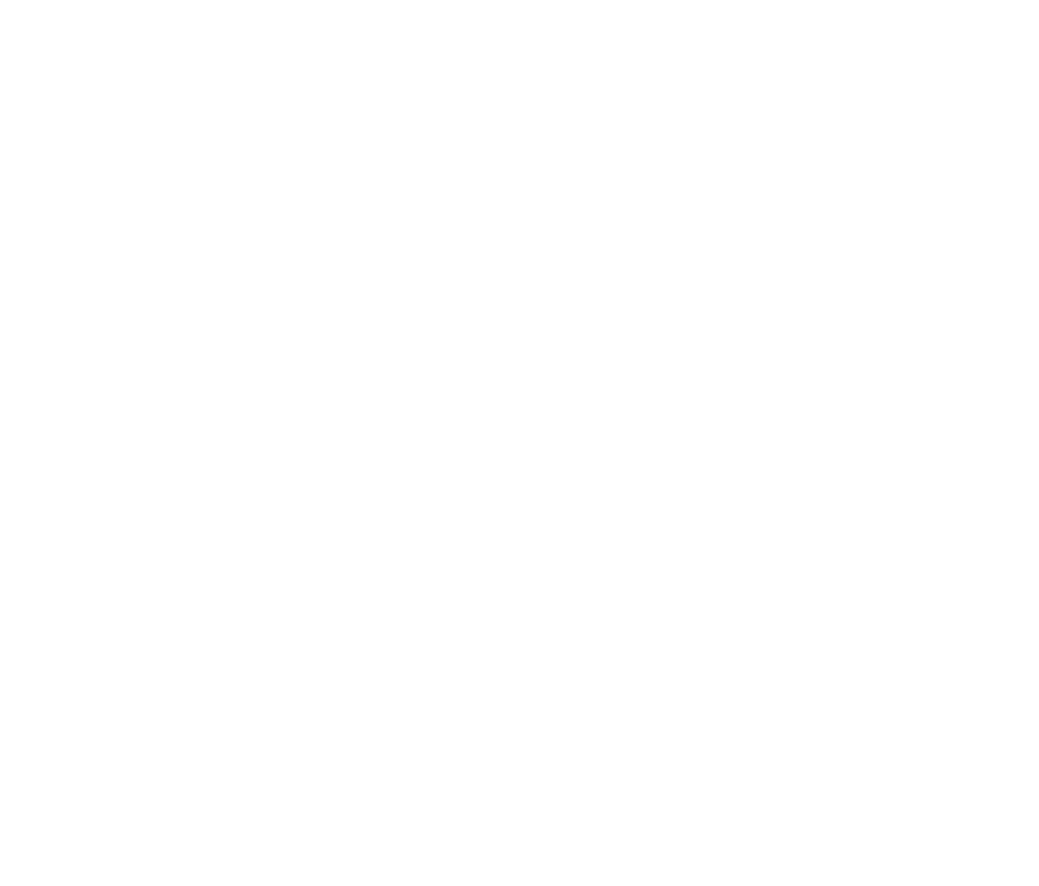 scroll, scrollTop: 0, scrollLeft: 0, axis: both 